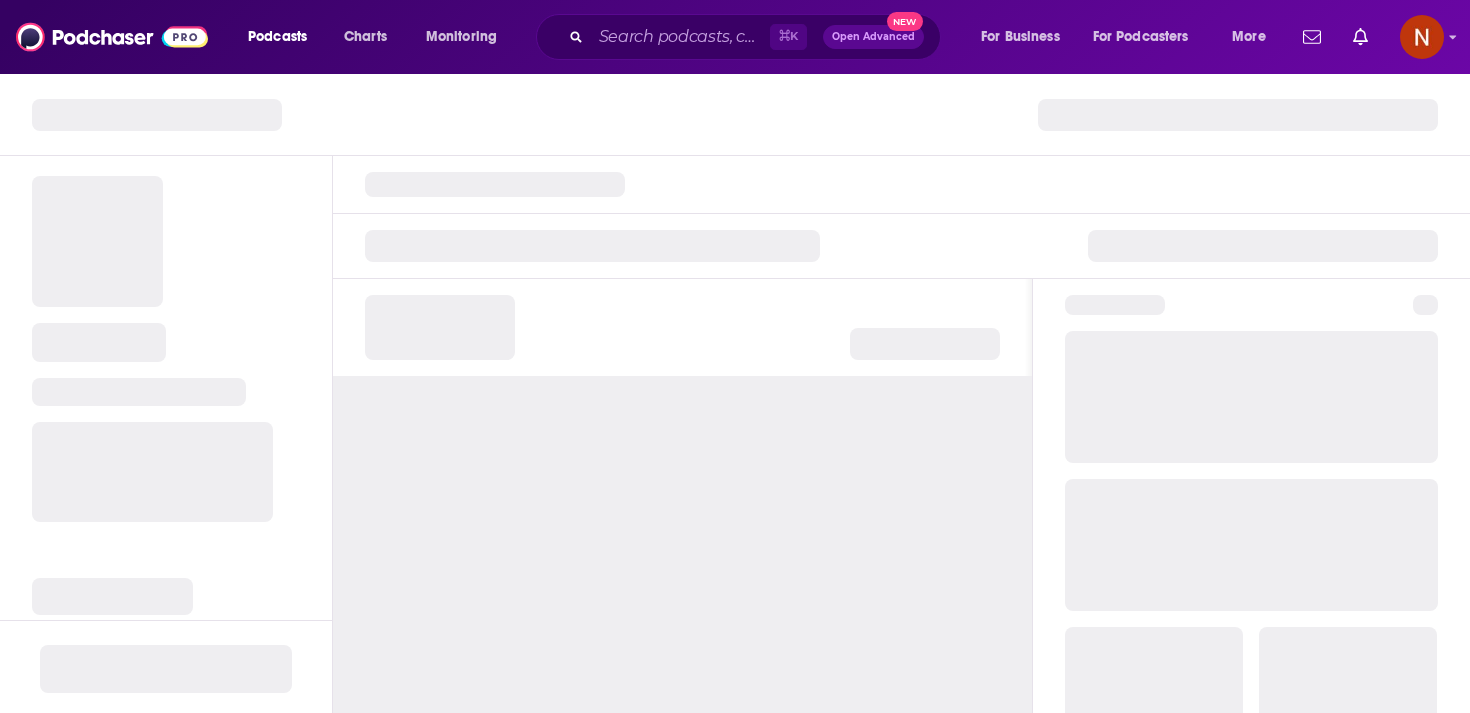 scroll, scrollTop: 0, scrollLeft: 0, axis: both 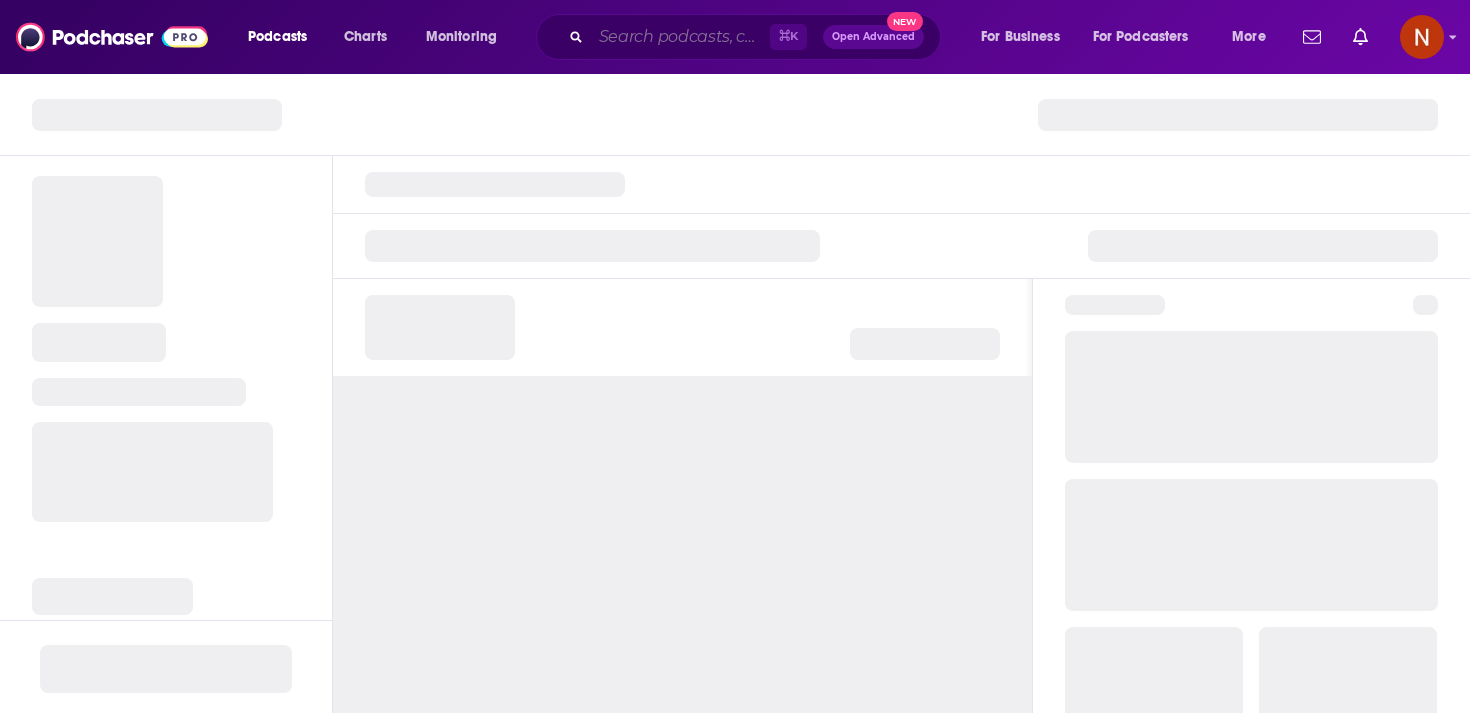 click at bounding box center (680, 37) 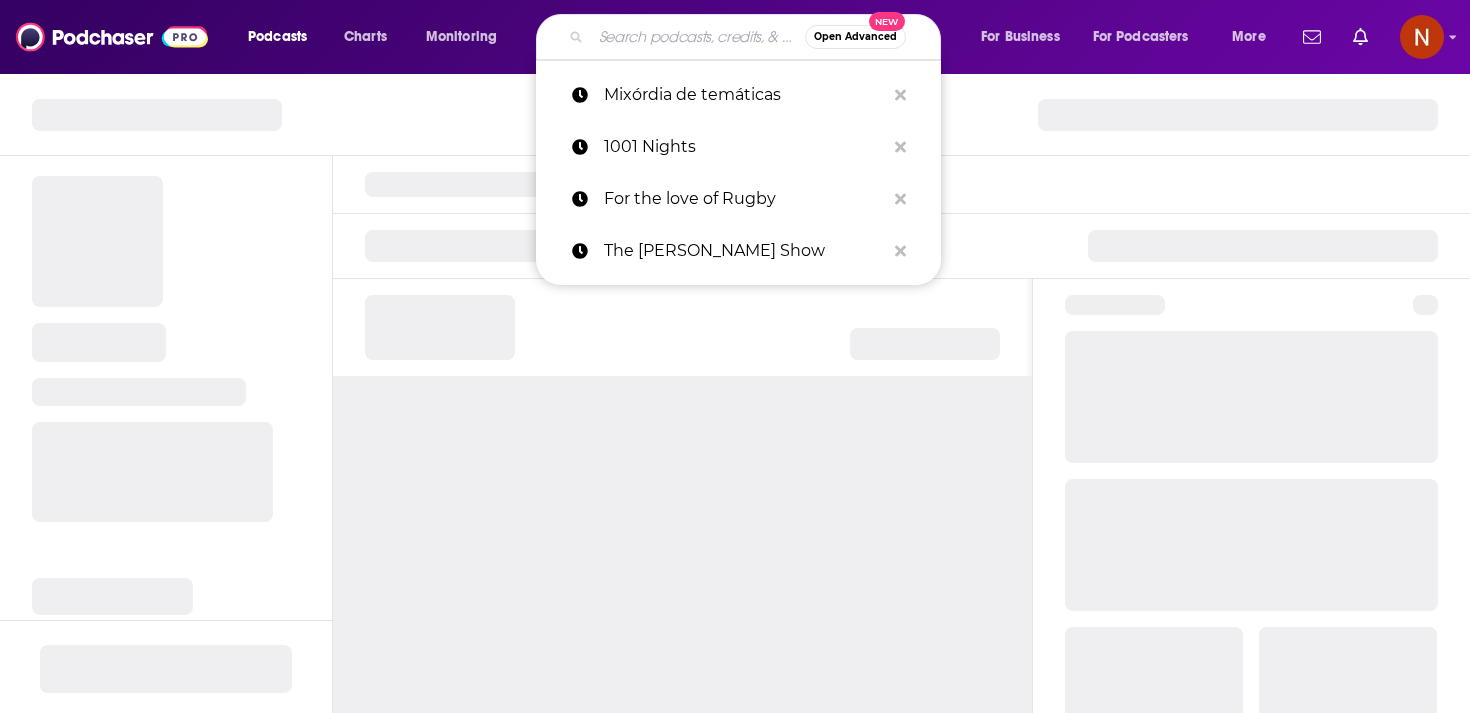 paste on "Dubai Street - Al Faisaliyah, Arar 73315, Saudi Arabia" 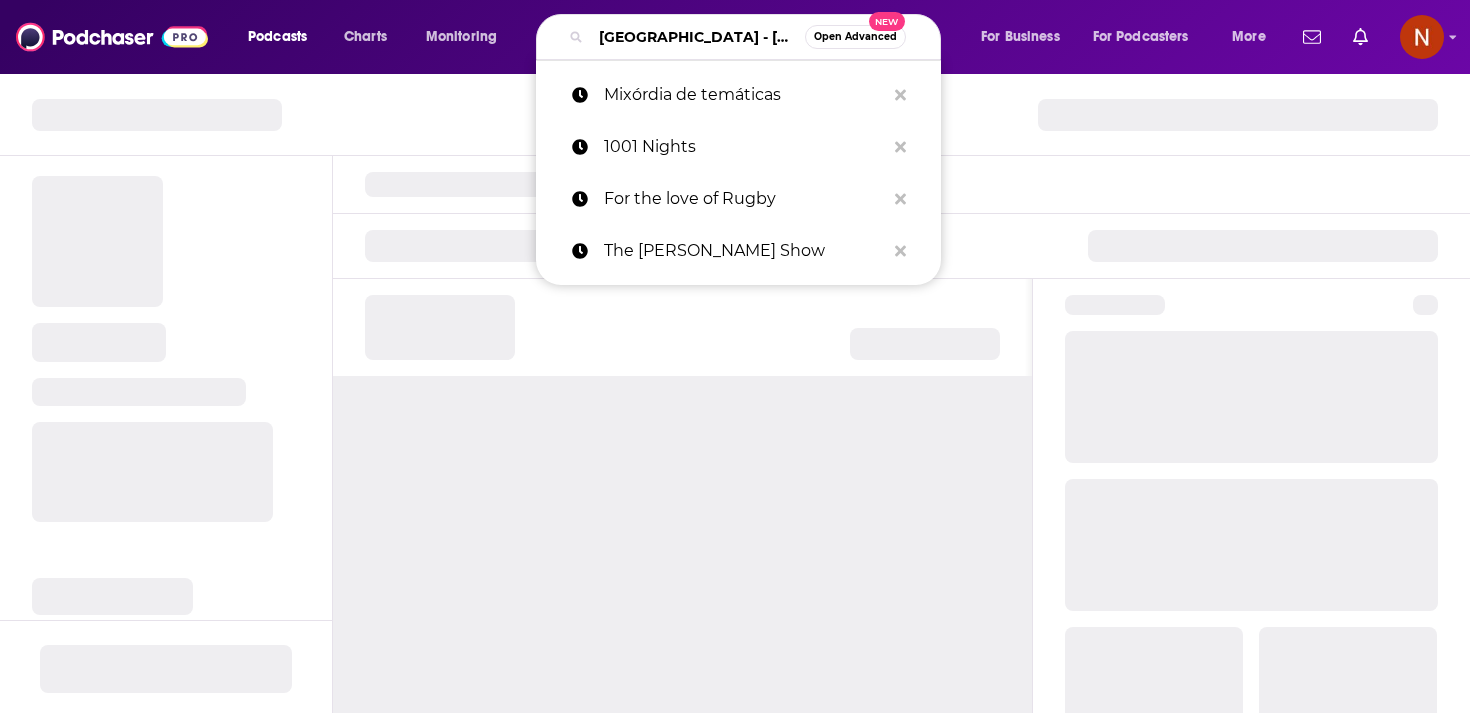 scroll, scrollTop: 0, scrollLeft: 227, axis: horizontal 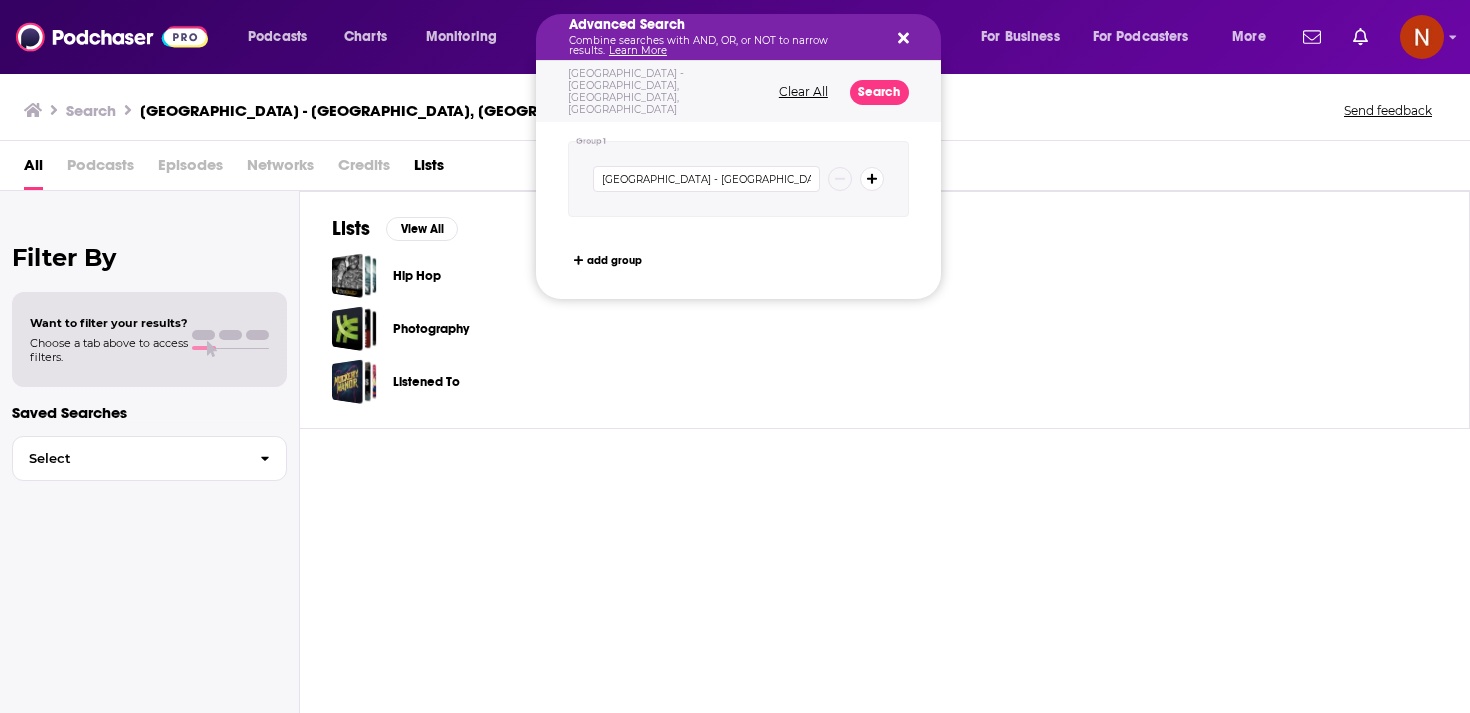 click on "Combine searches with AND, OR, or NOT to narrow results. Learn More" at bounding box center [722, 46] 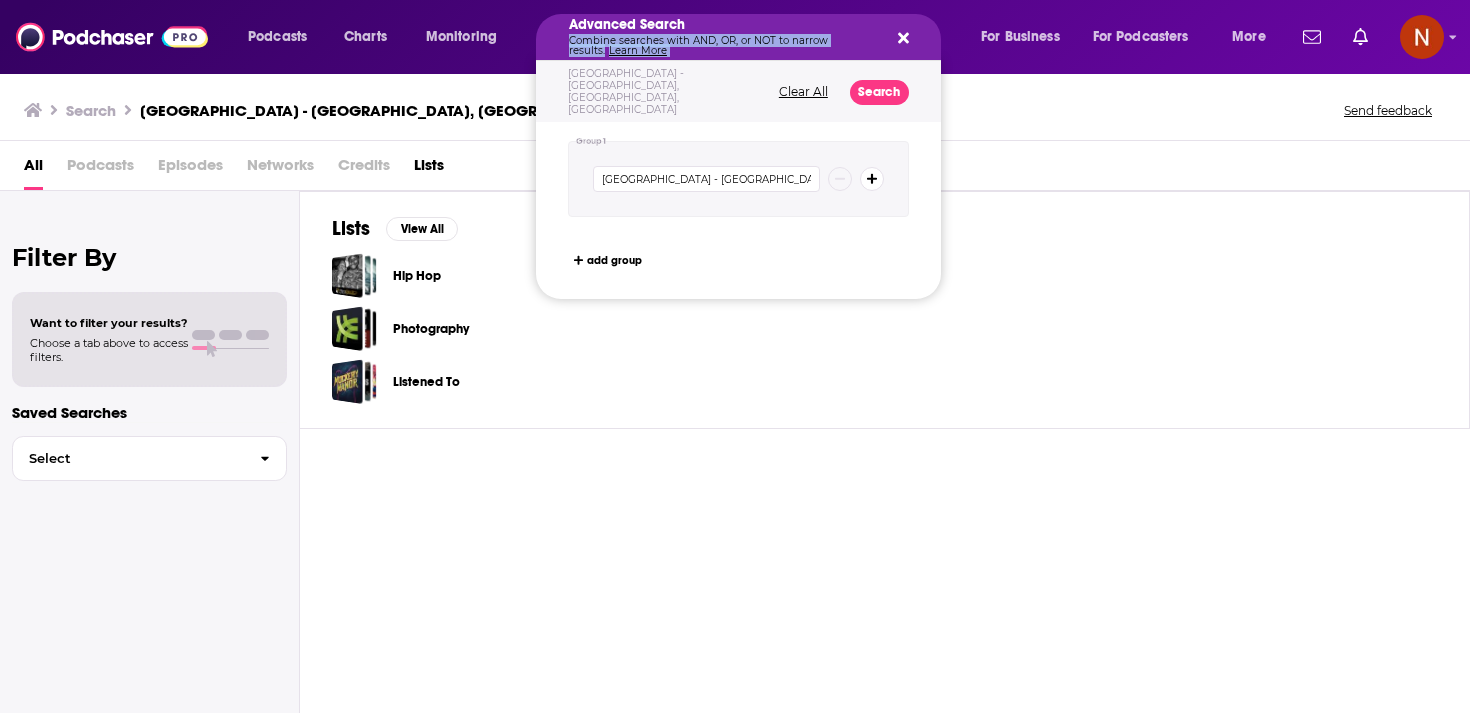 click on "Combine searches with AND, OR, or NOT to narrow results. Learn More" at bounding box center [722, 46] 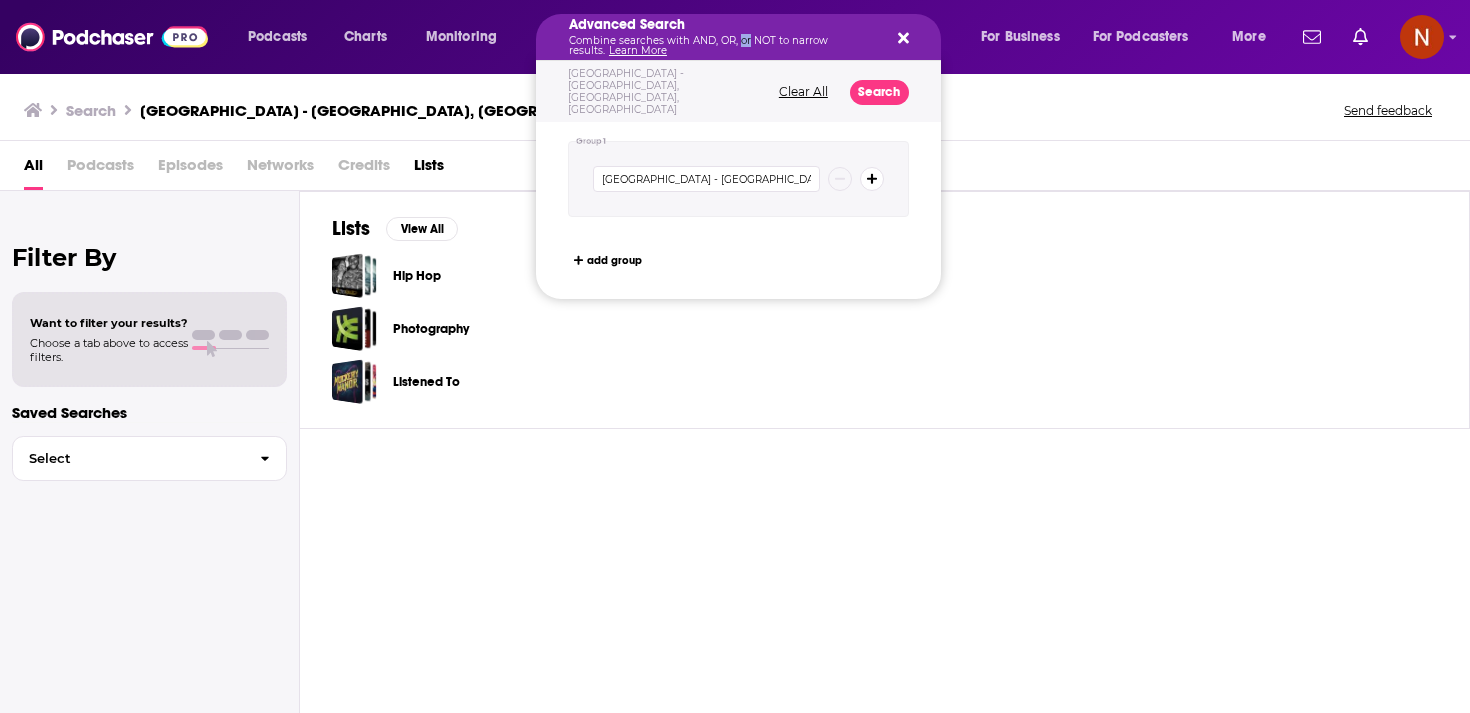 click on "Combine searches with AND, OR, or NOT to narrow results. Learn More" at bounding box center (722, 46) 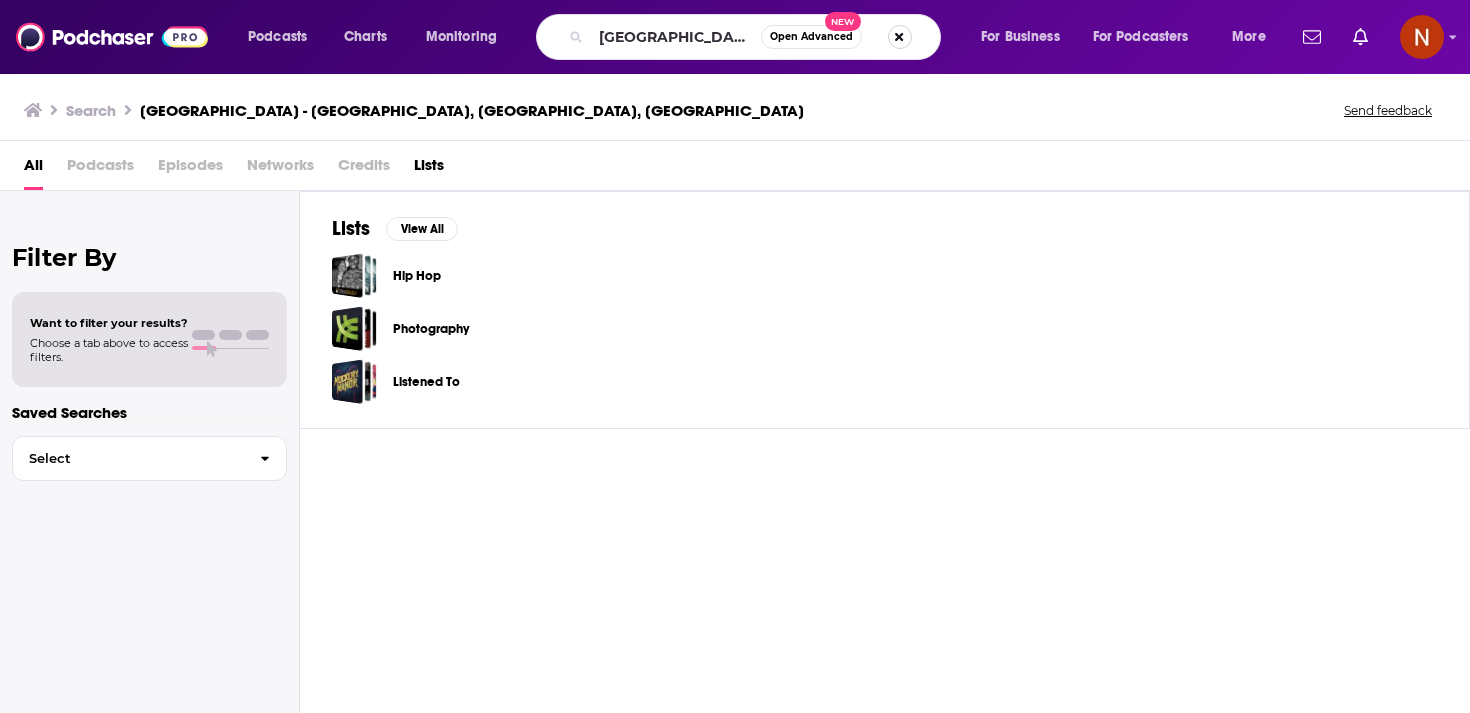 click at bounding box center (900, 37) 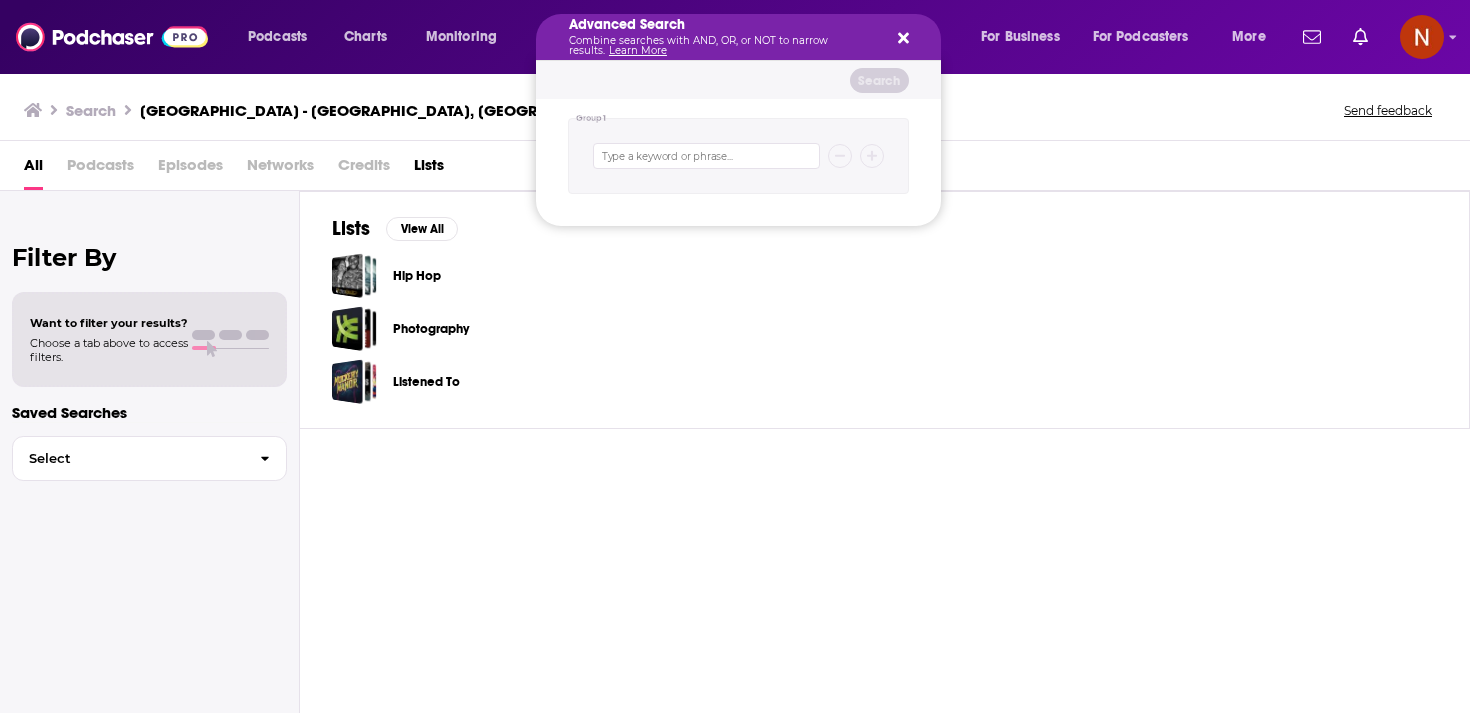 click on "Hip Hop Photography Listened To" at bounding box center (884, 328) 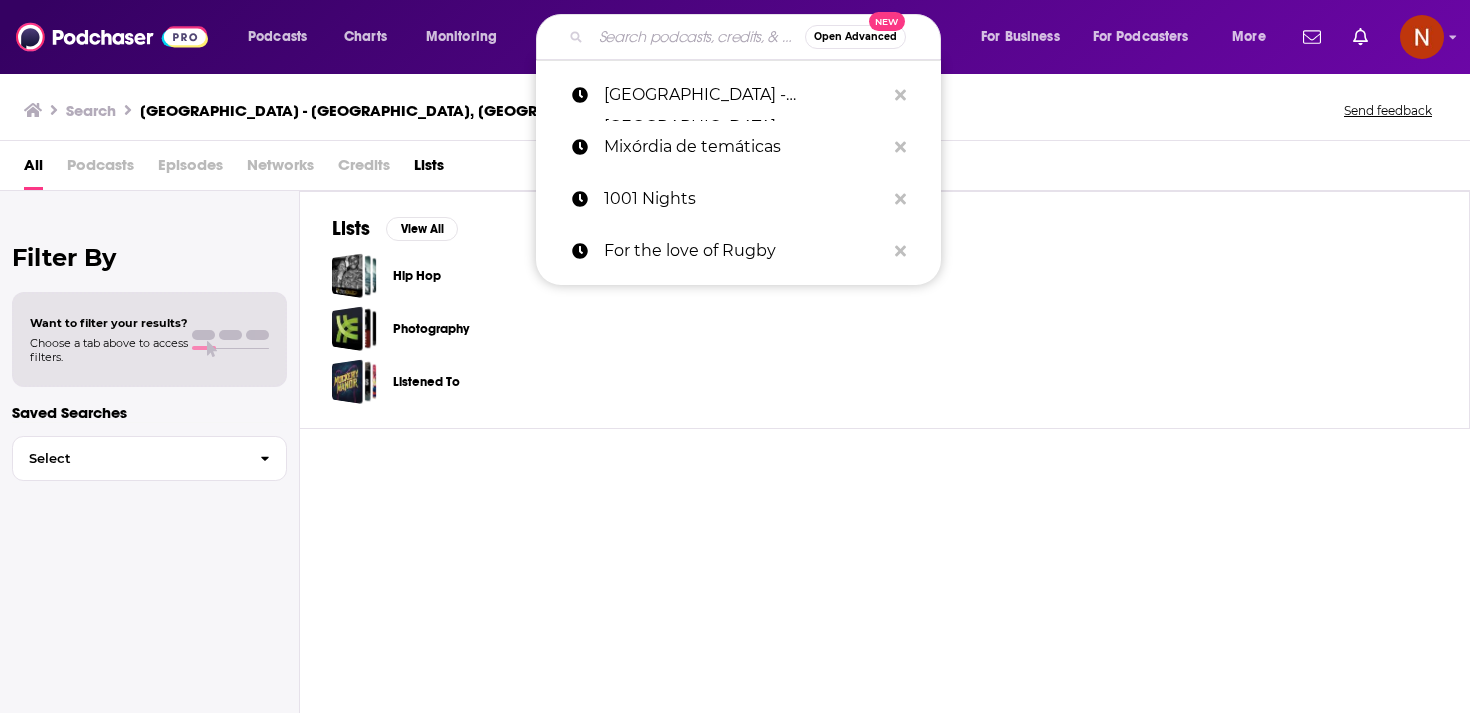 click at bounding box center [698, 37] 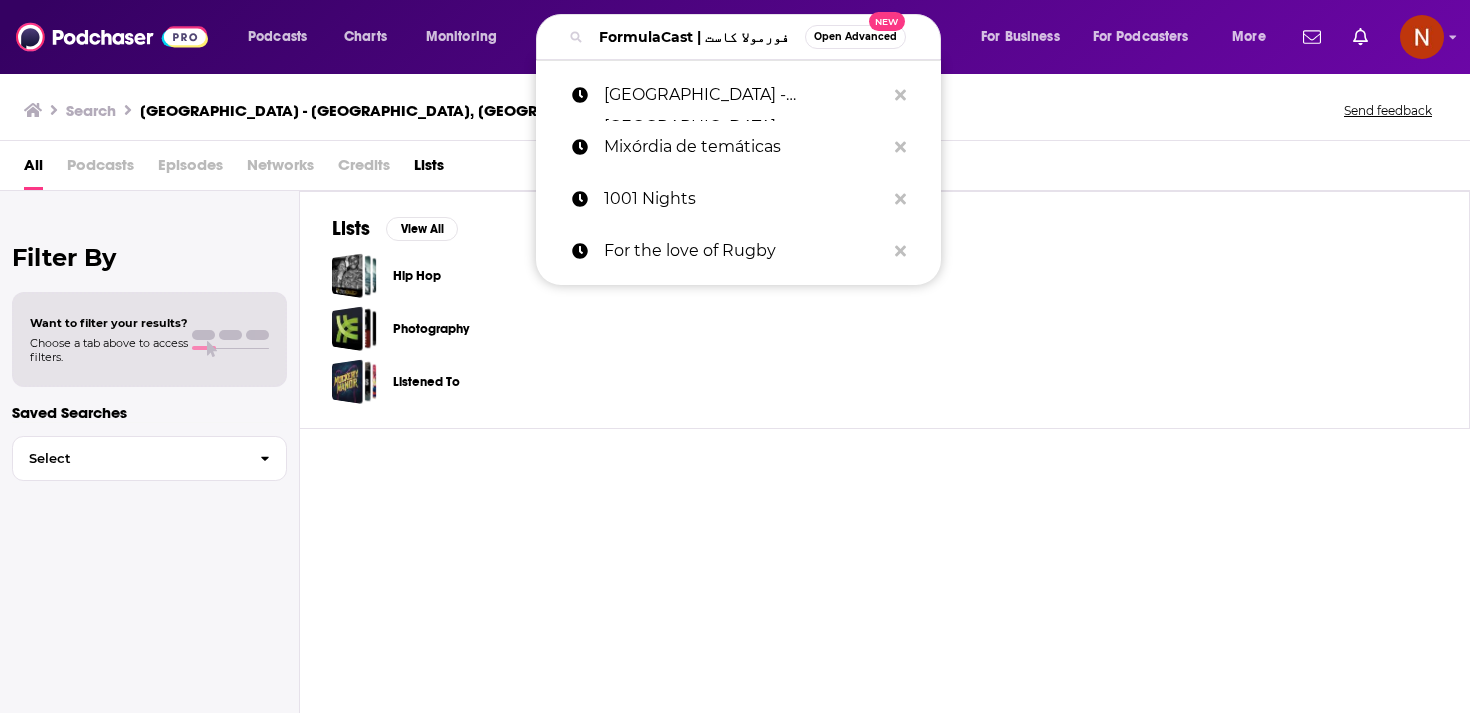 scroll, scrollTop: 0, scrollLeft: 32, axis: horizontal 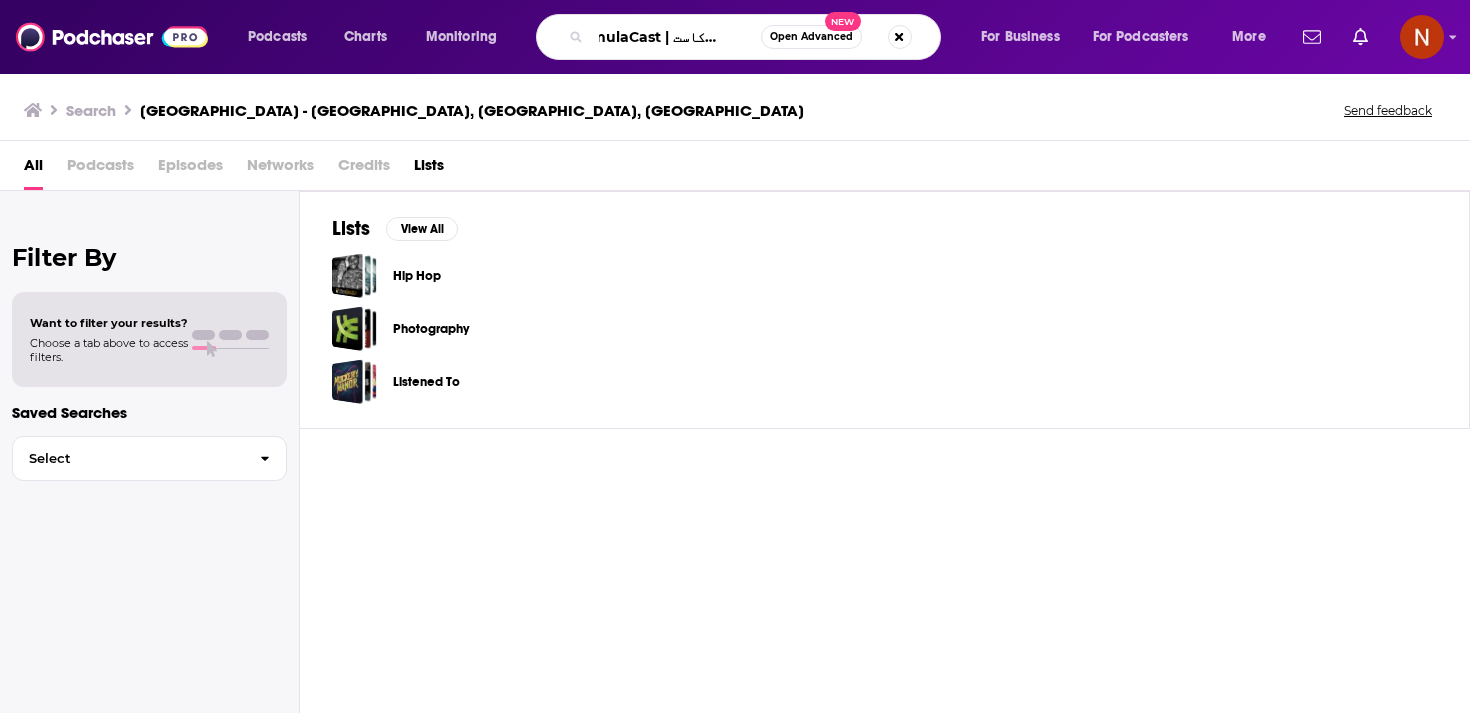 type on "FormulaCast | فورمولا كاست" 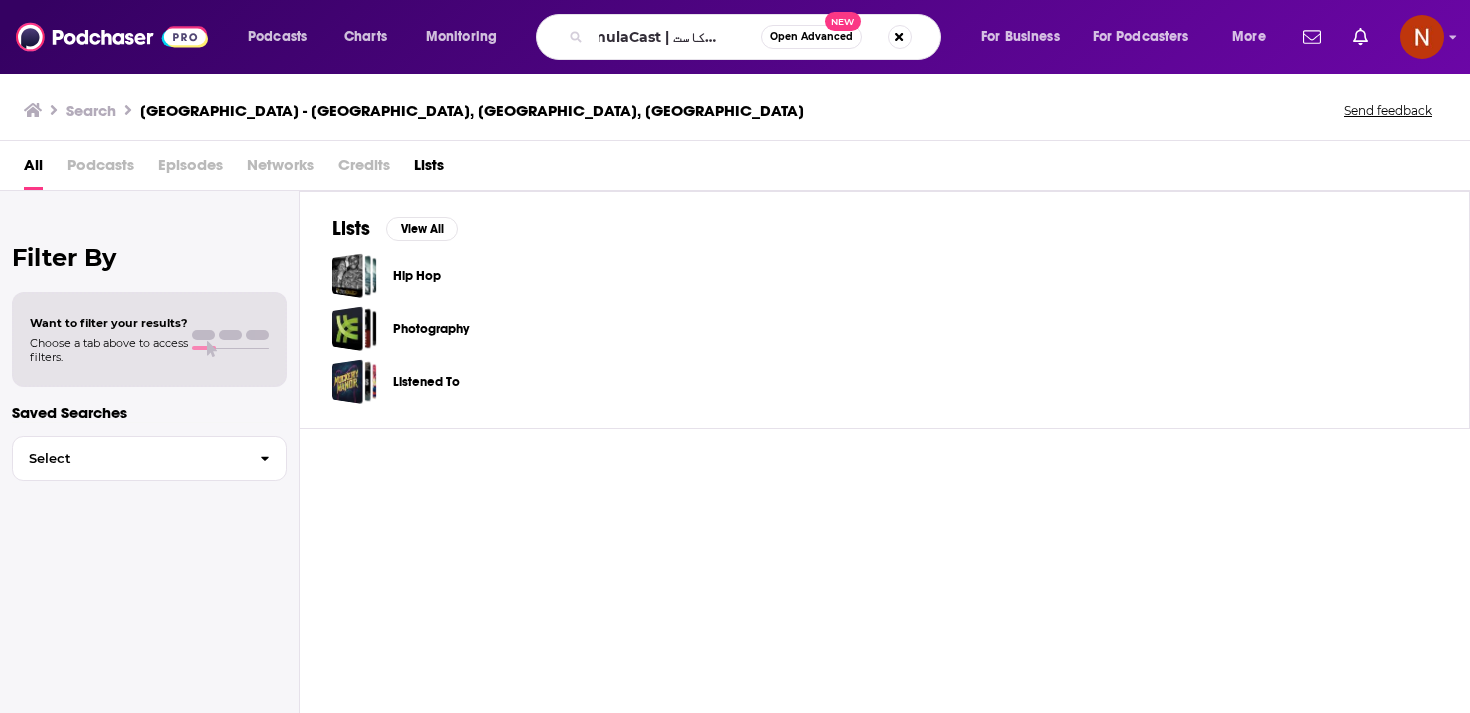 scroll, scrollTop: 0, scrollLeft: 0, axis: both 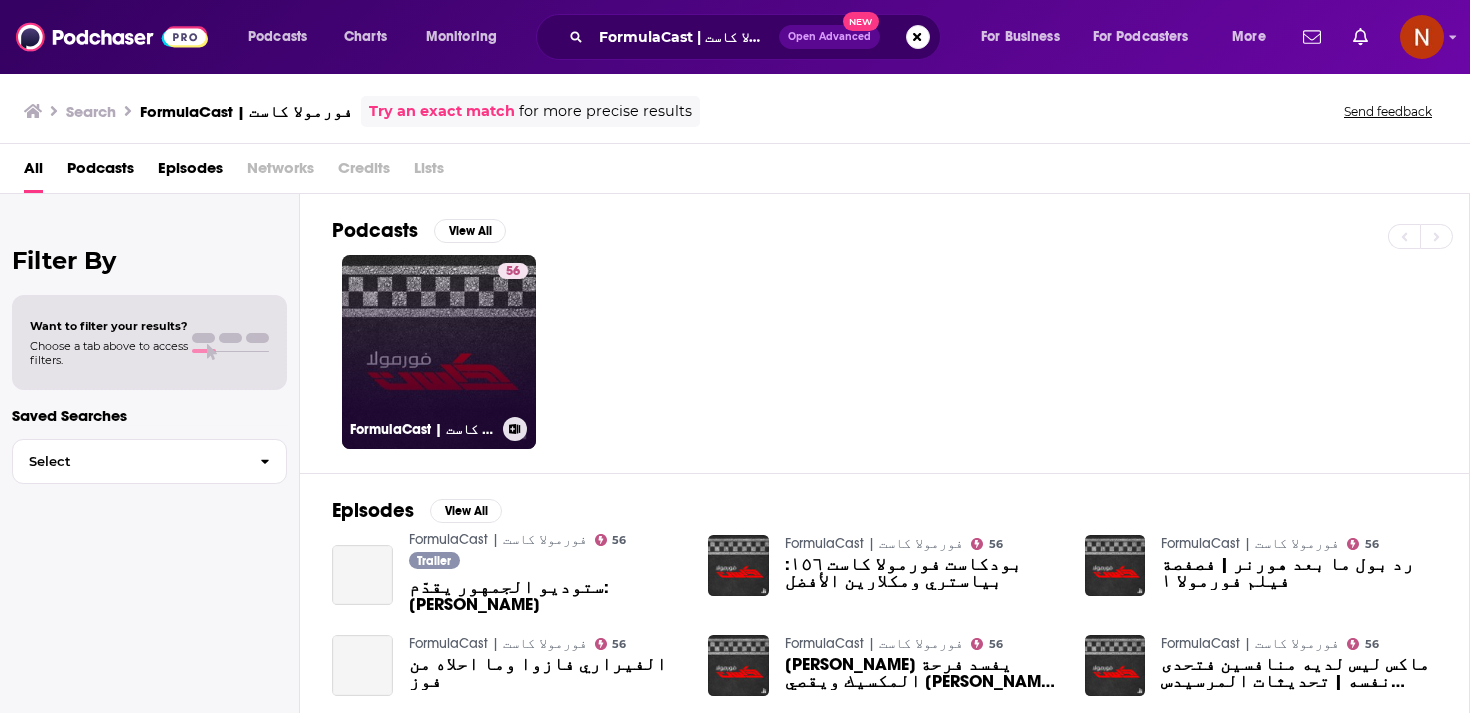 click on "56 FormulaCast | فورمولا كاست" at bounding box center (439, 352) 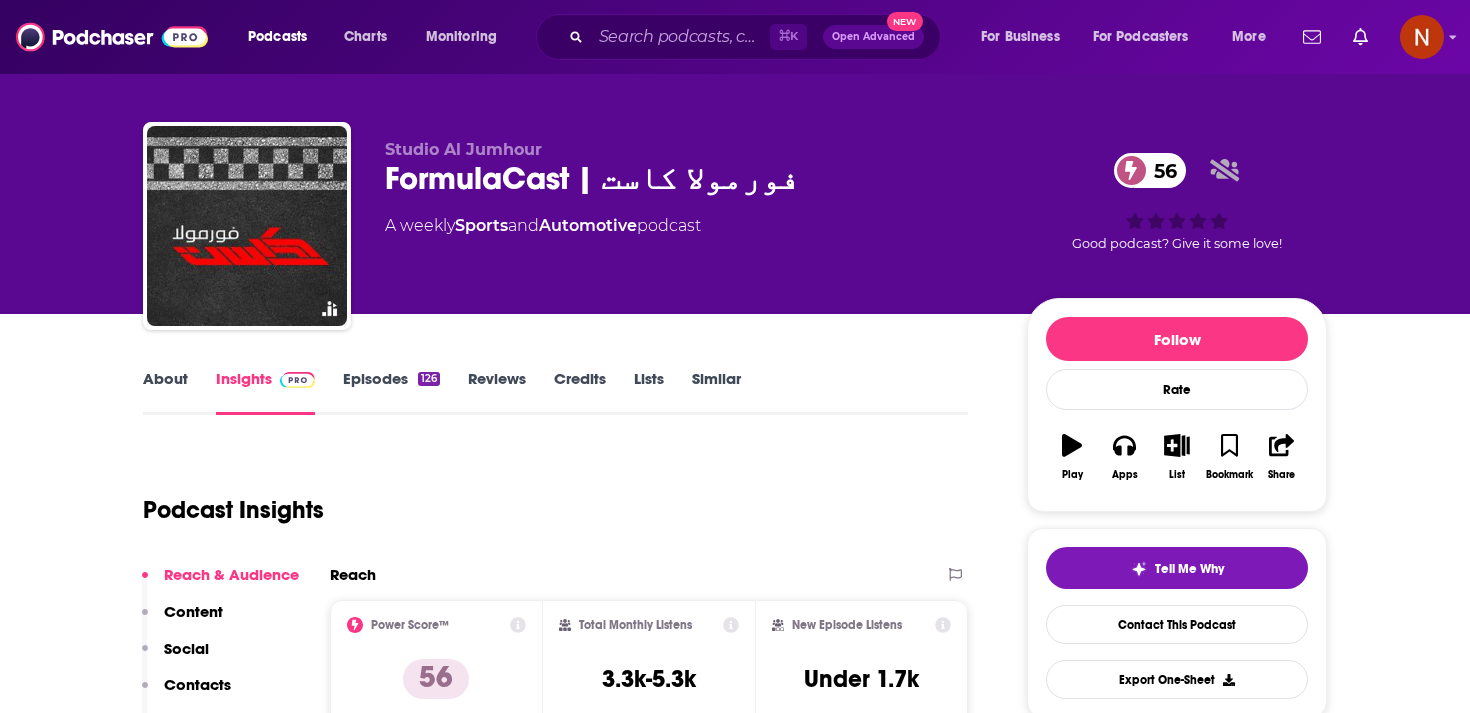 scroll, scrollTop: 0, scrollLeft: 0, axis: both 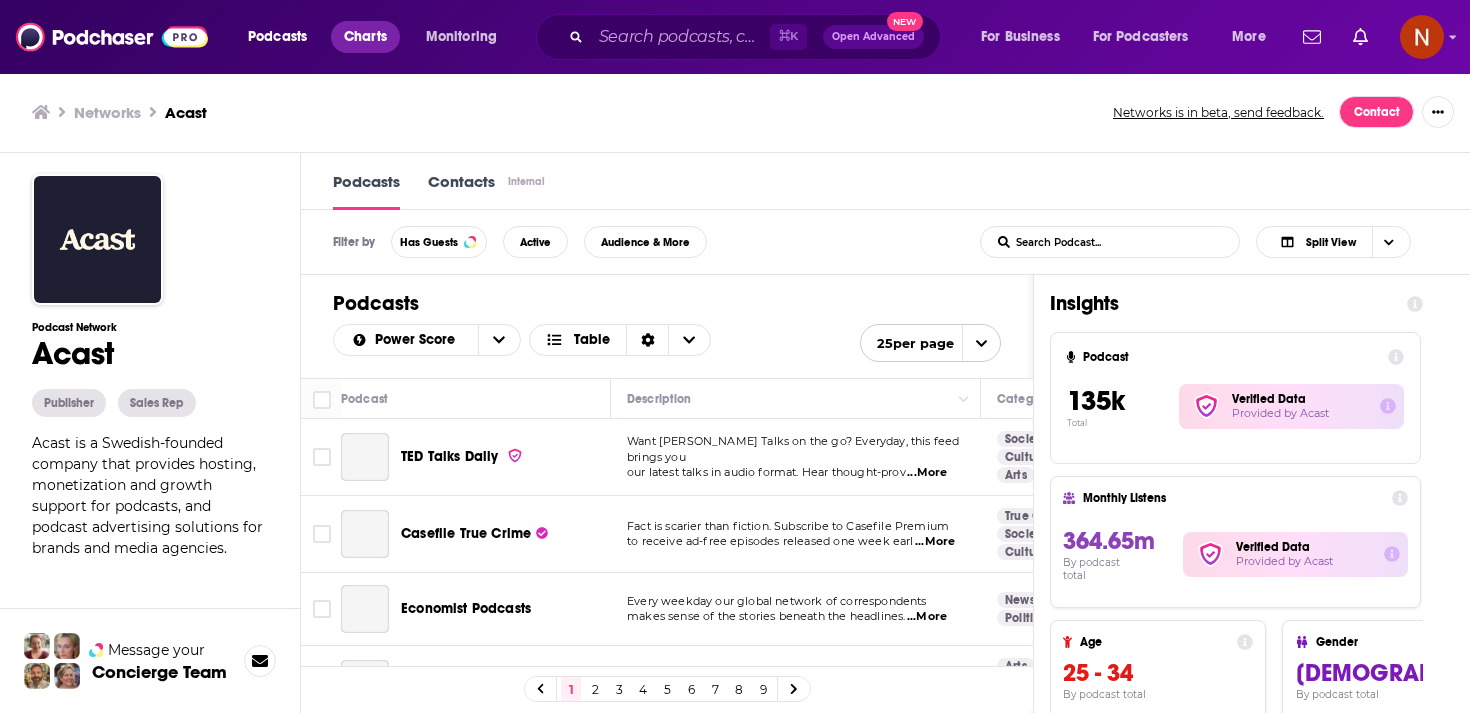 click on "Charts" at bounding box center (365, 37) 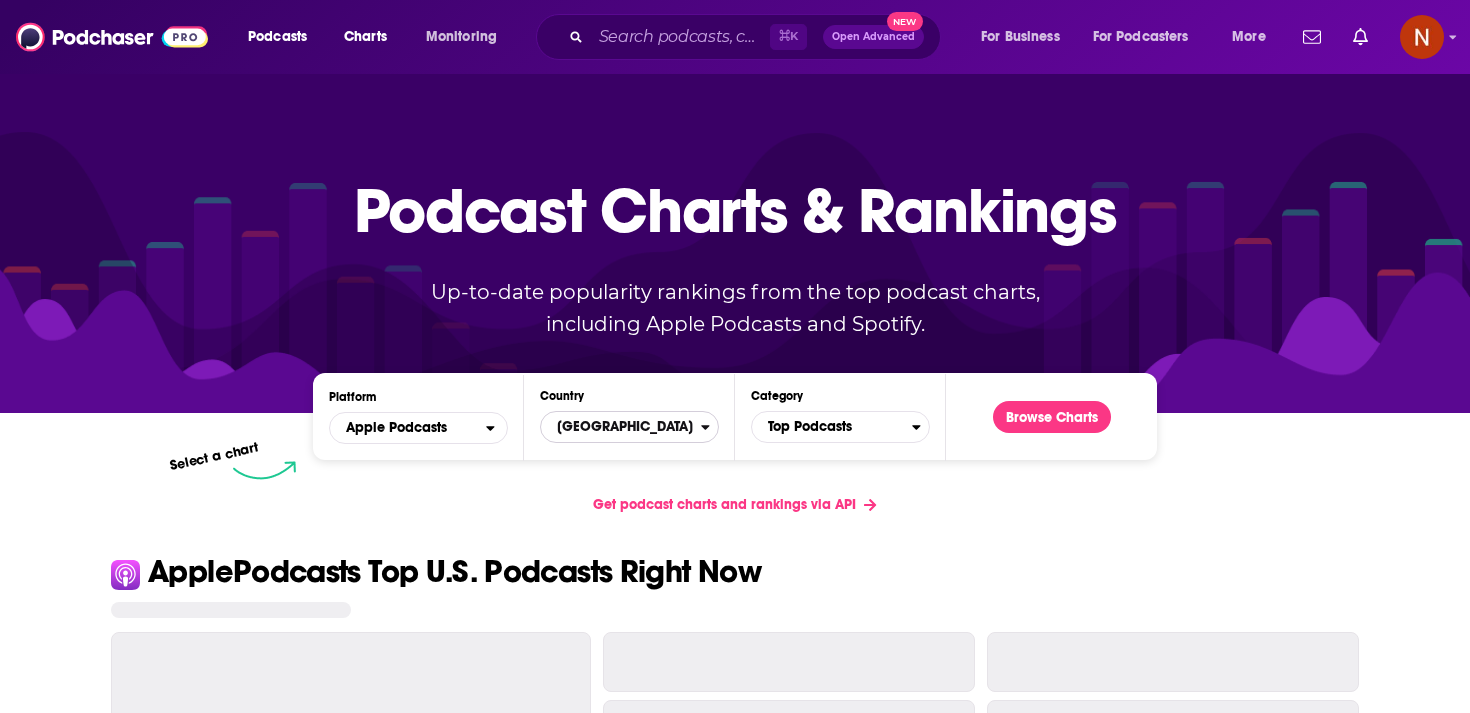 click on "United States" at bounding box center [621, 427] 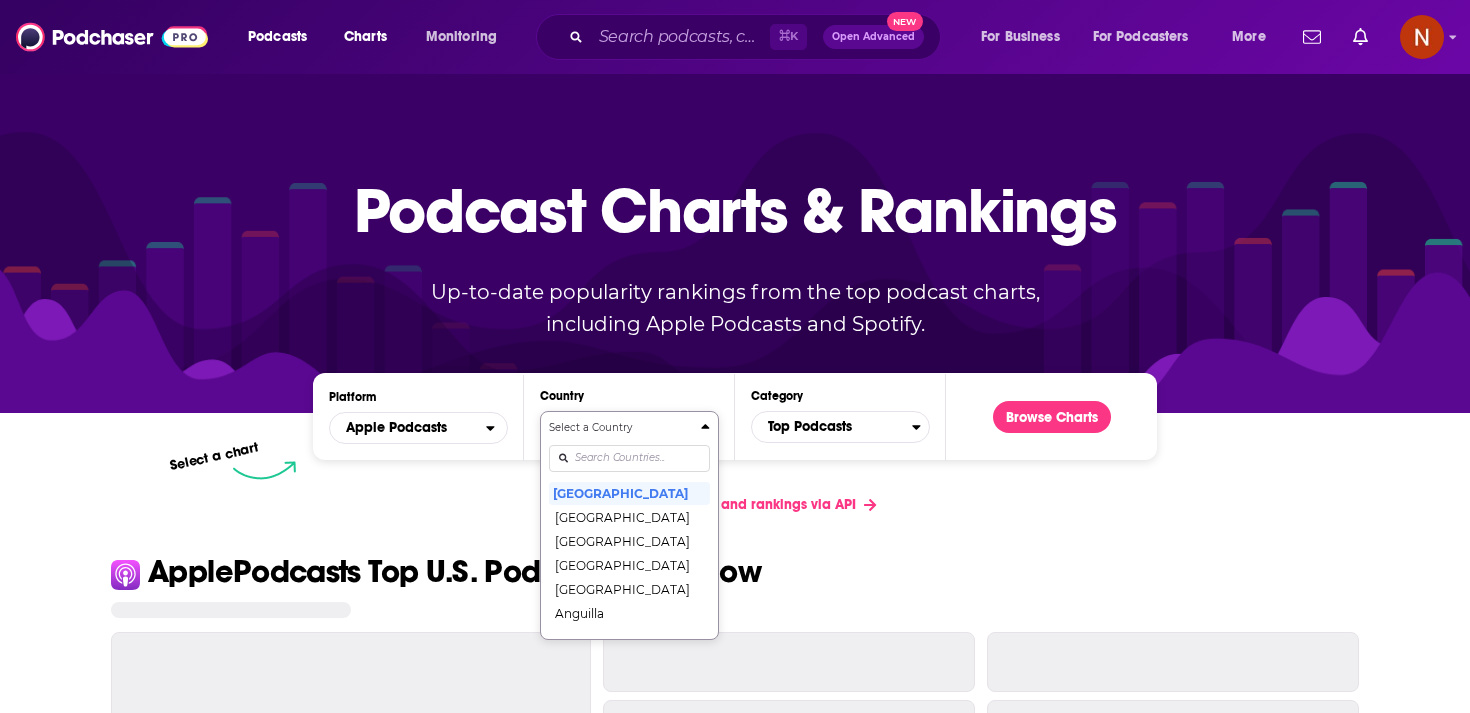 scroll, scrollTop: 102, scrollLeft: 0, axis: vertical 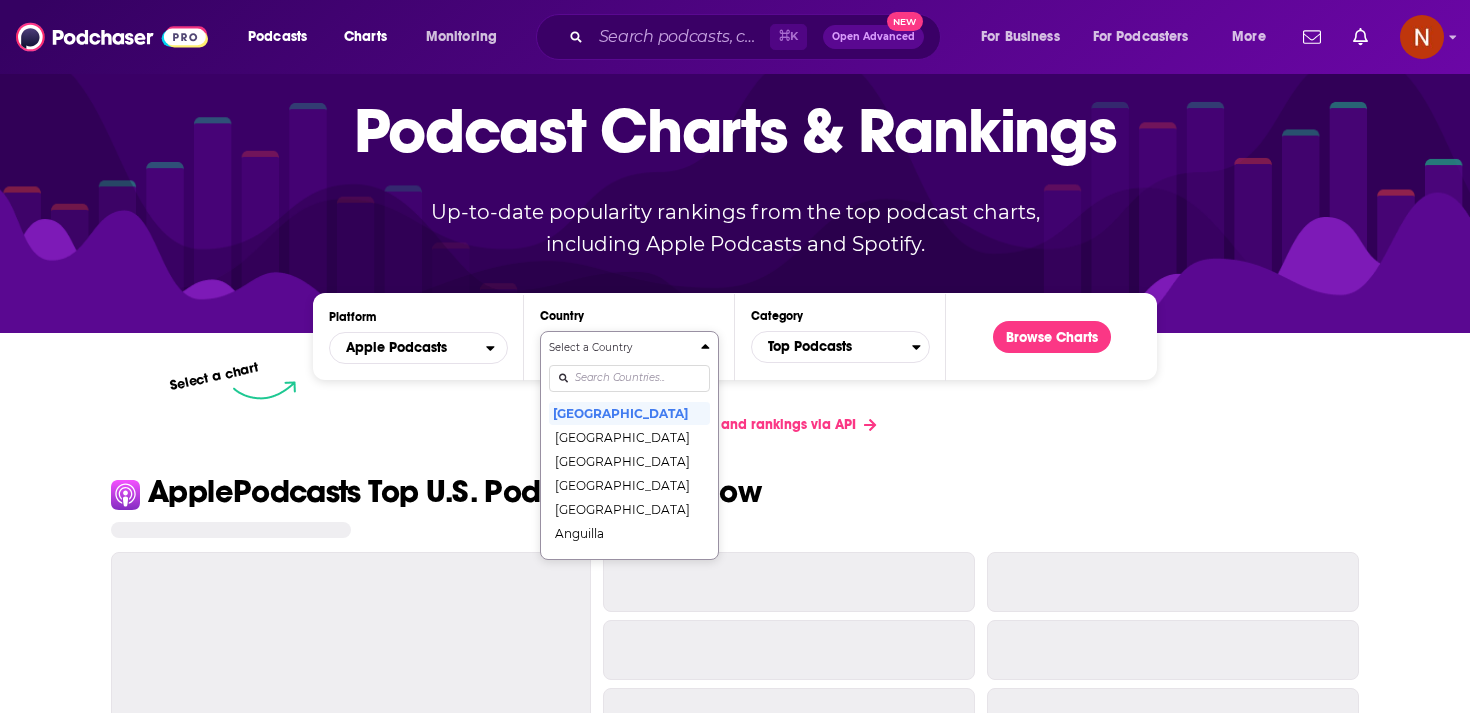 click on "Select a Country United States Afghanistan Albania Algeria Angola Anguilla Antigua and Barbuda Argentina Armenia Australia Austria Azerbaijan Bahamas Bahrain Barbados Belarus Belgium Belize Benin Bermuda Bhutan Bolivia Bosnia and Herzegovina Botswana Brazil British Virgin Islands Brunei Darussalam Bulgaria Burkina Faso Cambodia Cameroon Canada Cape Verde Cayman Islands Chad Chile China Colombia Congo Congo (Brazzaville) Costa Rica Côte dIvoire Croatia Cyprus Czech Republic Denmark Dominica Dominican Republic Ecuador Egypt El Salvador Estonia Fiji Finland France Gabon Gambia Georgia Germany Ghana Greece Grenada Guatemala Guinea-Bissau Guyana Honduras Hong Kong Hungary Iceland India Indonesia Iraq Ireland Israel Italy Jamaica Japan Jordan Kazakhstan Kenya Kosovo Kuwait Kyrgyzstan Lao PDR Latvia Lebanon Liberia Libya Lithuania Luxembourg Macao Macedonia, Republic of Madagascar Malawi Malaysia Maldives Mali Malta Mauritania Mauritius Mexico Micronesia, Federated States of Moldova Mongolia Montenegro Montserrat" at bounding box center [629, 445] 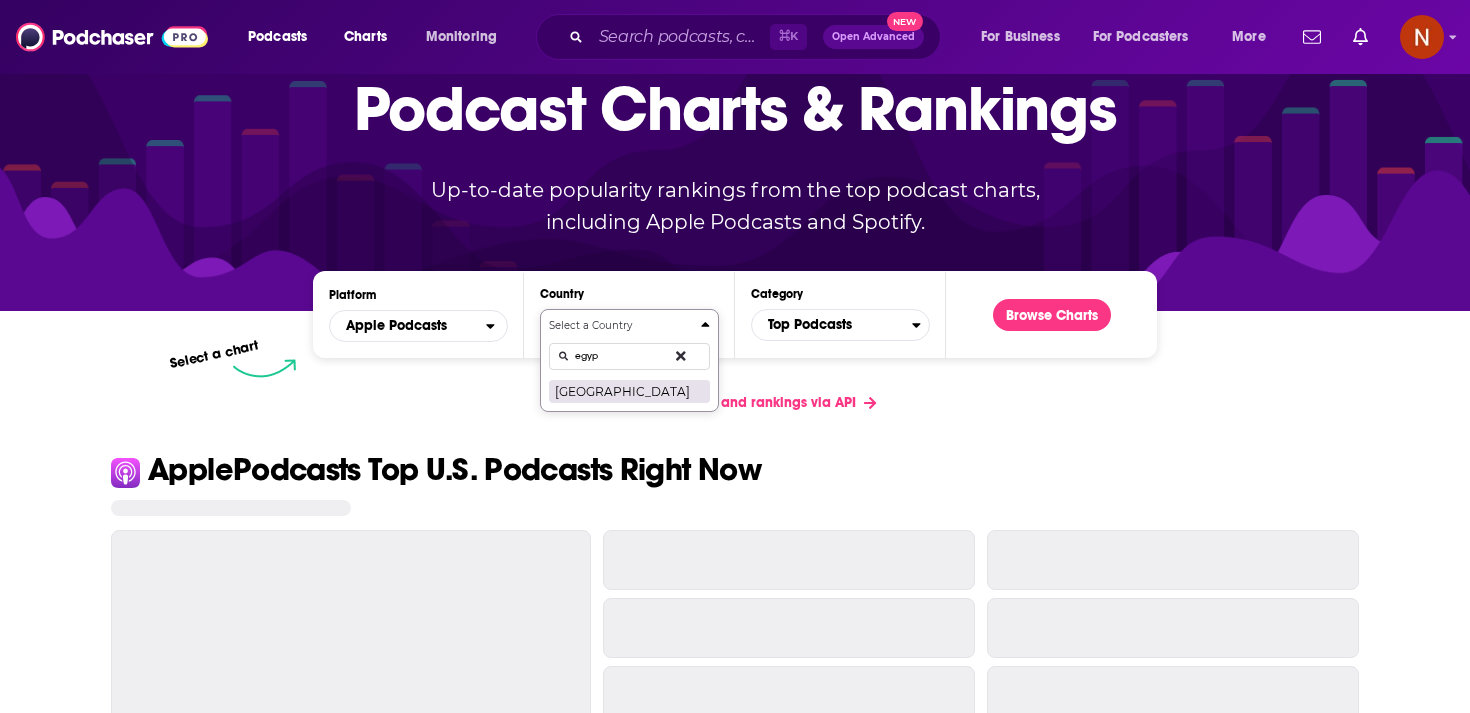 type on "egyp" 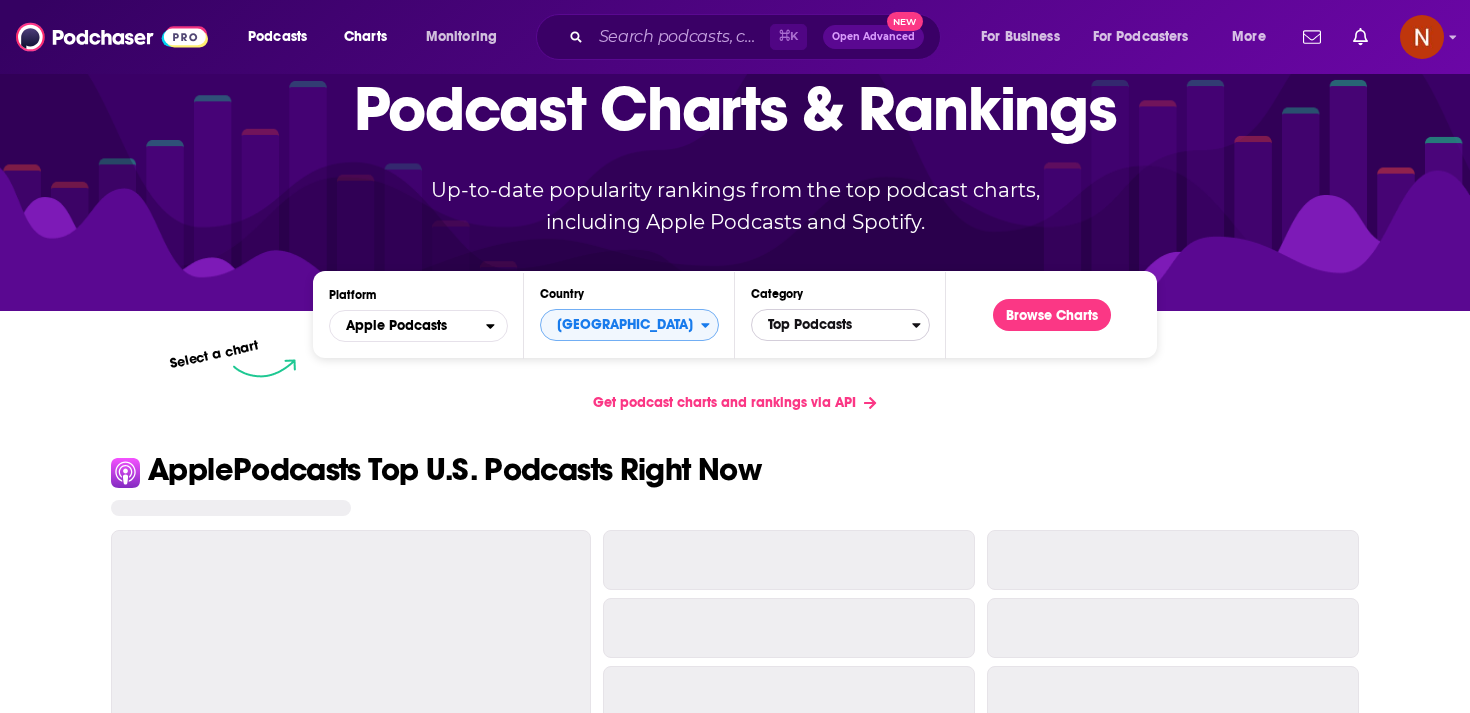 click on "Top Podcasts" at bounding box center (832, 325) 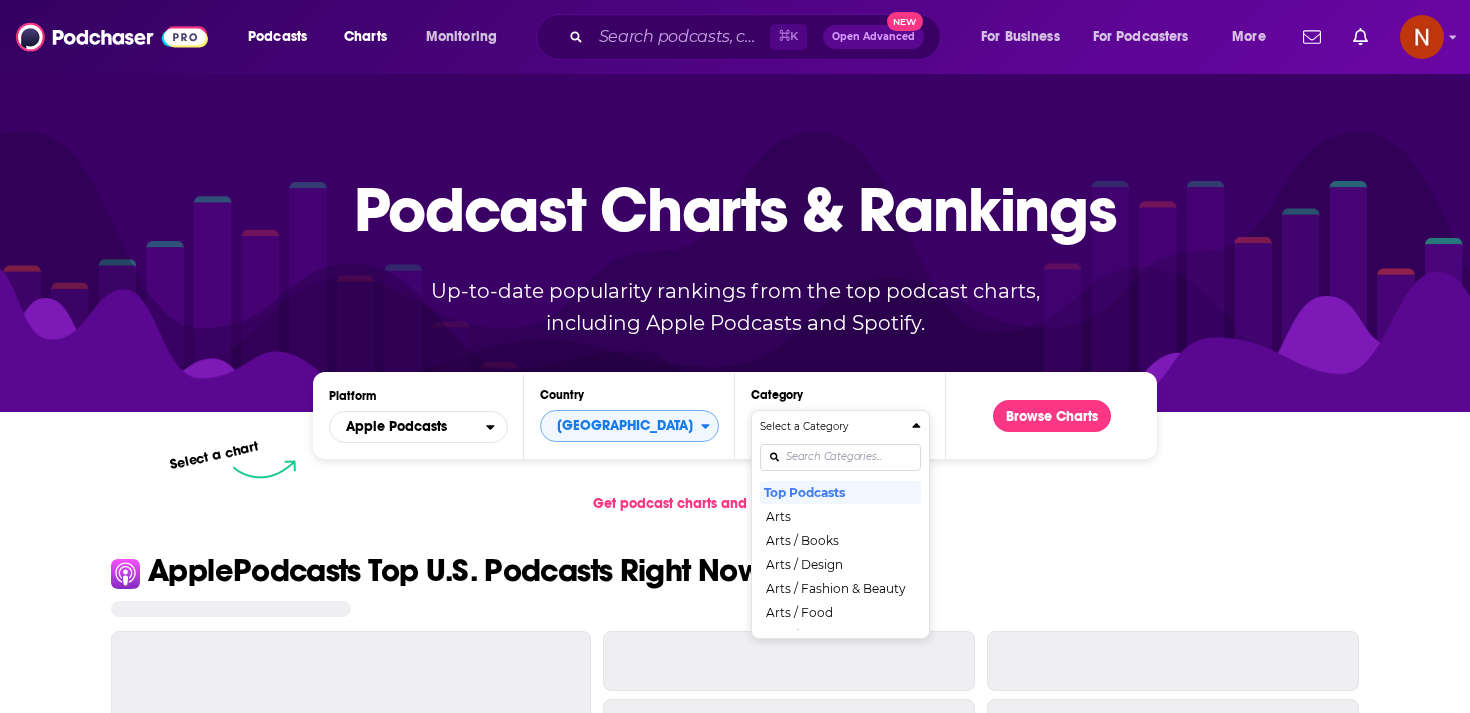 scroll, scrollTop: 0, scrollLeft: 0, axis: both 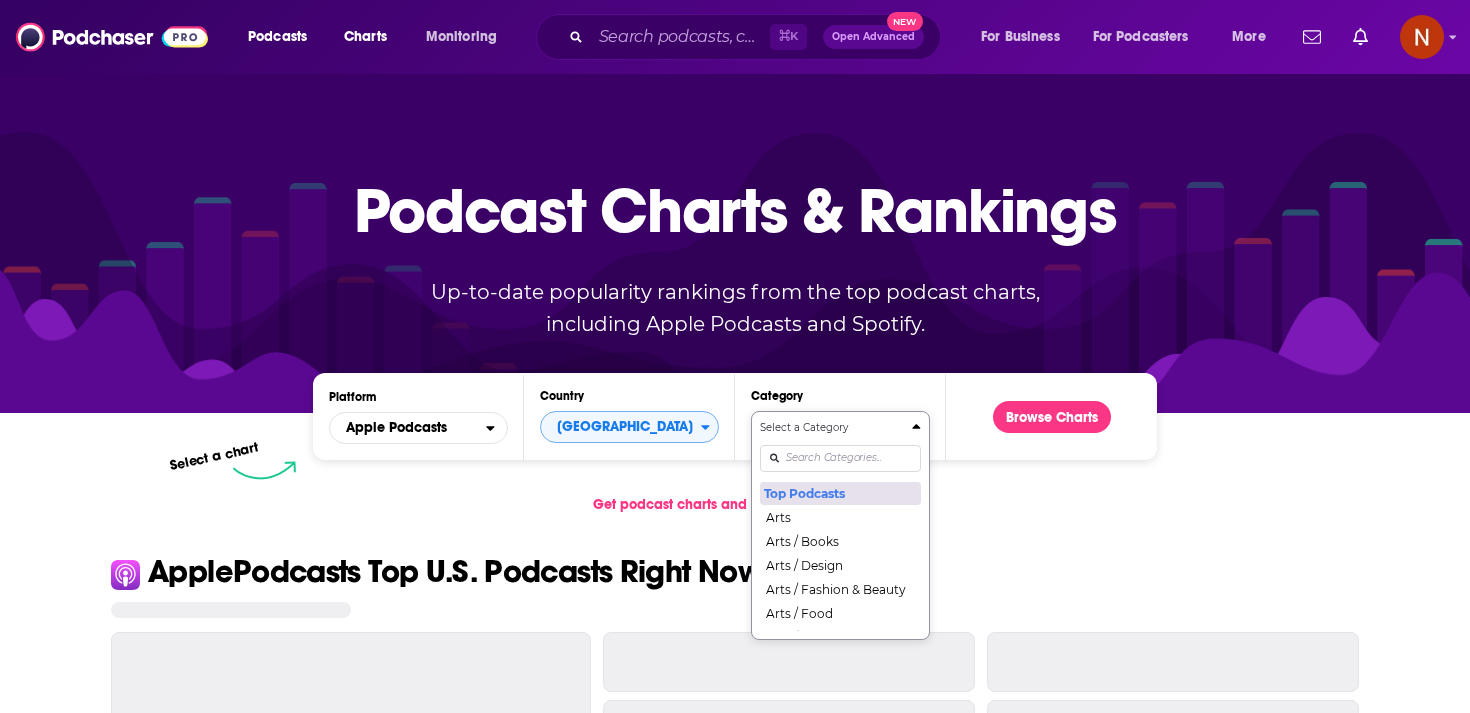 click on "Top Podcasts" at bounding box center [840, 493] 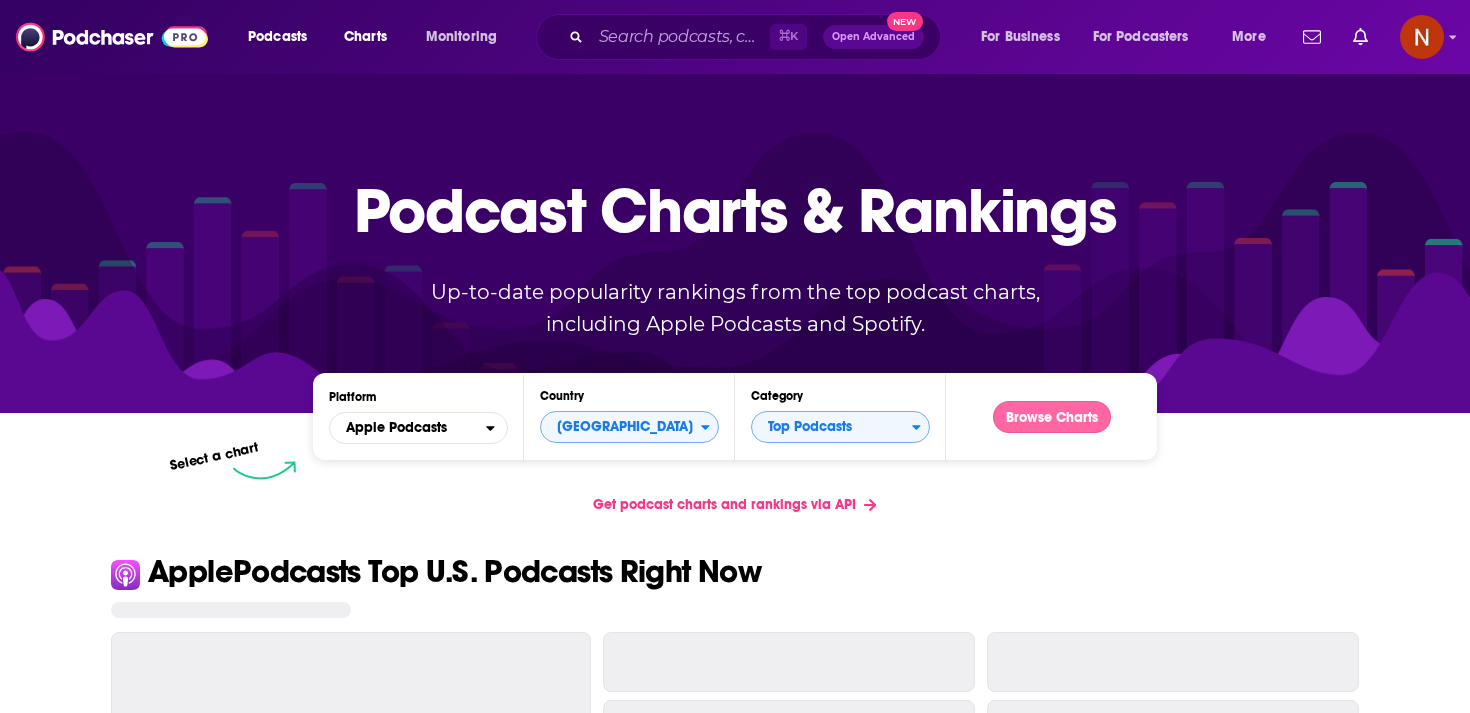 click on "Browse Charts" at bounding box center [1052, 417] 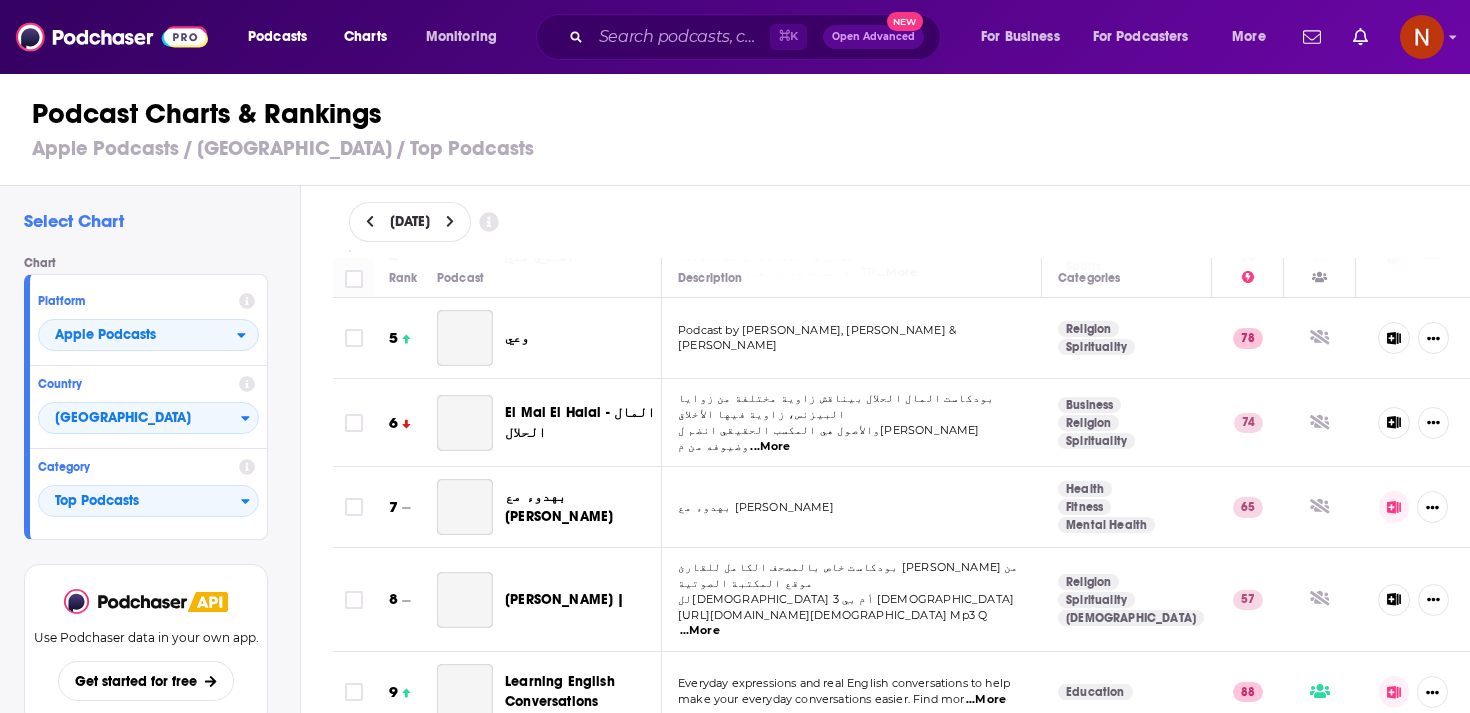 scroll, scrollTop: 352, scrollLeft: 0, axis: vertical 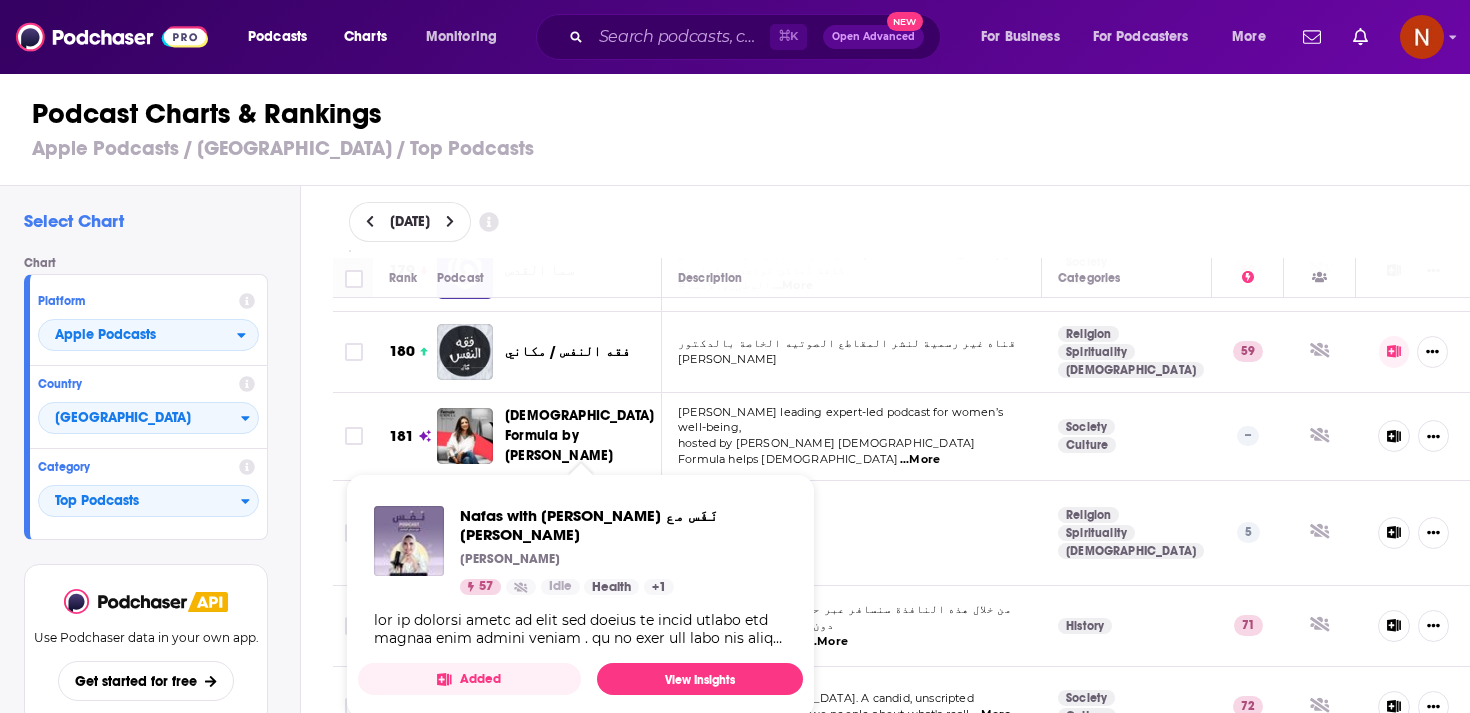 click on "Nafas with Samah Alothman ﻧَﻔَﺲ مع سماح العثمان" at bounding box center [573, 1374] 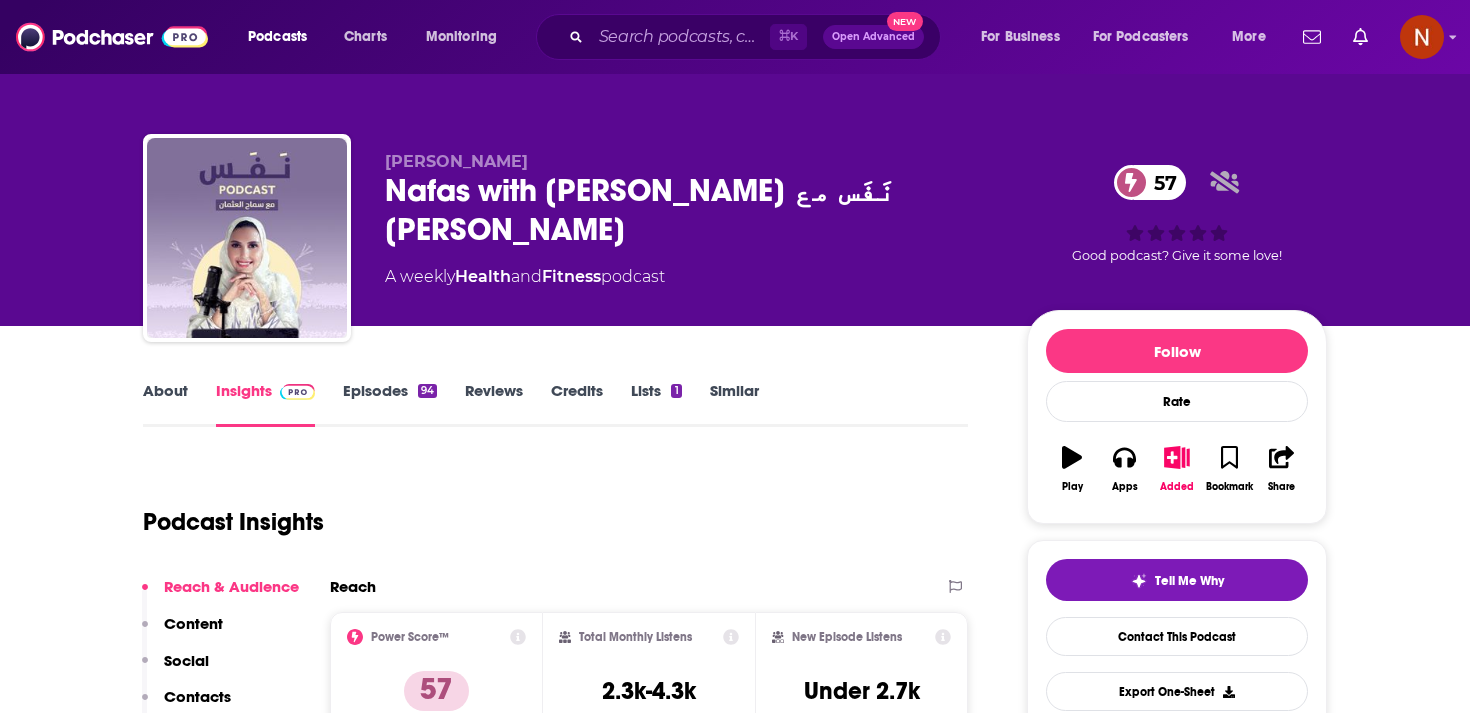 click on "Episodes 94" at bounding box center (390, 404) 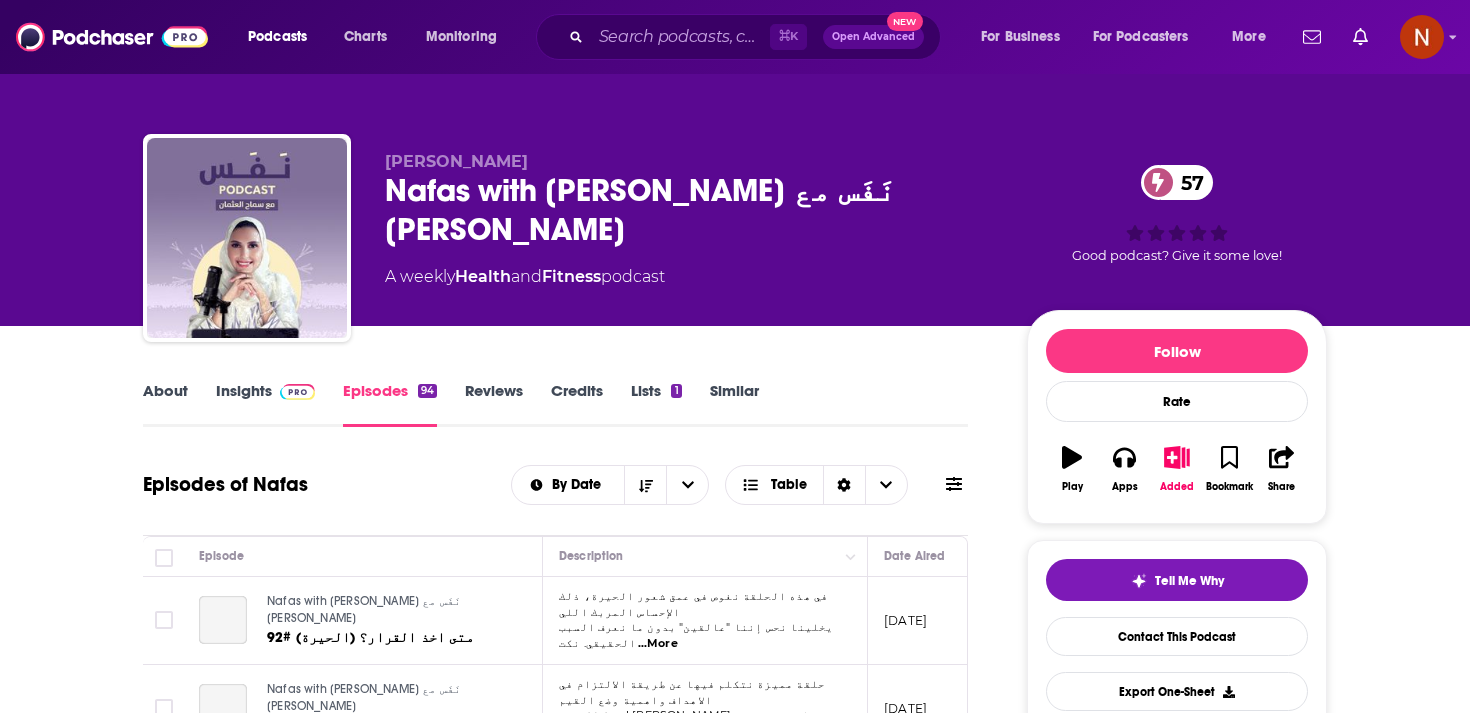 click on "Nafas with Samah Alothman ﻧَﻔَﺲ مع سماح العثمان 57" at bounding box center (690, 210) 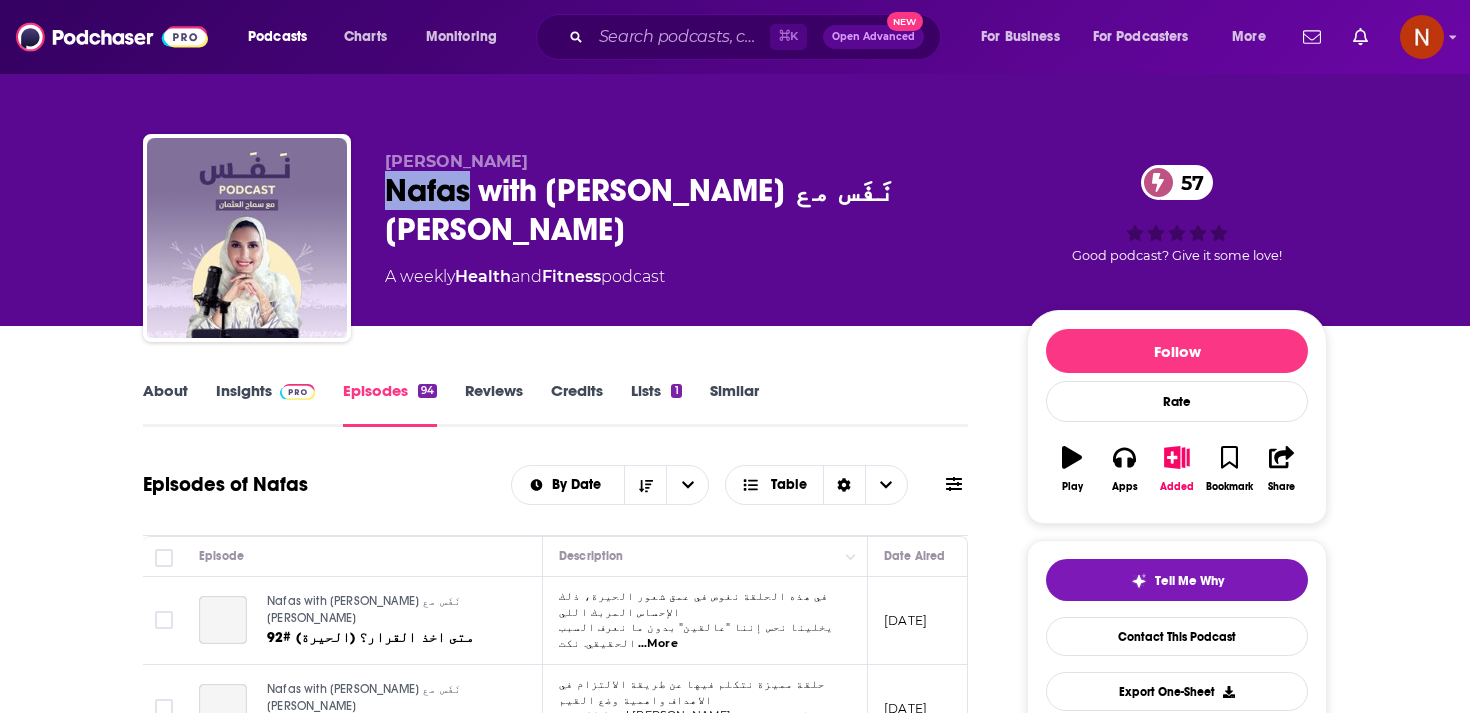 click on "Nafas with Samah Alothman ﻧَﻔَﺲ مع سماح العثمان 57" at bounding box center [690, 210] 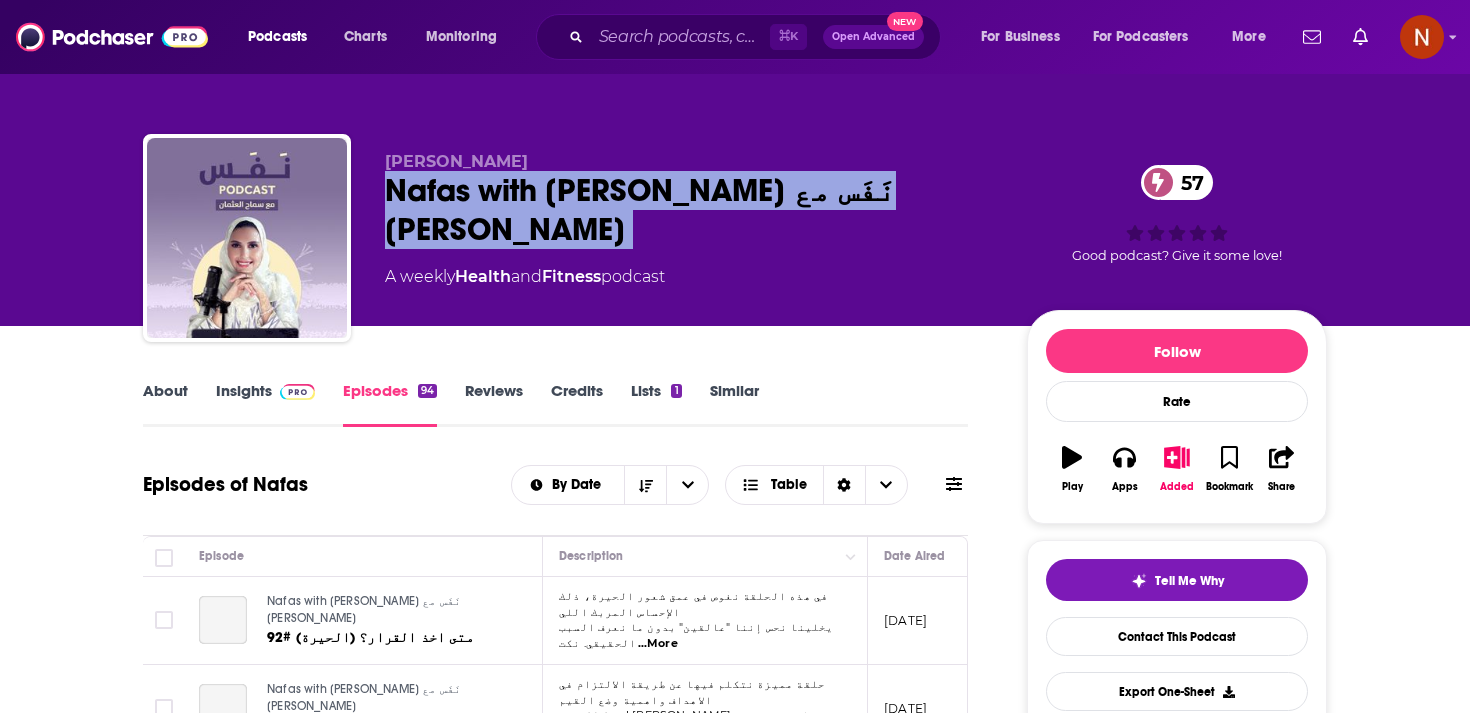 click on "Nafas with Samah Alothman ﻧَﻔَﺲ مع سماح العثمان 57" at bounding box center (690, 210) 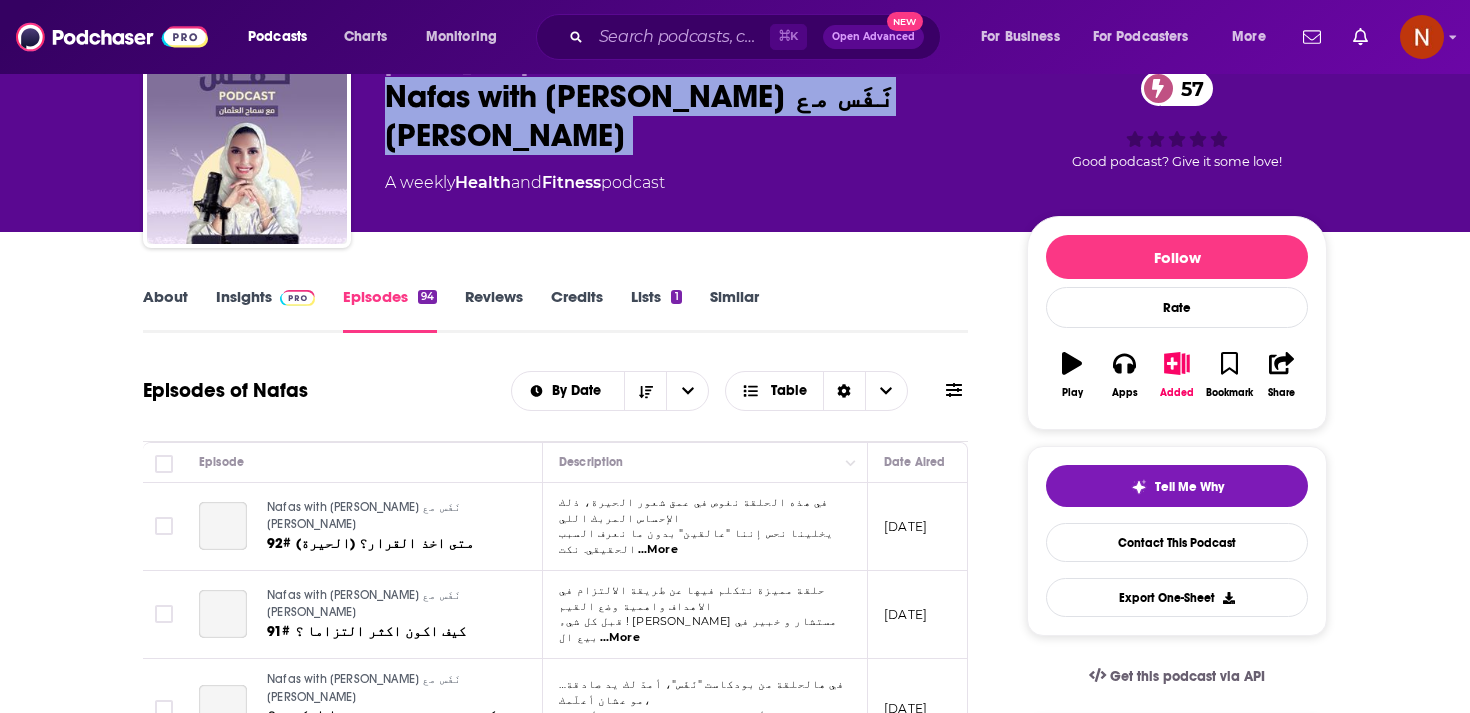 scroll, scrollTop: 182, scrollLeft: 0, axis: vertical 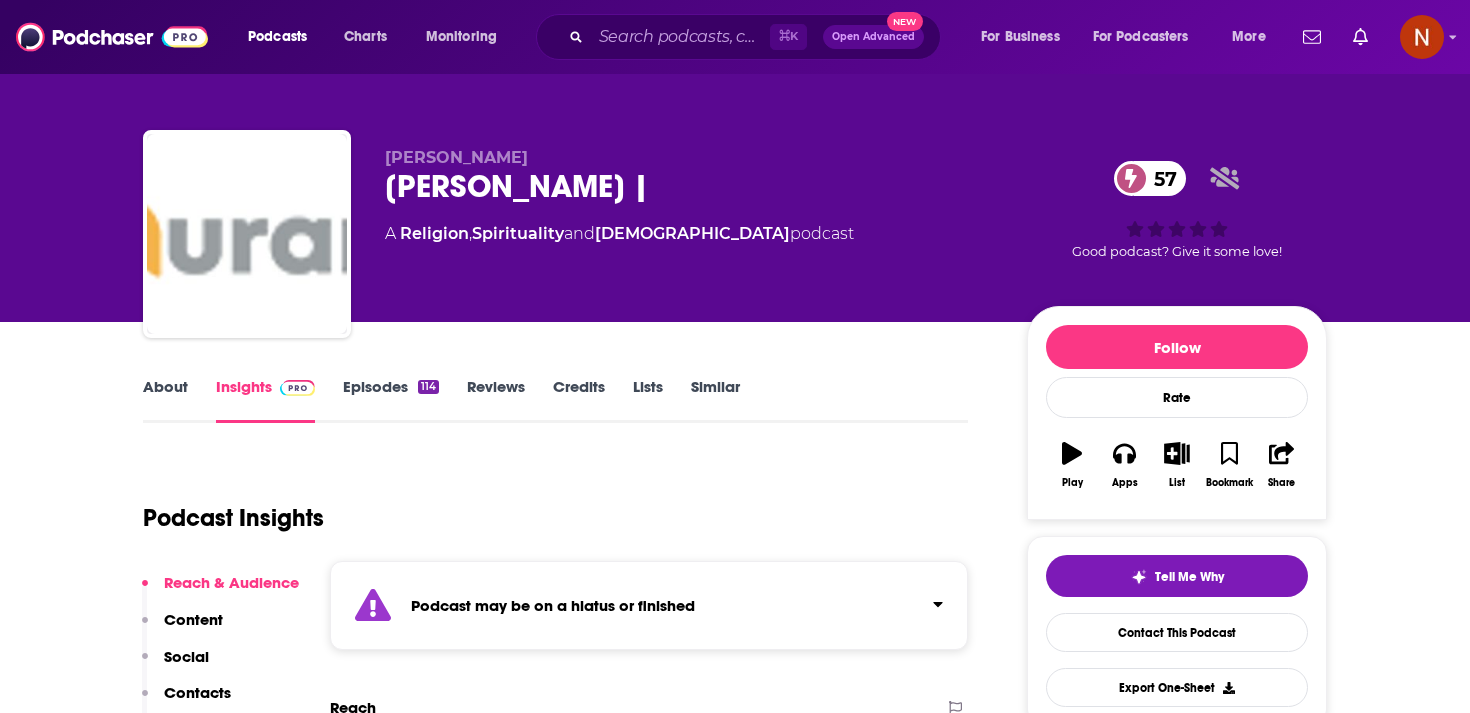 click on "مشاري العفاسي  - Mishary Alafasi | 57" at bounding box center (690, 186) 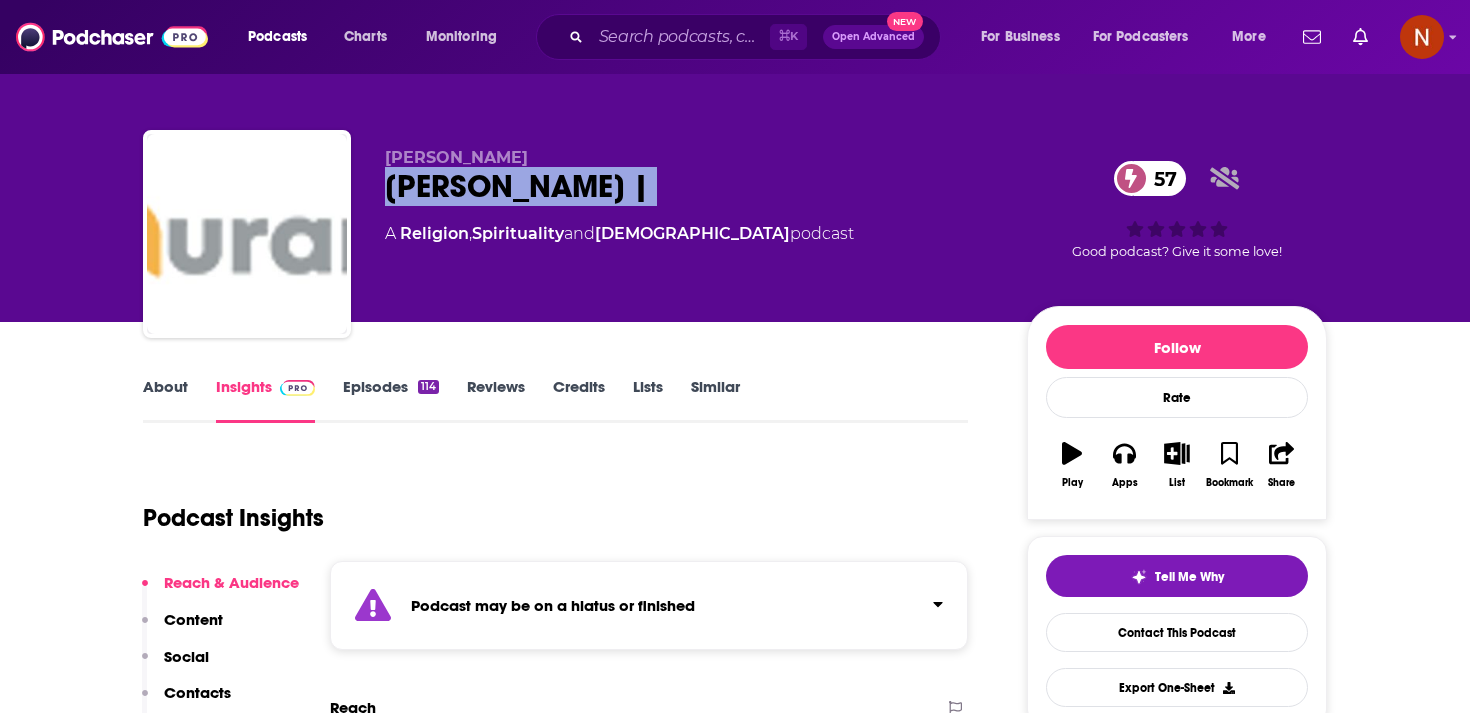 click on "مشاري العفاسي  - Mishary Alafasi | 57" at bounding box center [690, 186] 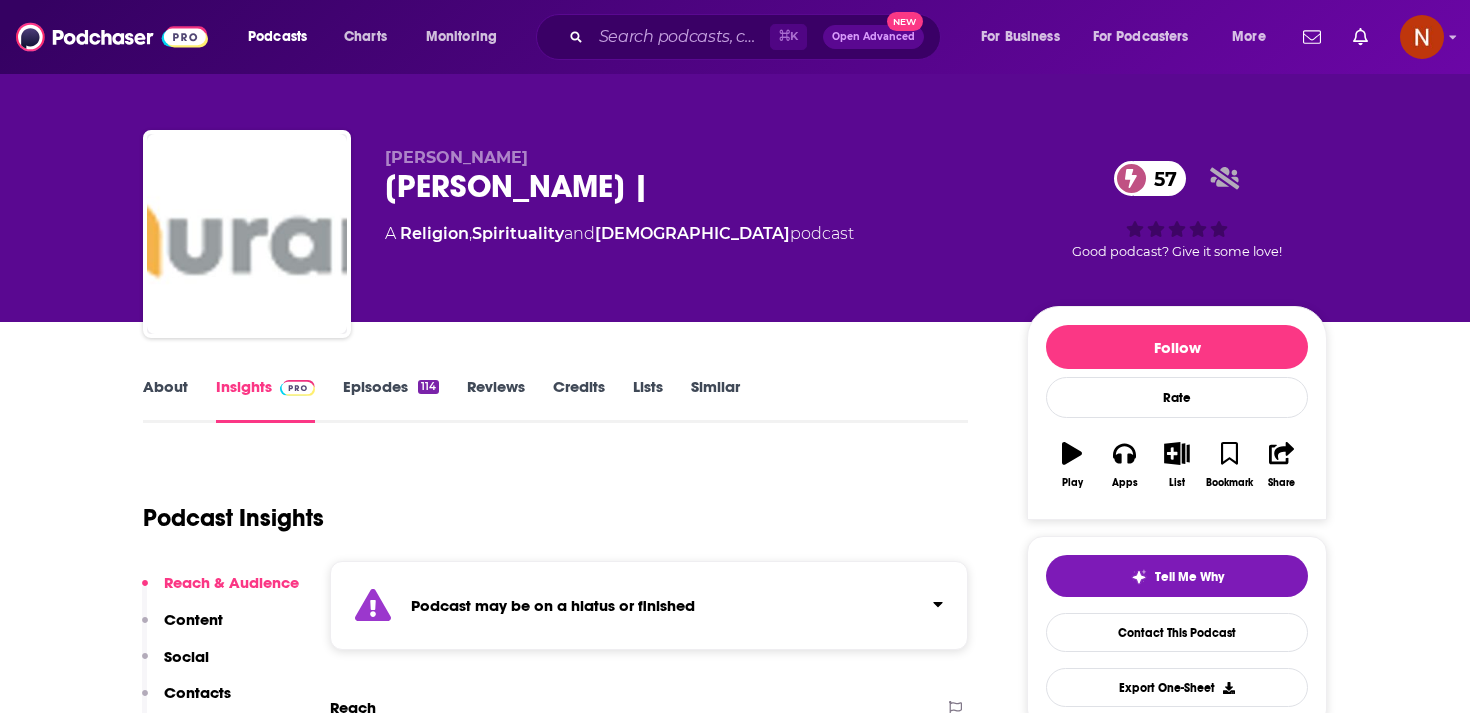 click on "Majed Alsadhan" at bounding box center (456, 157) 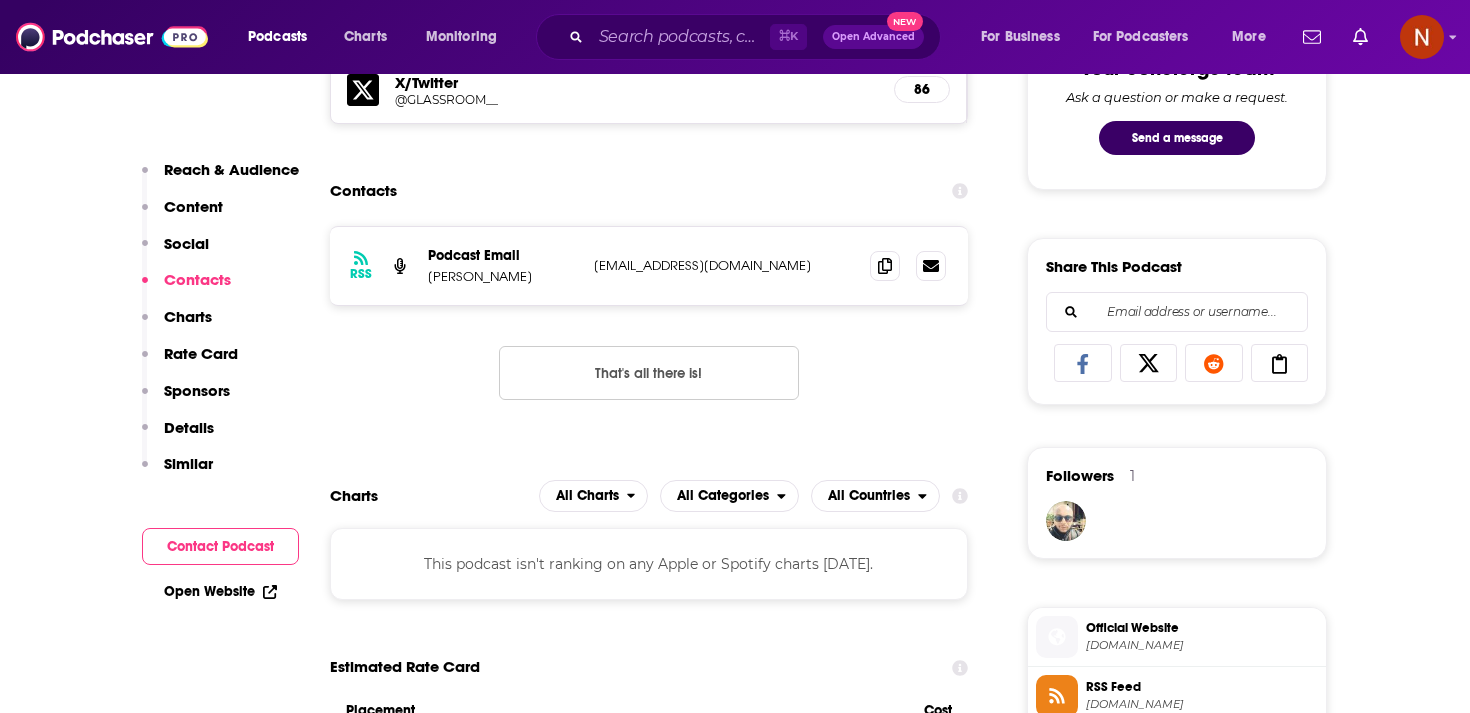 scroll, scrollTop: 1164, scrollLeft: 0, axis: vertical 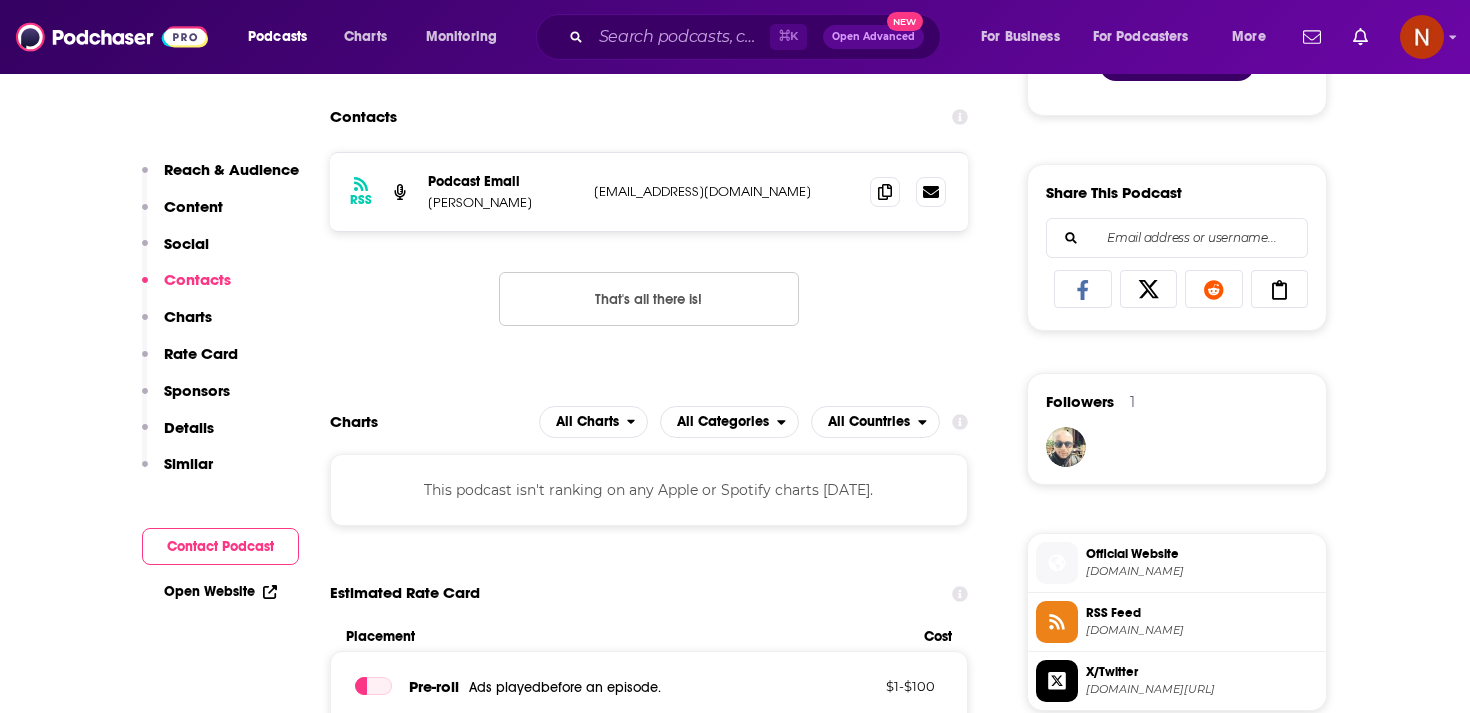 click on "[DOMAIN_NAME]" at bounding box center [1202, 630] 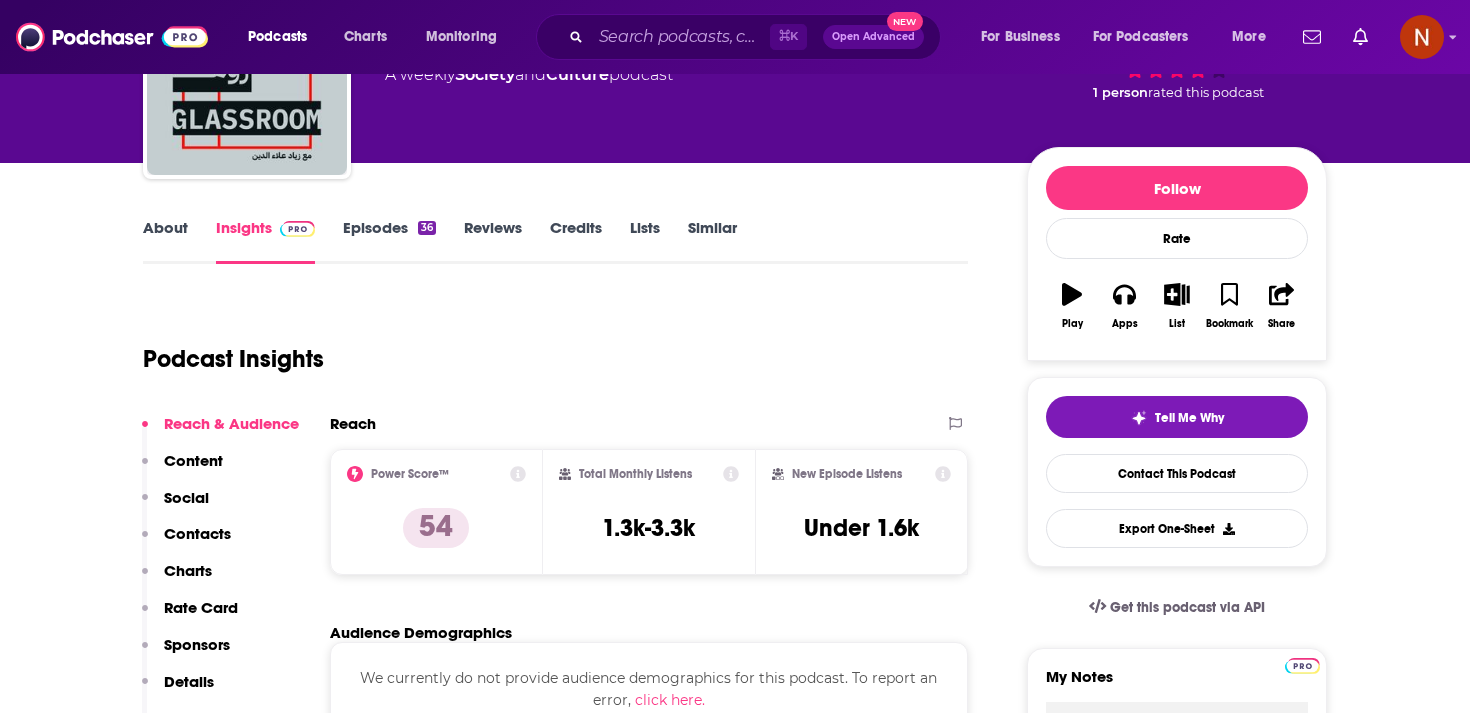 scroll, scrollTop: 0, scrollLeft: 0, axis: both 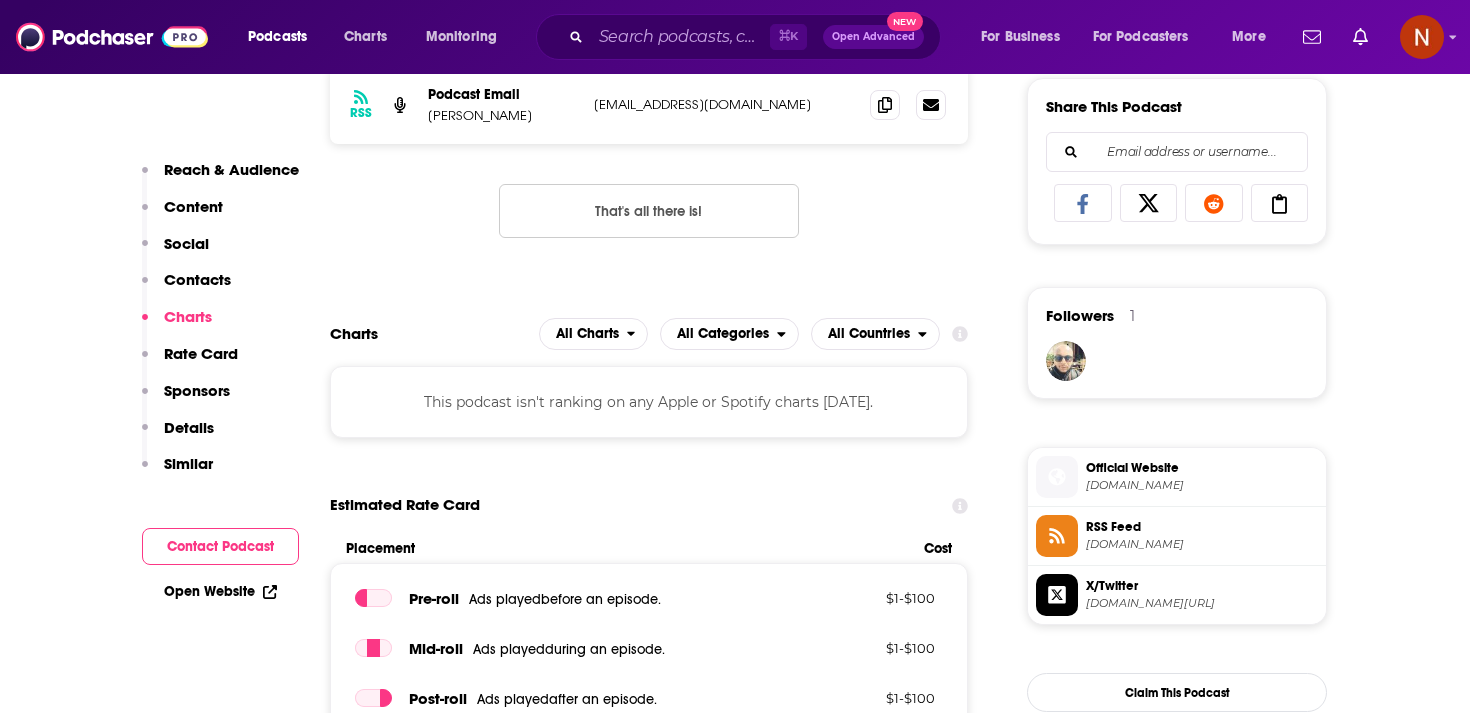 click on "media.podeo.co" at bounding box center (1202, 544) 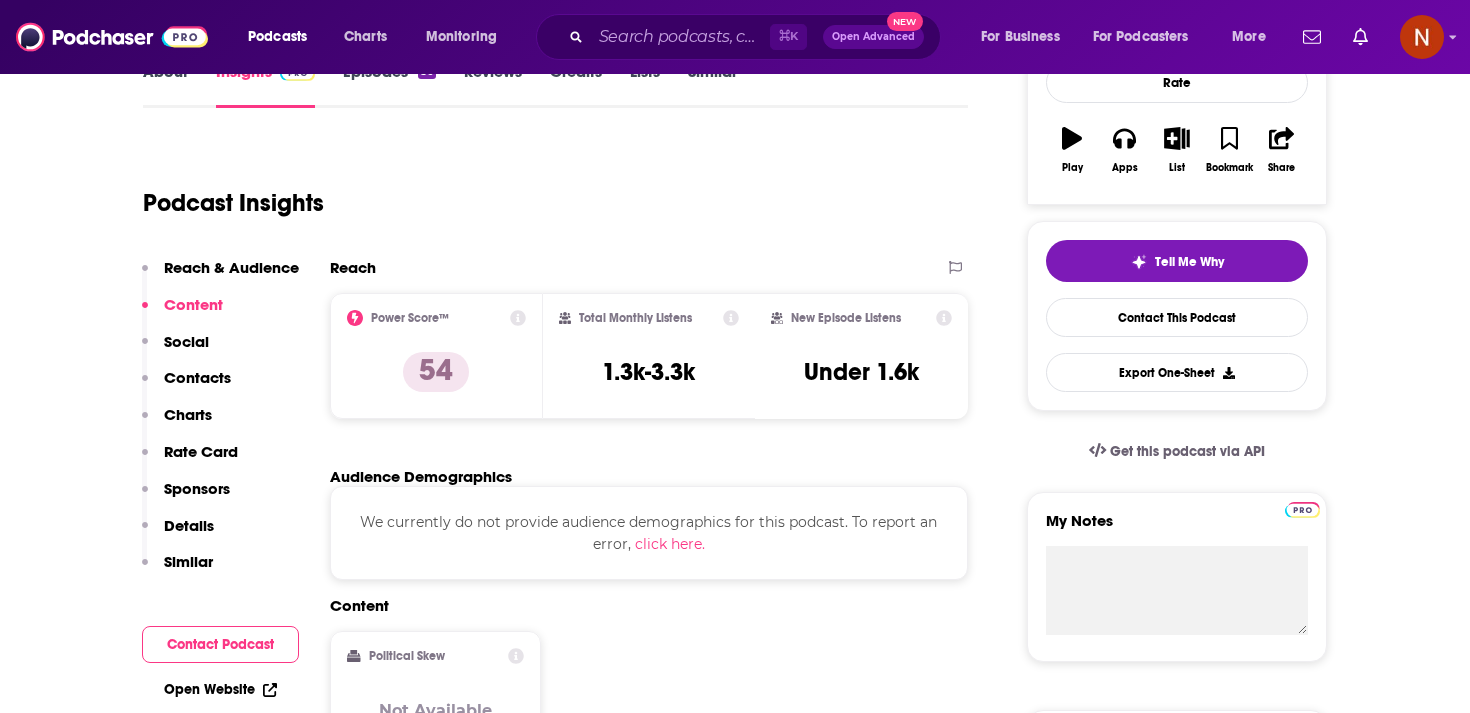 scroll, scrollTop: 0, scrollLeft: 0, axis: both 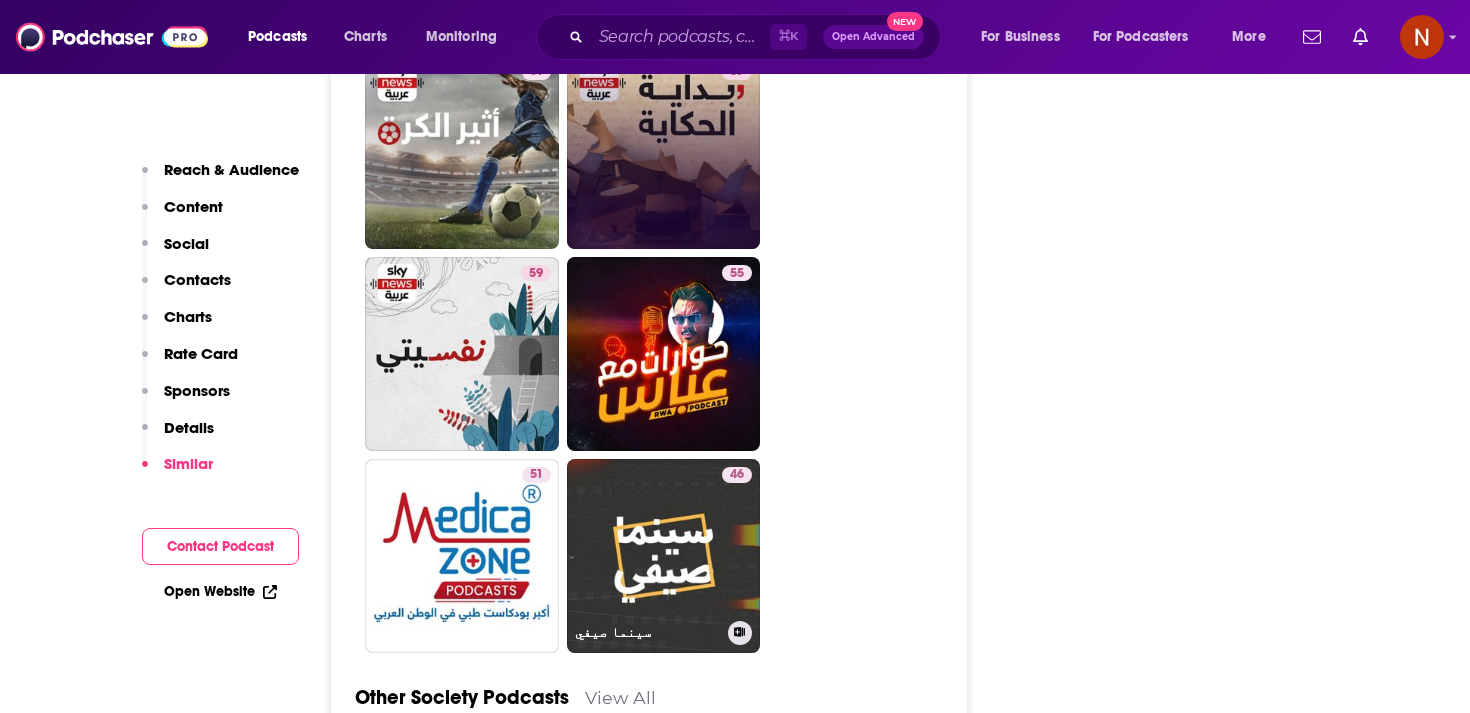 click on "سينما صيفي" at bounding box center (647, 632) 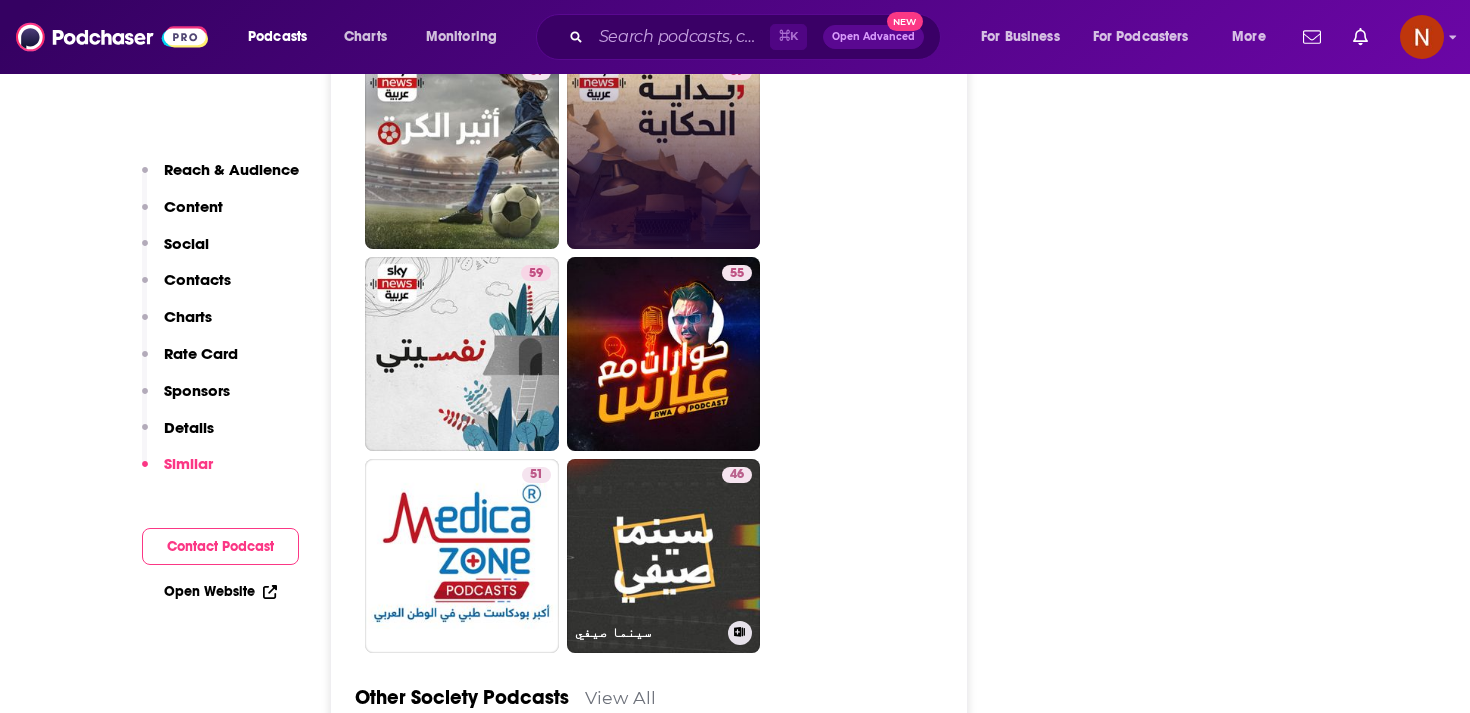 type on "https://www.podchaser.com/podcasts/synma-syfy-4851860" 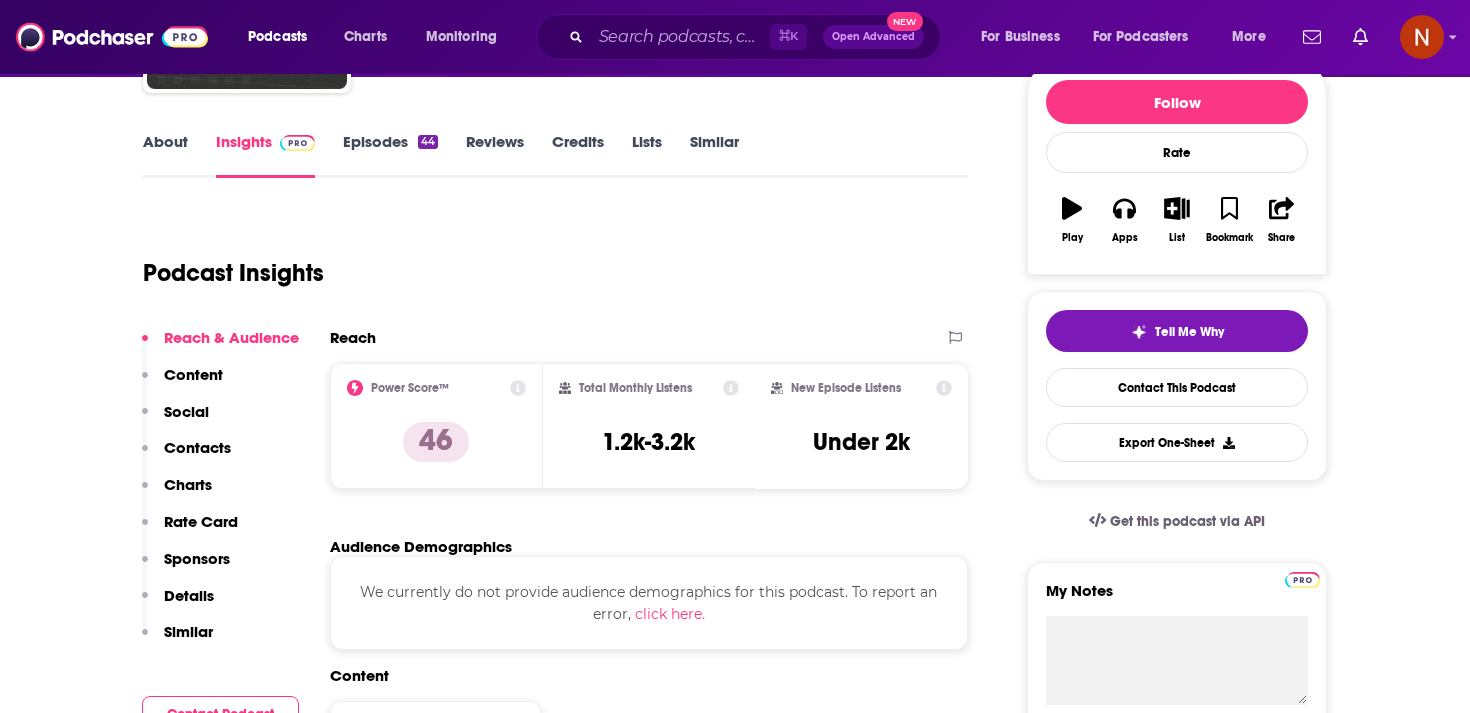 scroll, scrollTop: 0, scrollLeft: 0, axis: both 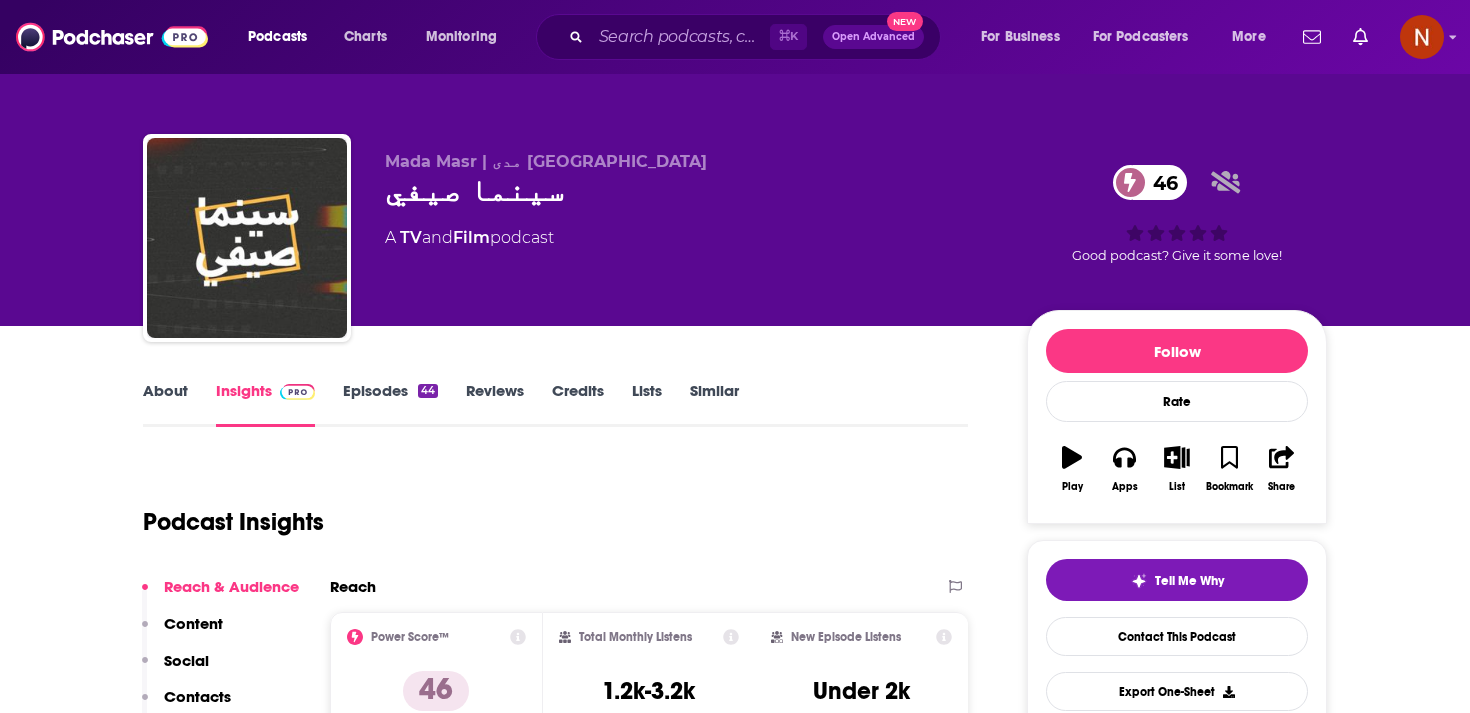 click on "Mada Masr | مدى مصر" at bounding box center [546, 161] 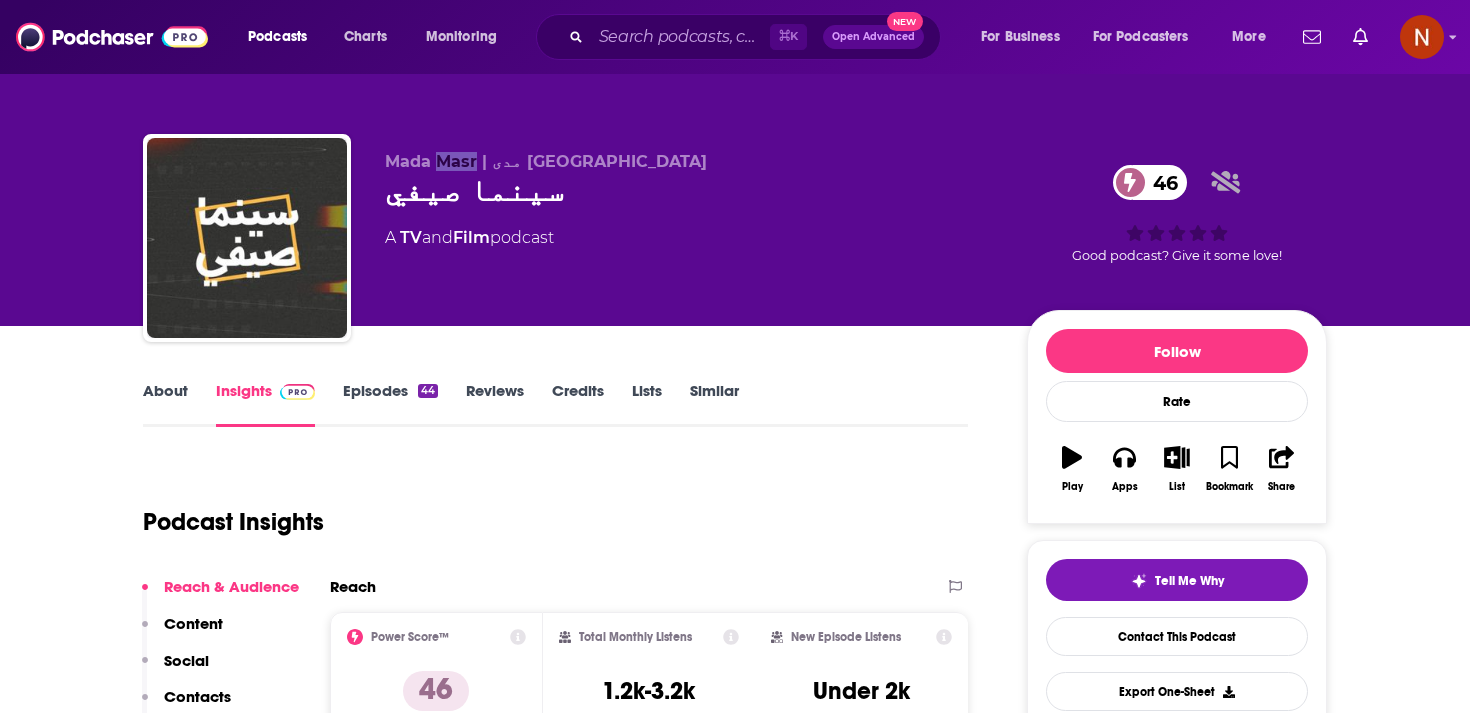 click on "Mada Masr | مدى مصر" at bounding box center (546, 161) 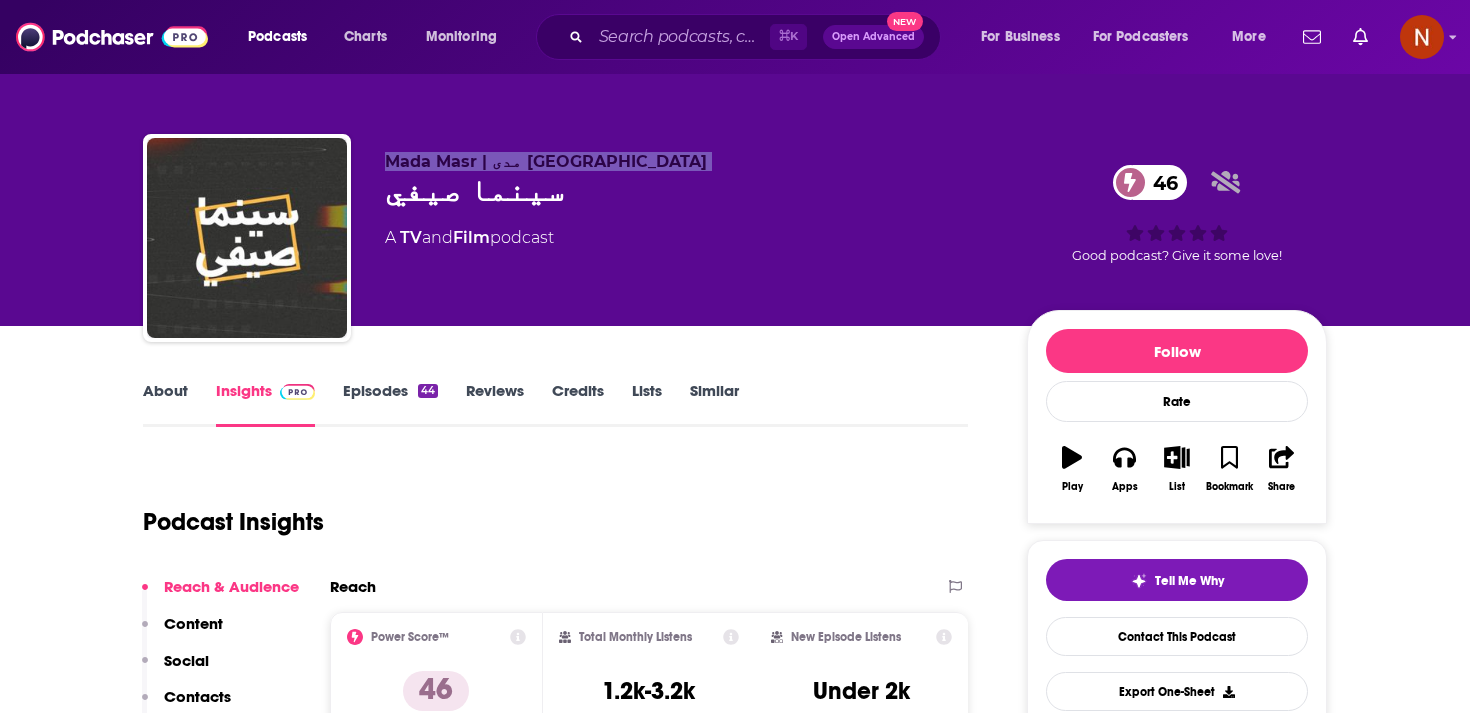 click on "Mada Masr | مدى مصر" at bounding box center [546, 161] 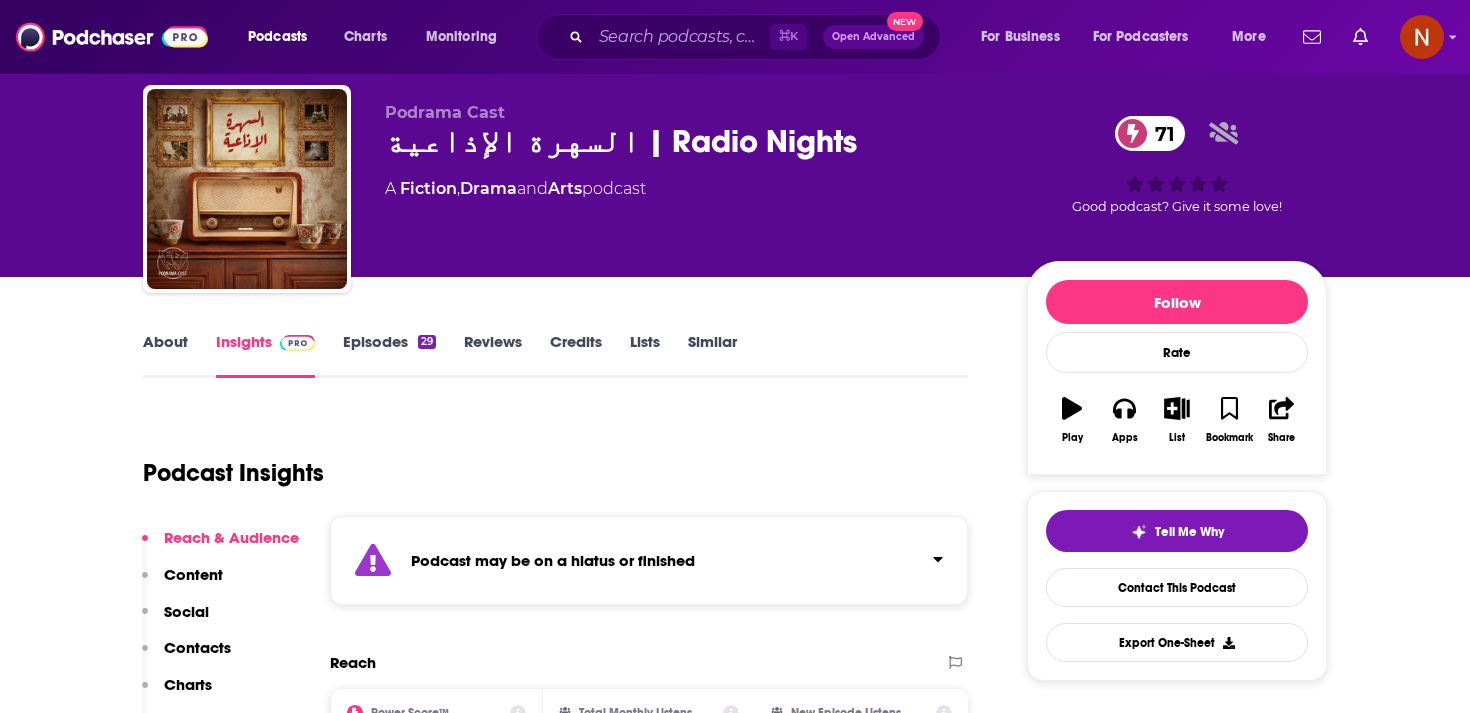 scroll, scrollTop: 43, scrollLeft: 0, axis: vertical 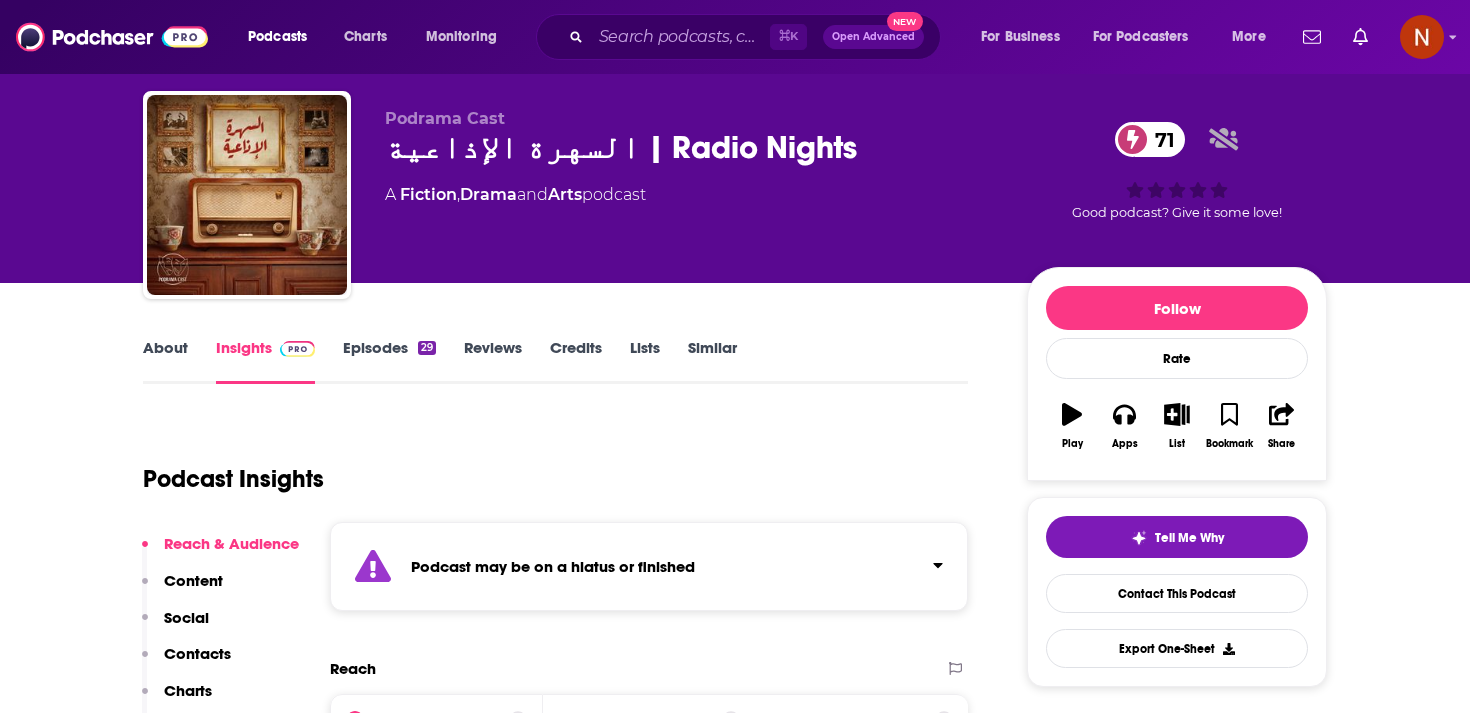 click on "Podrama Cast" at bounding box center (445, 118) 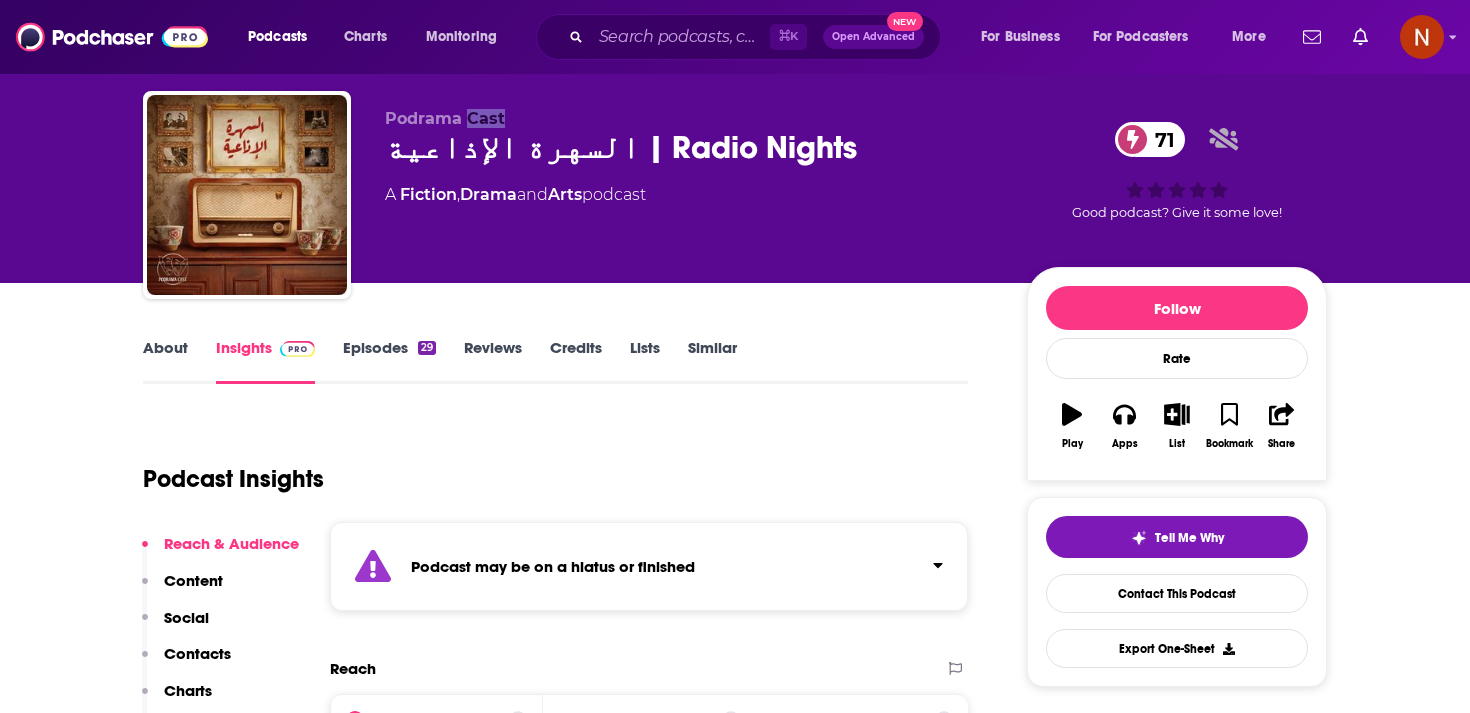 click on "Podrama Cast" at bounding box center (445, 118) 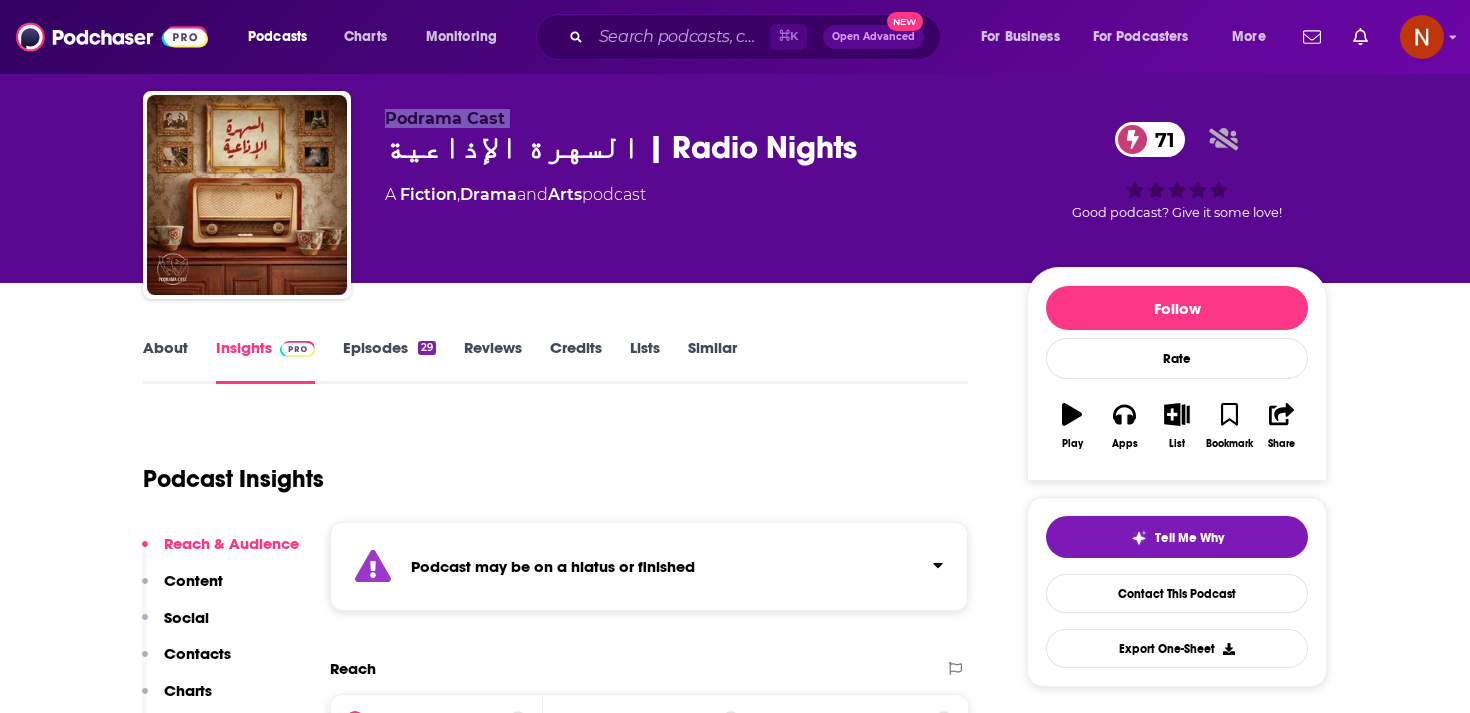 click on "Podrama Cast" at bounding box center [445, 118] 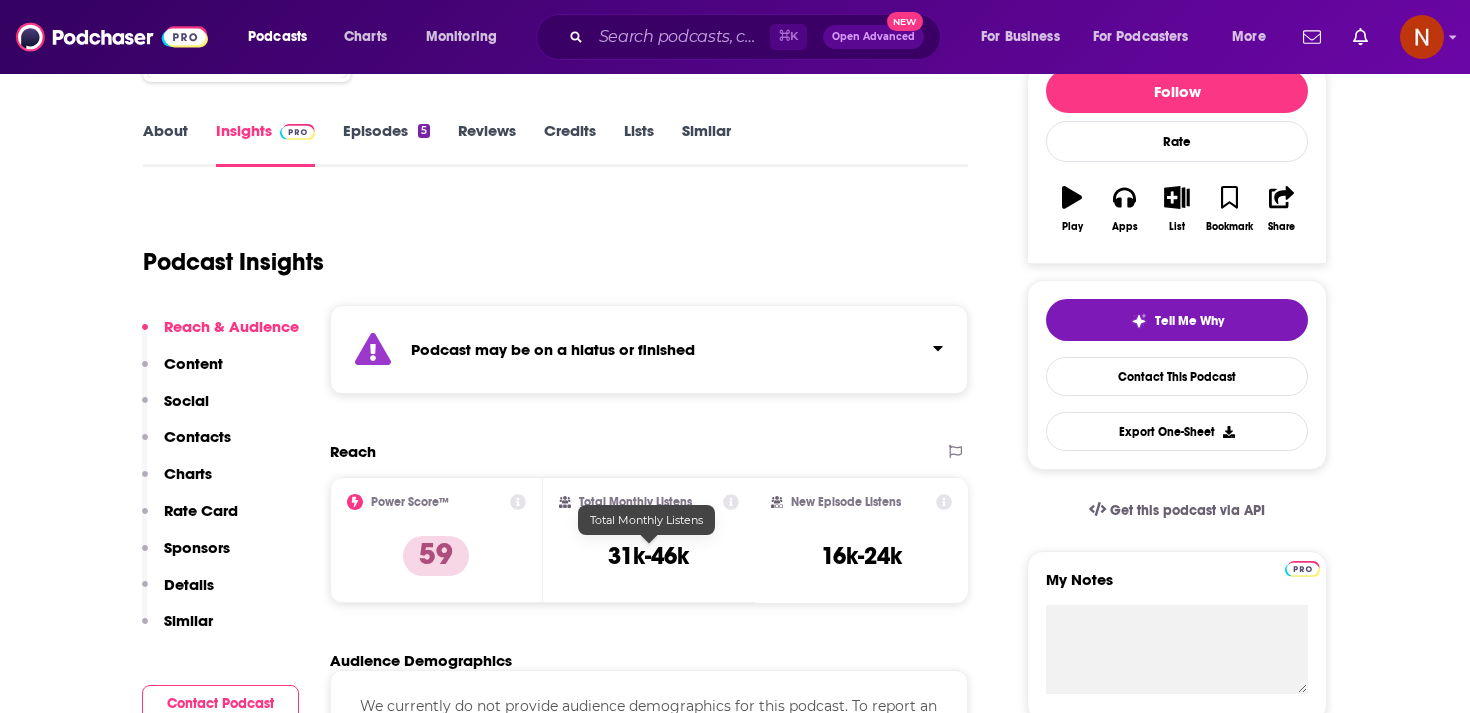 scroll, scrollTop: 0, scrollLeft: 0, axis: both 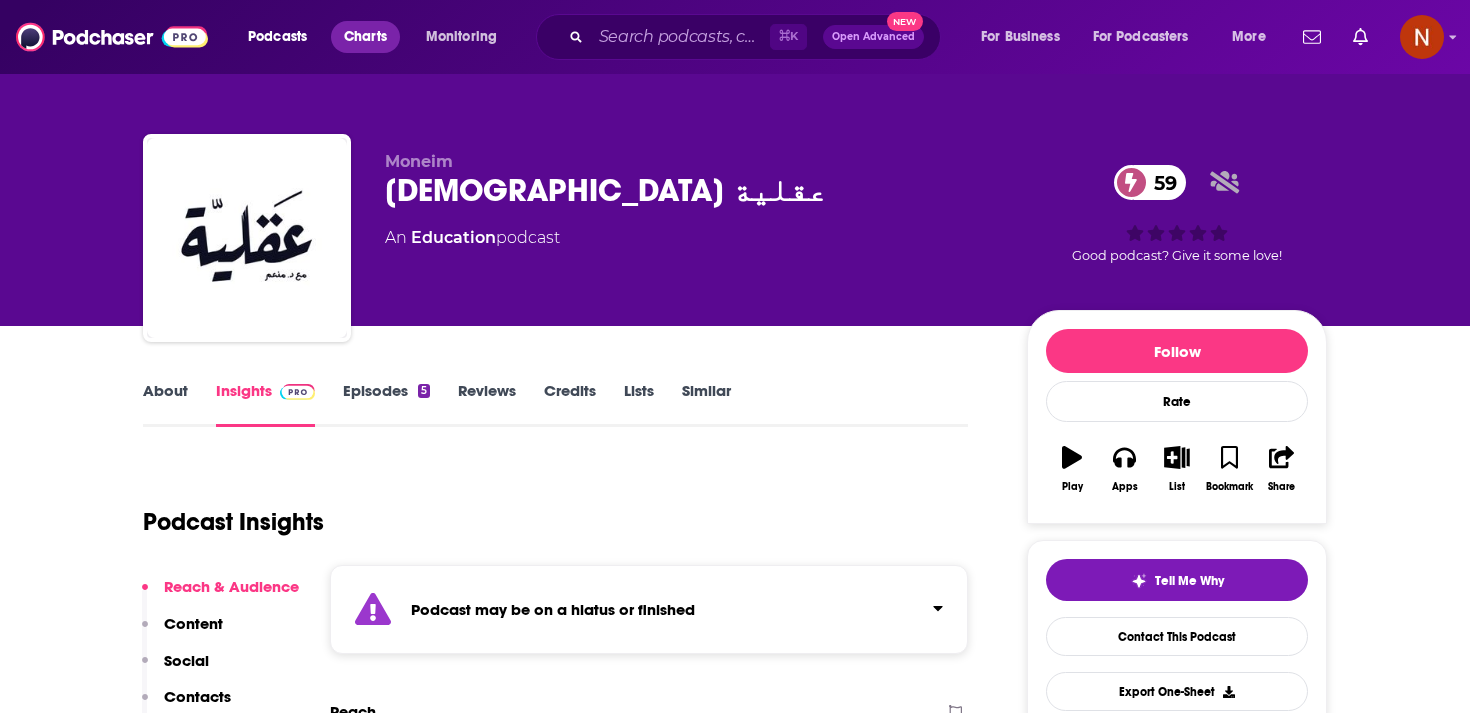 click on "Charts" at bounding box center [365, 37] 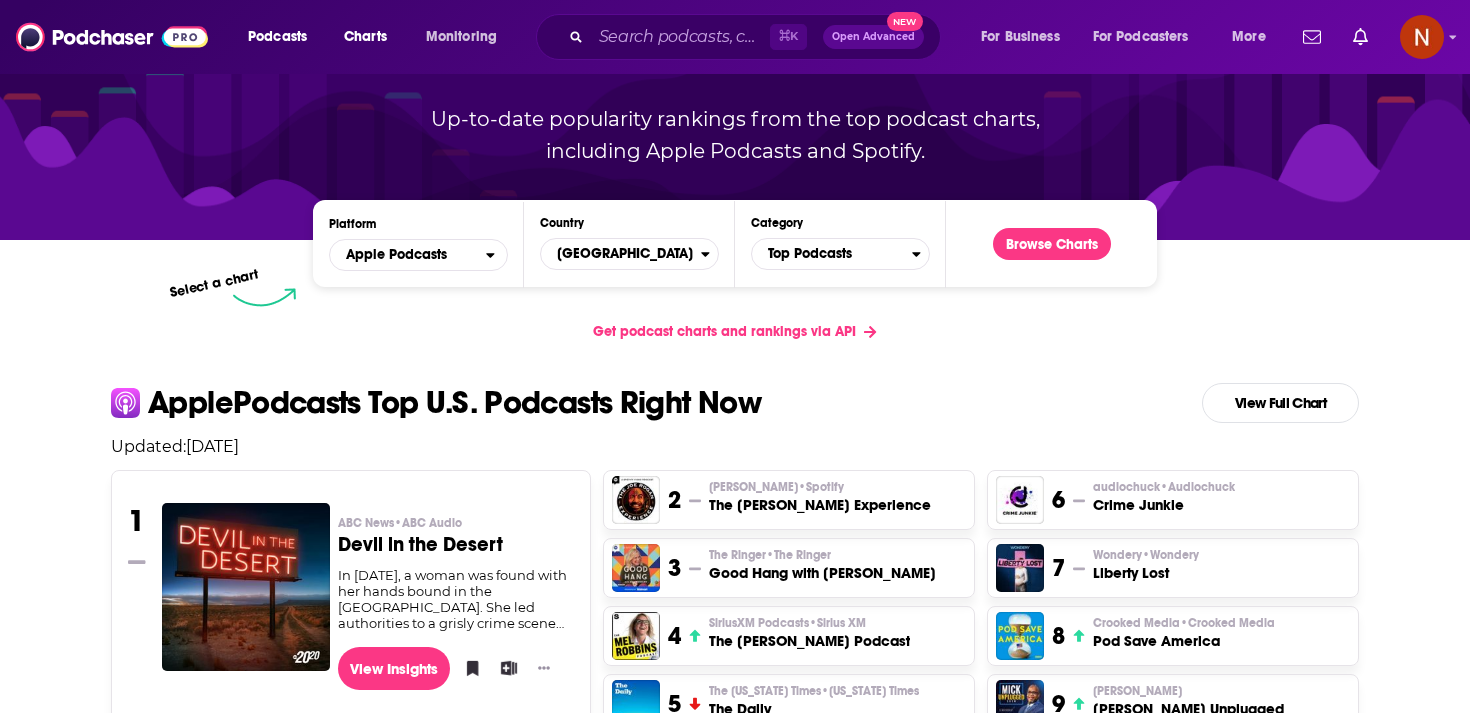 scroll, scrollTop: 0, scrollLeft: 0, axis: both 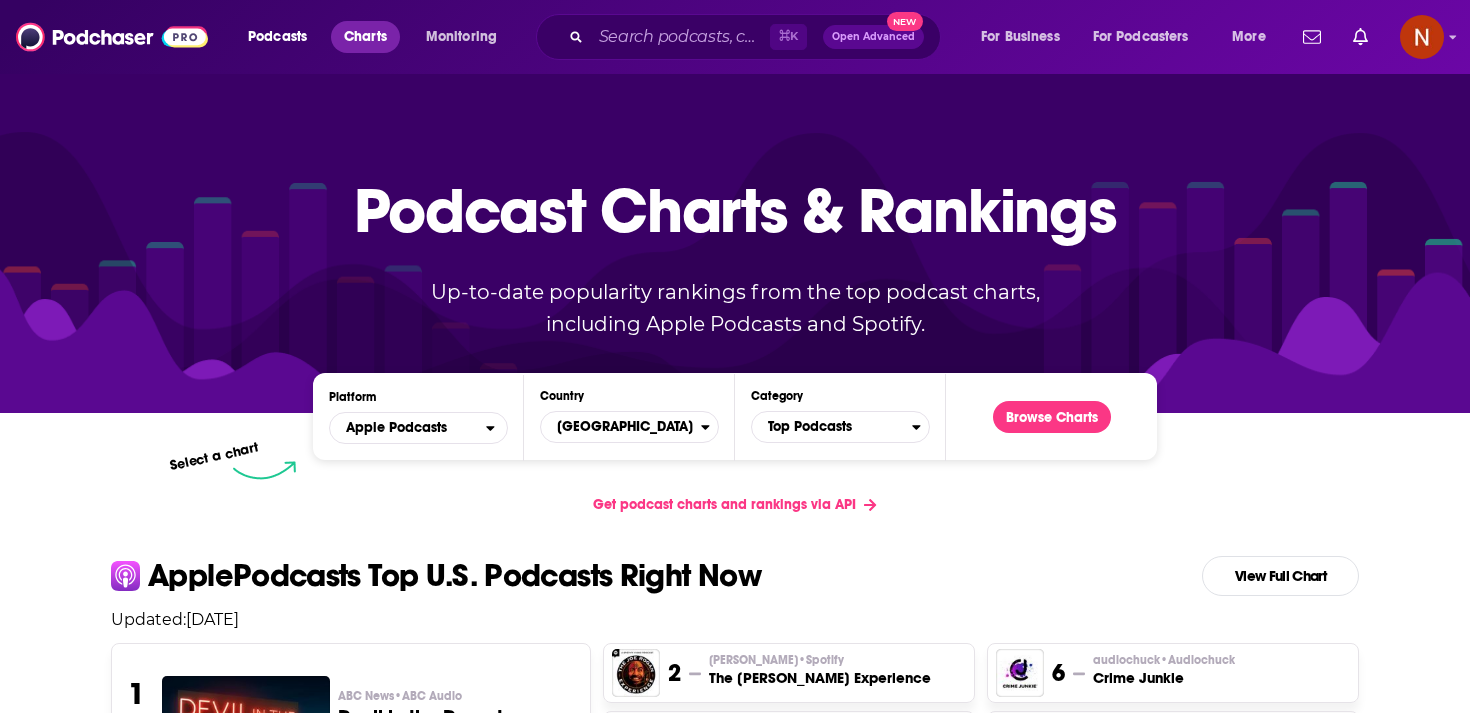 click on "Charts" at bounding box center (365, 37) 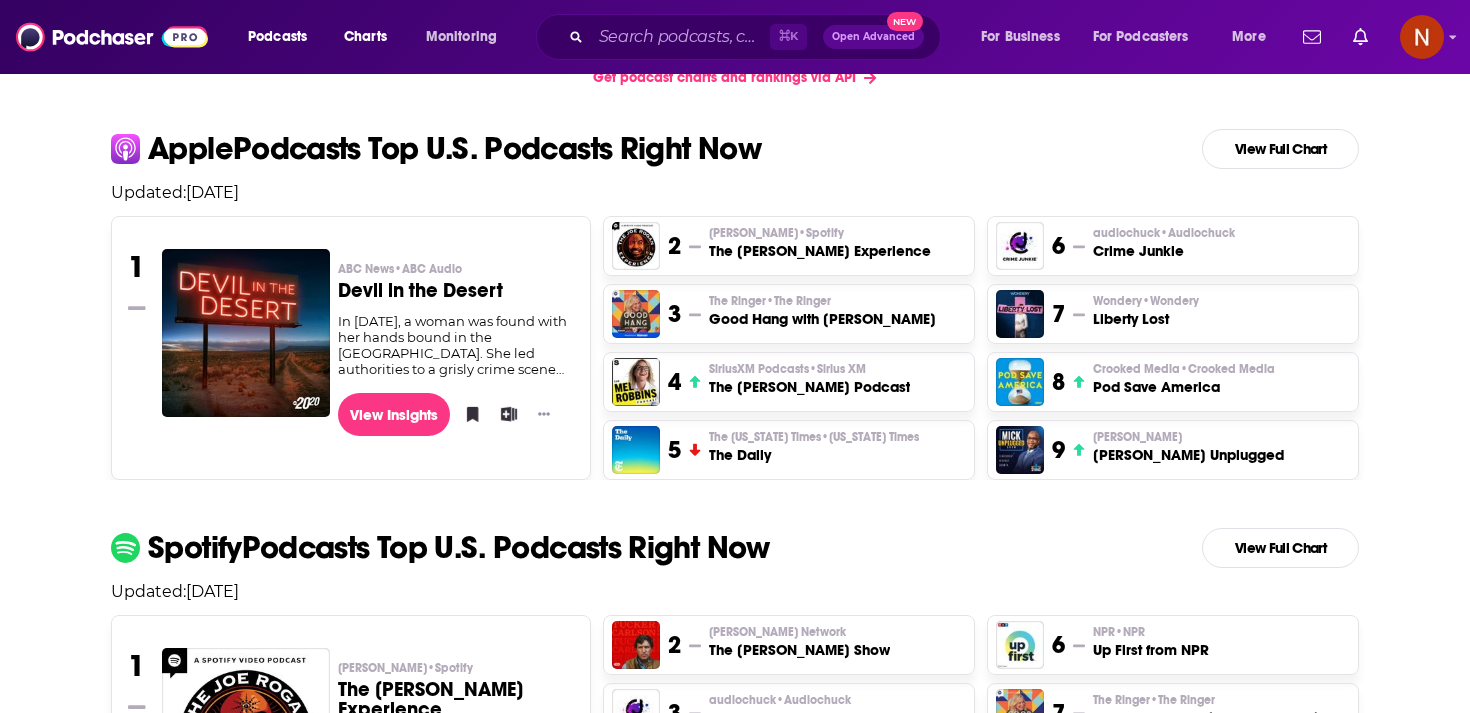 scroll, scrollTop: 698, scrollLeft: 0, axis: vertical 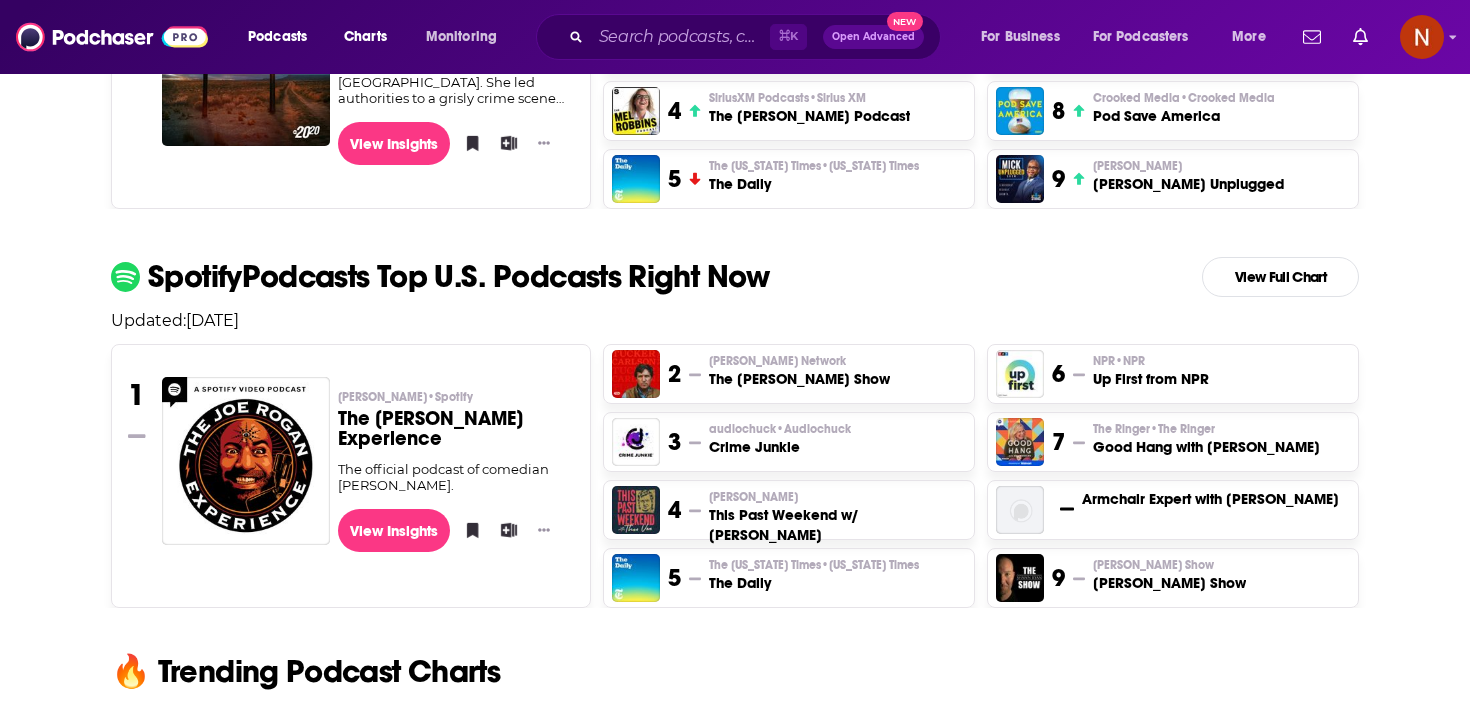 click on "Podcast Charts & Rankings Up-to-date popularity rankings from the top podcast charts, including Apple Podcasts and Spotify. Browse Charts Platform Apple Podcasts Country United States Category Top Podcasts Browse Charts Select a chart Get podcast charts and rankings via API Apple  Podcasts Top U.S. Podcasts Right Now View Full Chart Updated:  July 14, 2025 1 ABC News  •  ABC Audio Devil in the Desert View Insights 2 Joe Rogan  •  Spotify The Joe Rogan Experience 3 The Ringer  •  The Ringer Good Hang with Amy Poehler 4 SiriusXM Podcasts  •  Sirius XM The Mel Robbins Podcast 5 The New York Times  •  New York Times The Daily 6 audiochuck  •  Audiochuck Crime Junkie 7 Wondery  •  Wondery Liberty Lost 8 Crooked Media  •  Crooked Media Pod Save America 9 Mick Hunt Mick Unplugged Spotify  Podcasts Top U.S. Podcasts Right Now View Full Chart Updated:  July 14, 2025 1 Joe Rogan  •  Spotify The Joe Rogan Experience The official podcast of comedian Joe Rogan. View Insights 2 Tucker Carlson Network 3 4" at bounding box center (735, 931) 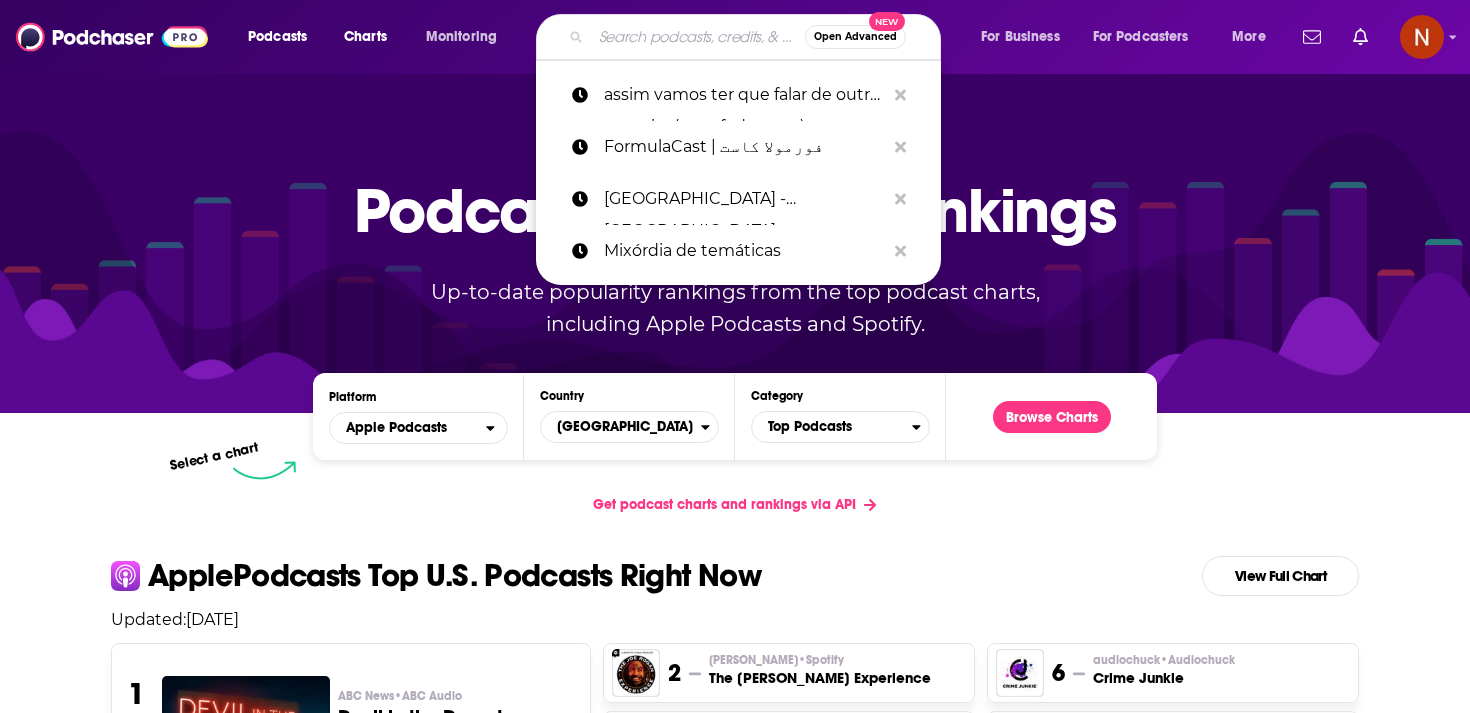 click at bounding box center [698, 37] 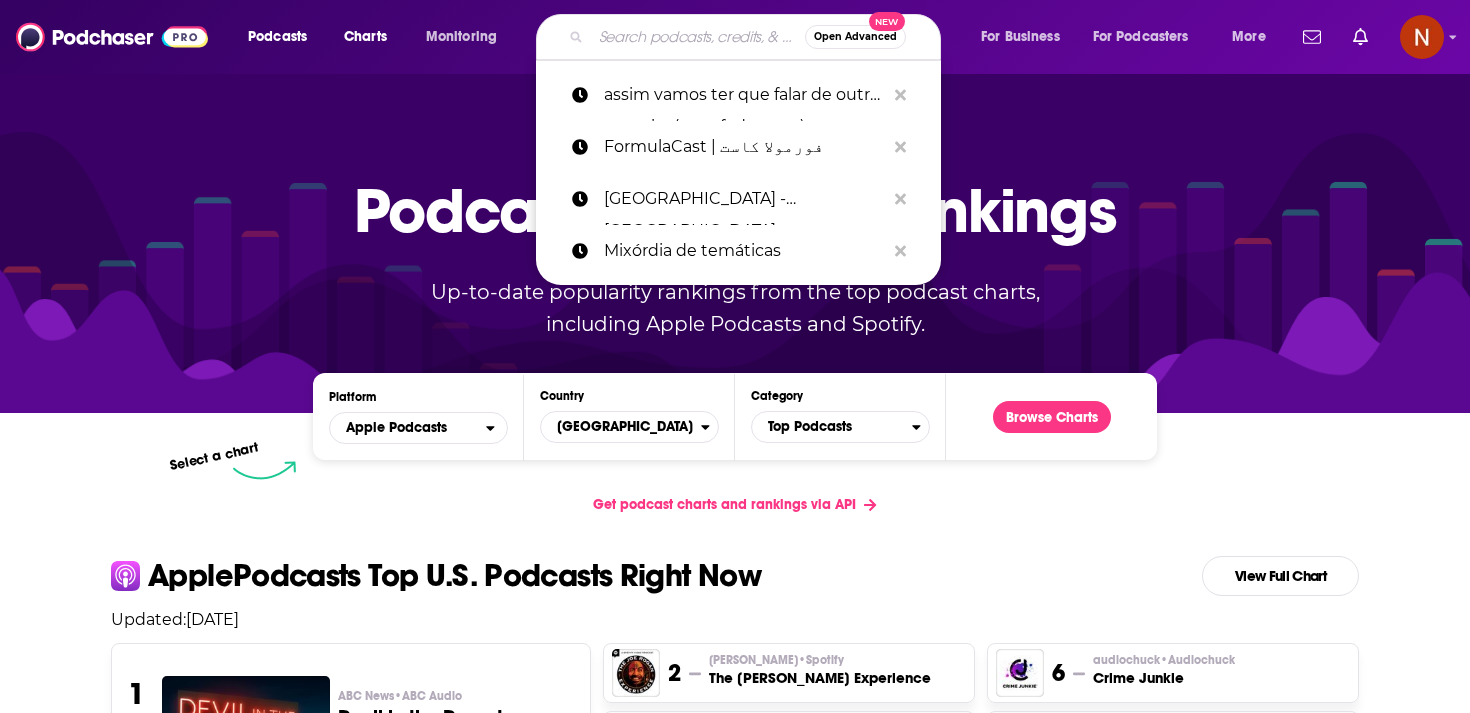 type on "فاهم" 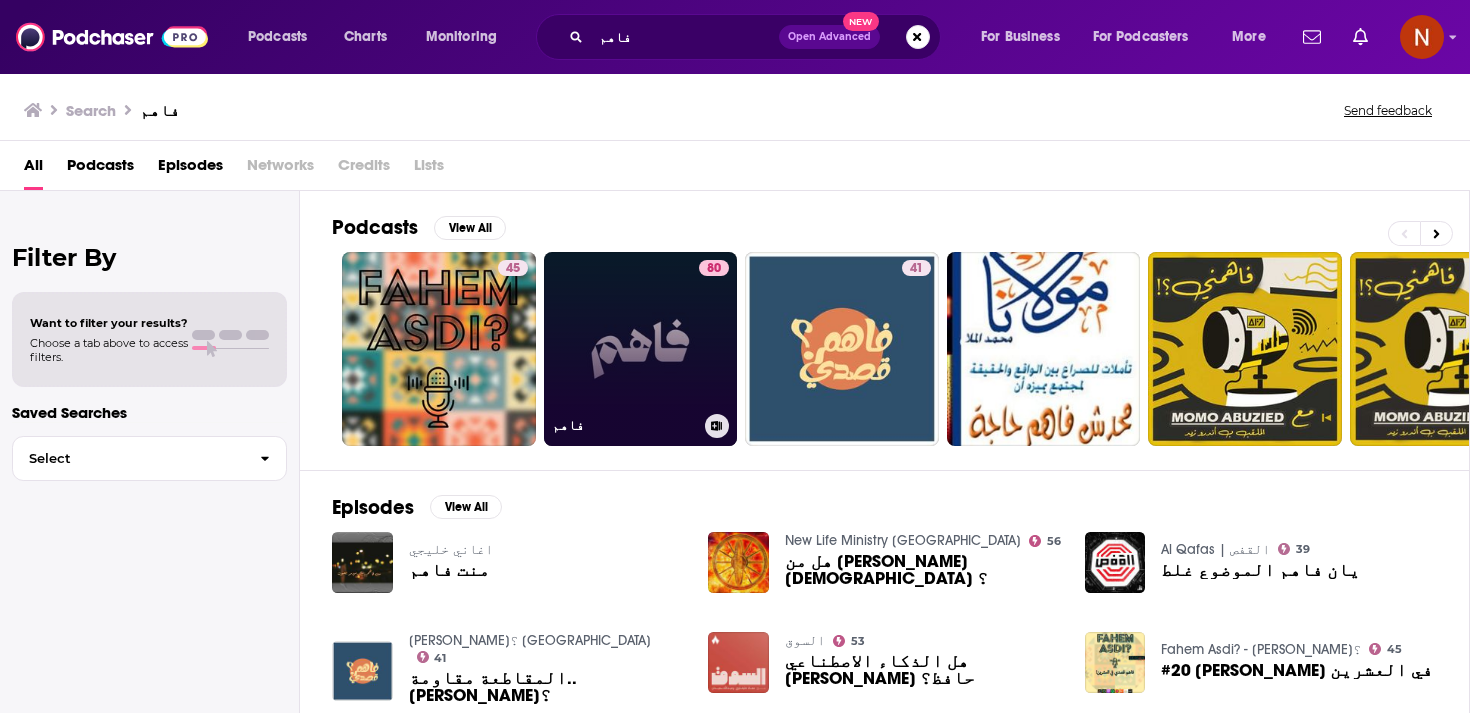 click on "80 فاهم" at bounding box center (641, 349) 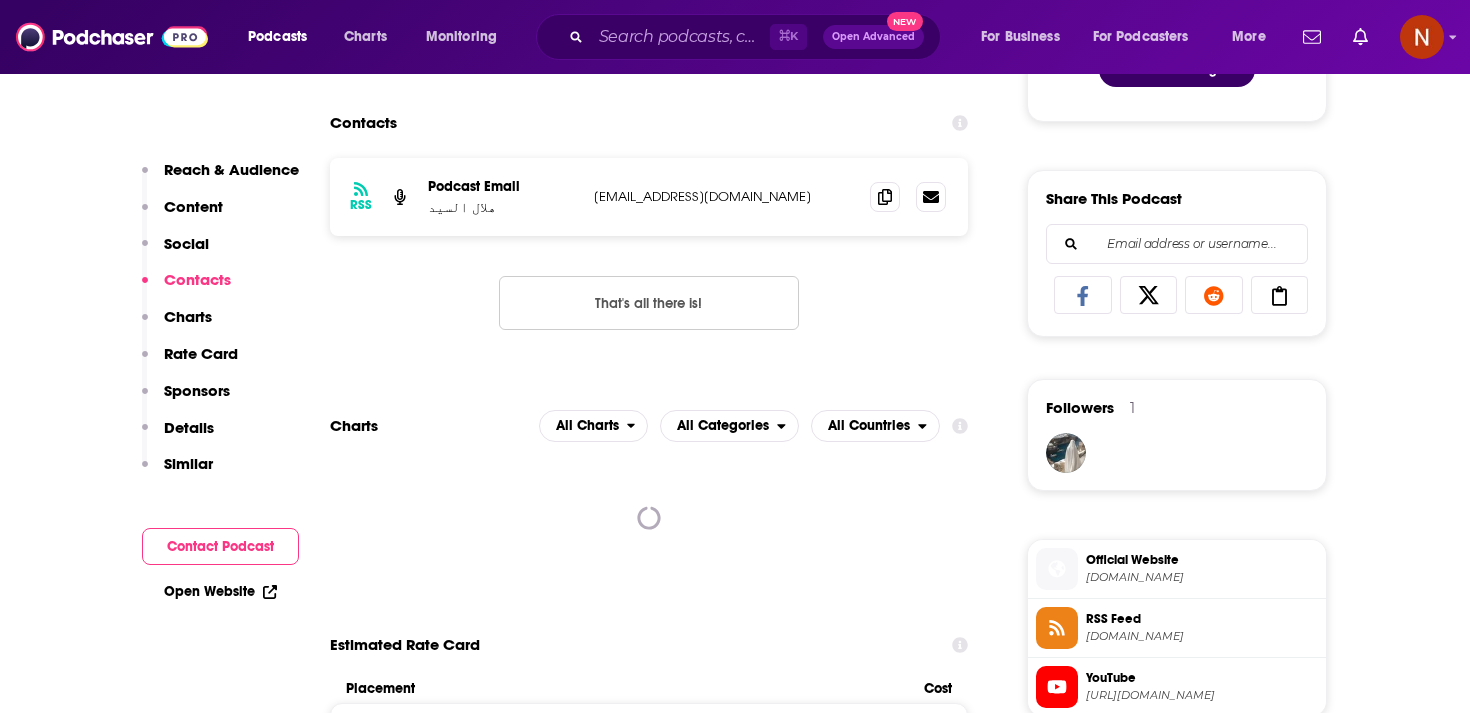 scroll, scrollTop: 1194, scrollLeft: 0, axis: vertical 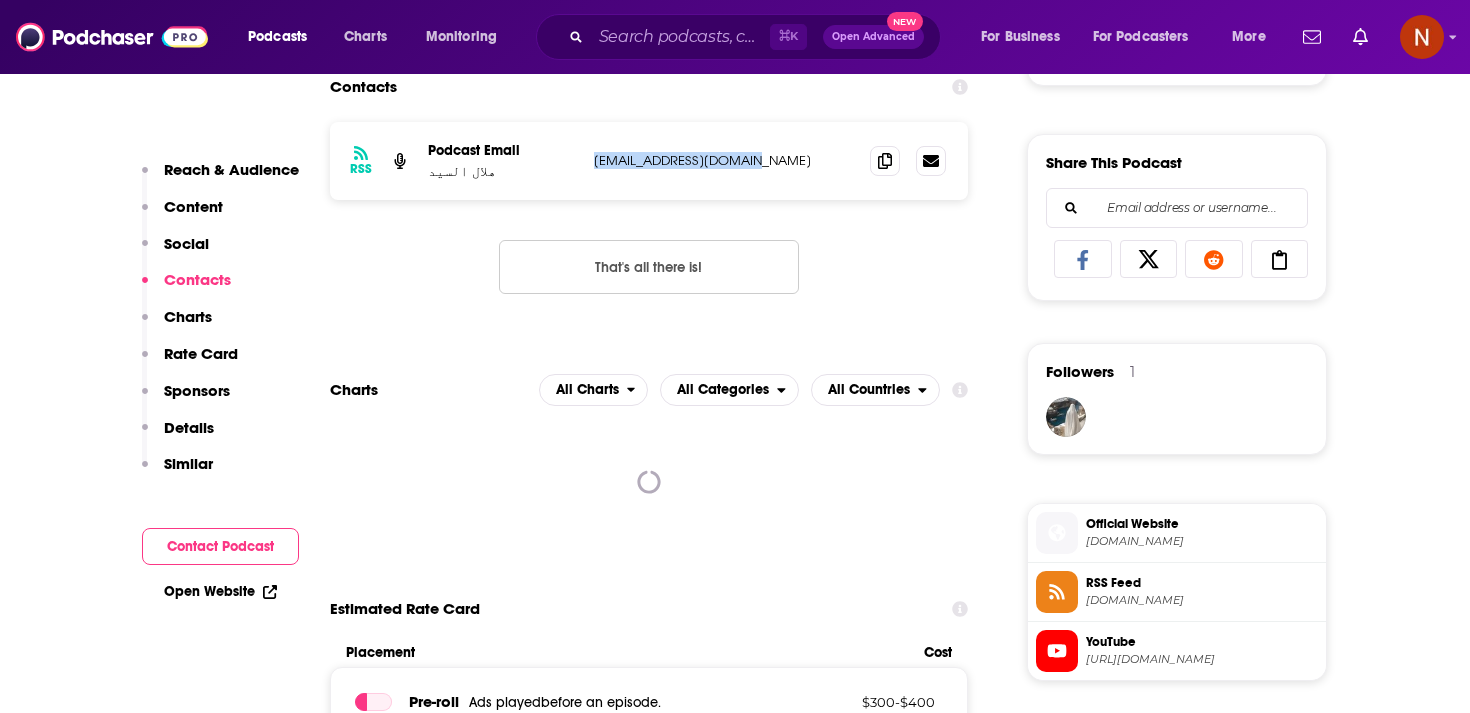 drag, startPoint x: 586, startPoint y: 167, endPoint x: 817, endPoint y: 167, distance: 231 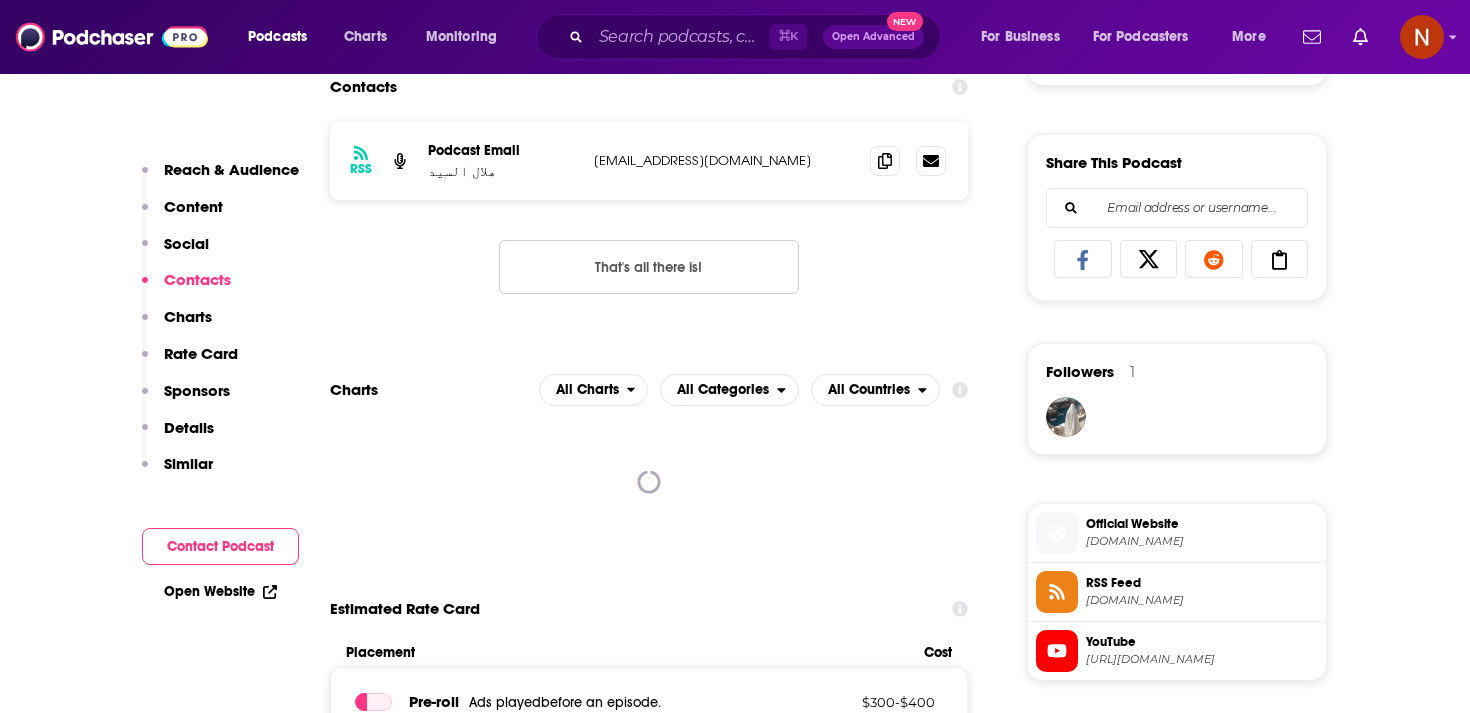 click on "RSS Feed anchor.fm" at bounding box center (1177, 592) 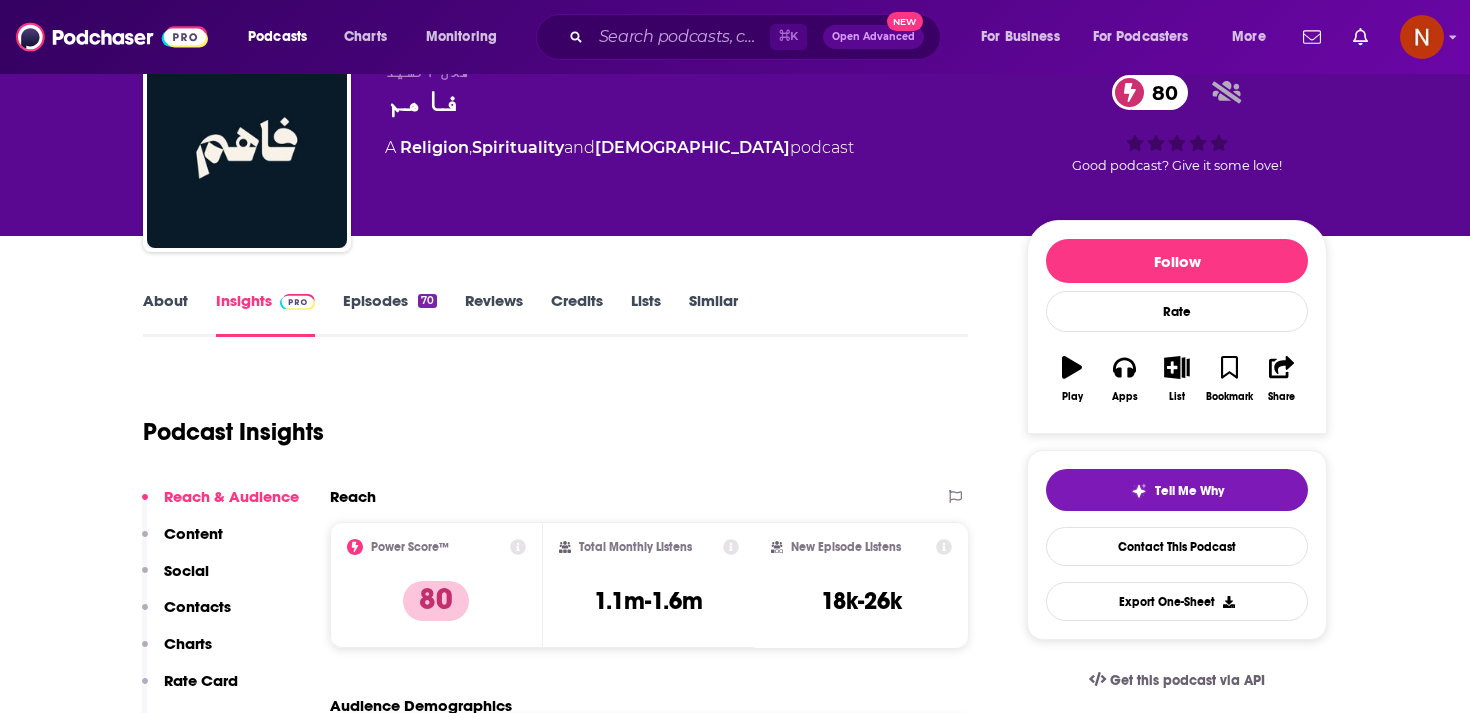 scroll, scrollTop: 89, scrollLeft: 0, axis: vertical 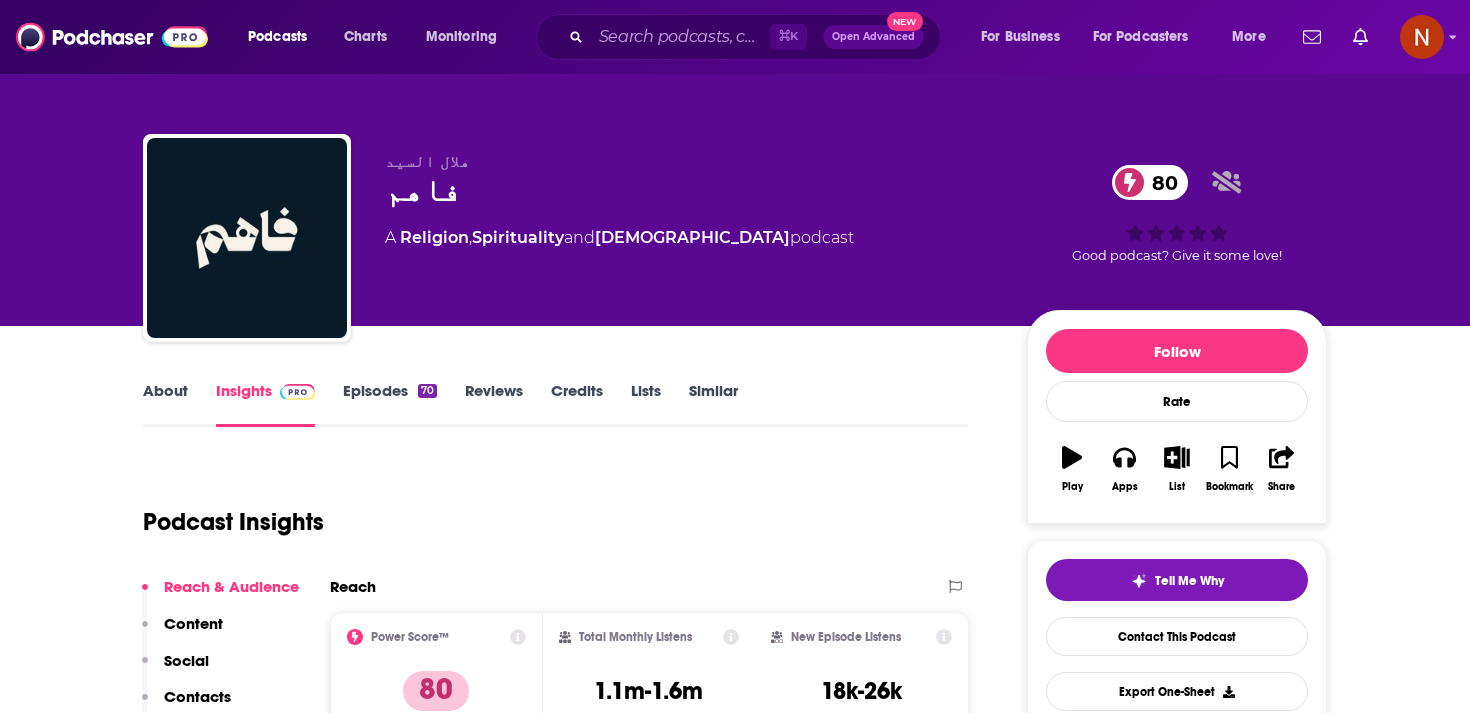 click on "Podcast Insights" at bounding box center (547, 510) 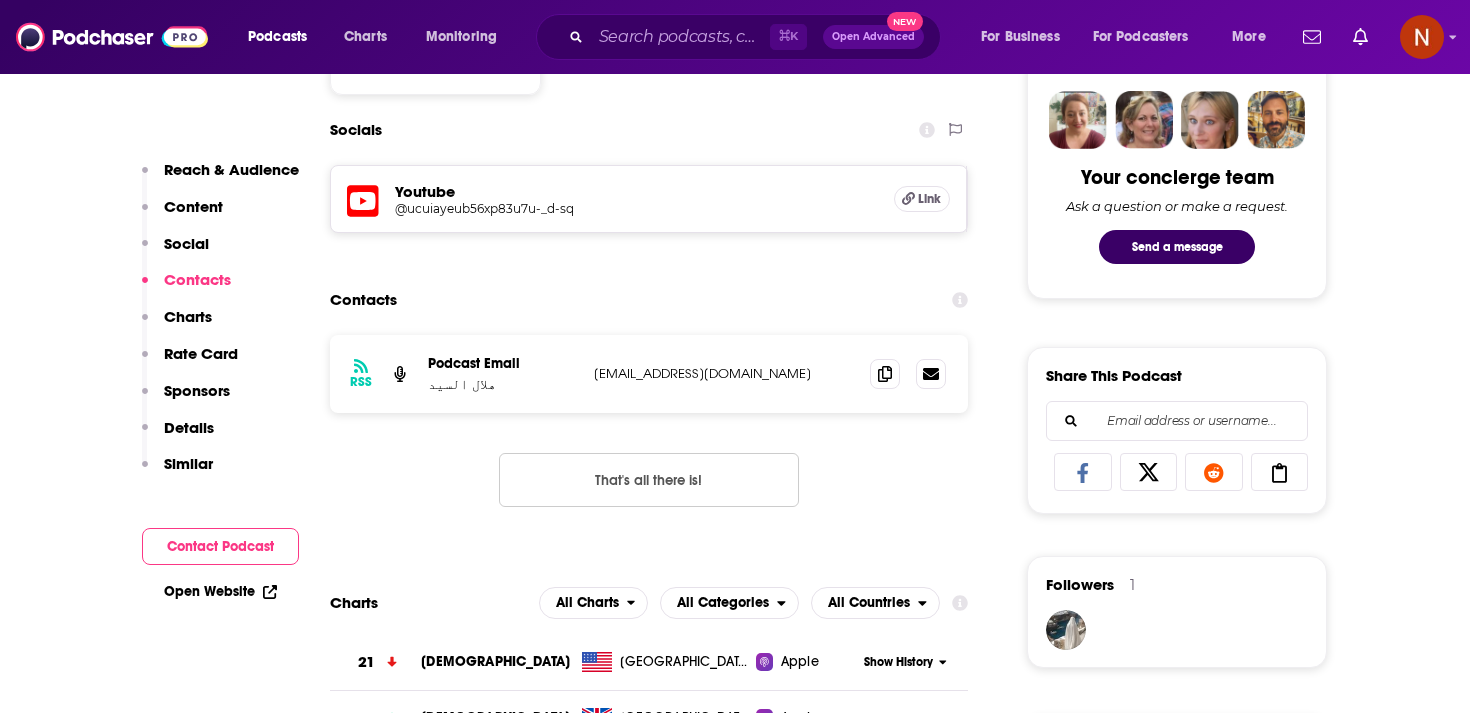 scroll, scrollTop: 1042, scrollLeft: 0, axis: vertical 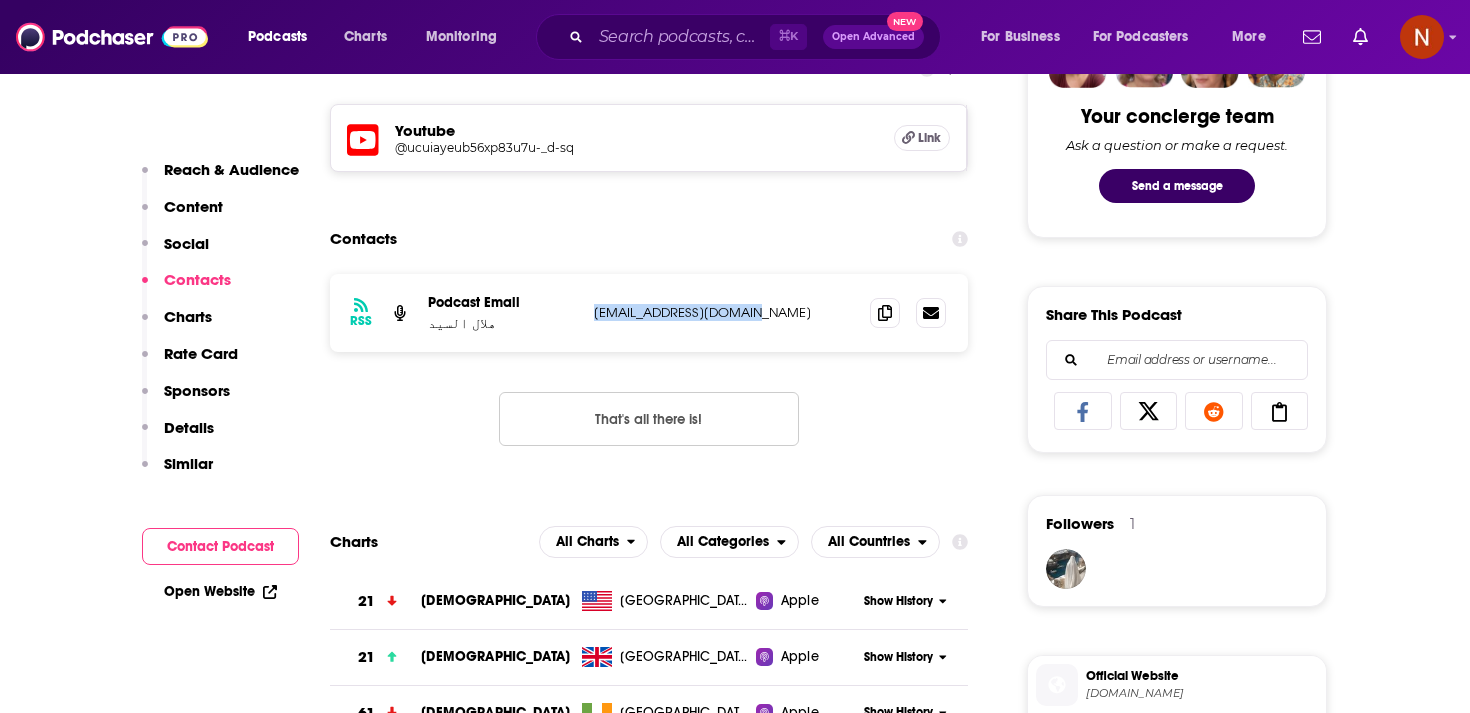 drag, startPoint x: 590, startPoint y: 320, endPoint x: 783, endPoint y: 317, distance: 193.02332 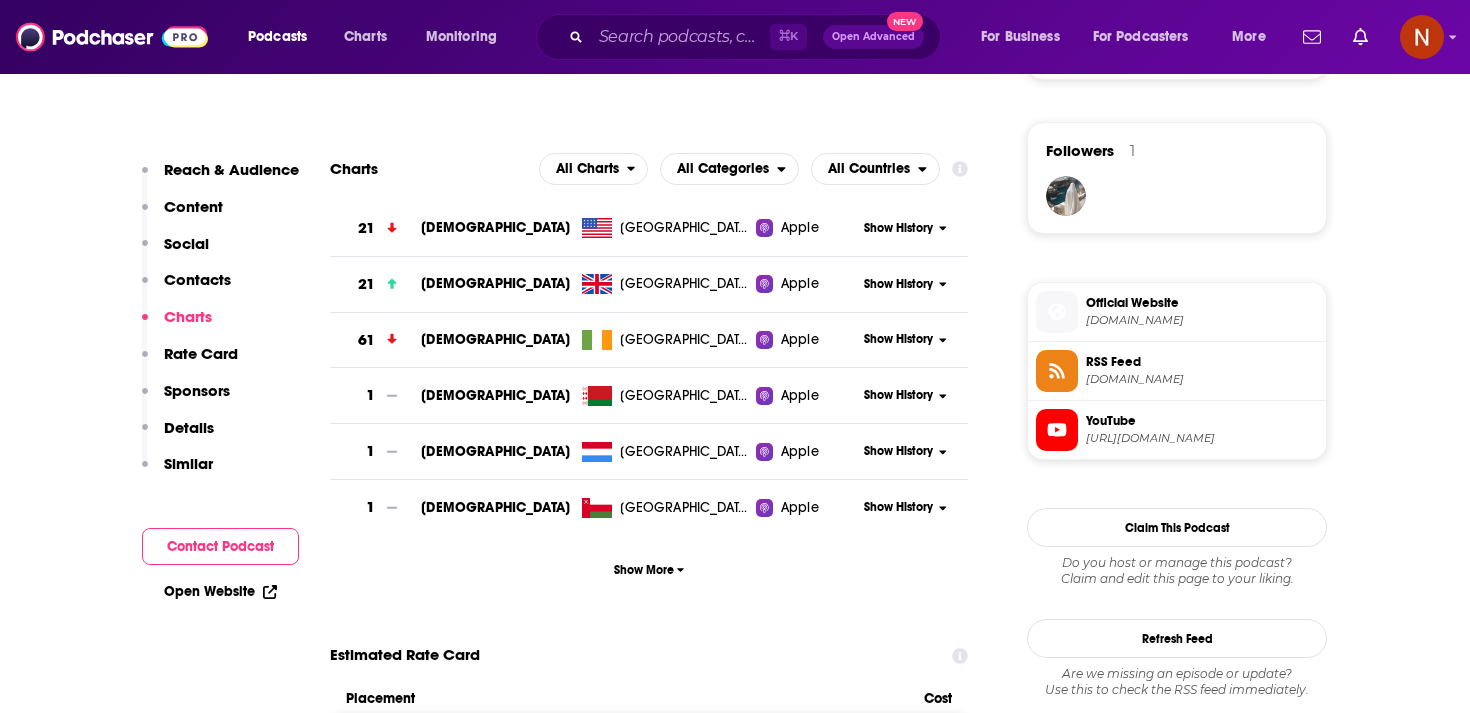 scroll, scrollTop: 1470, scrollLeft: 0, axis: vertical 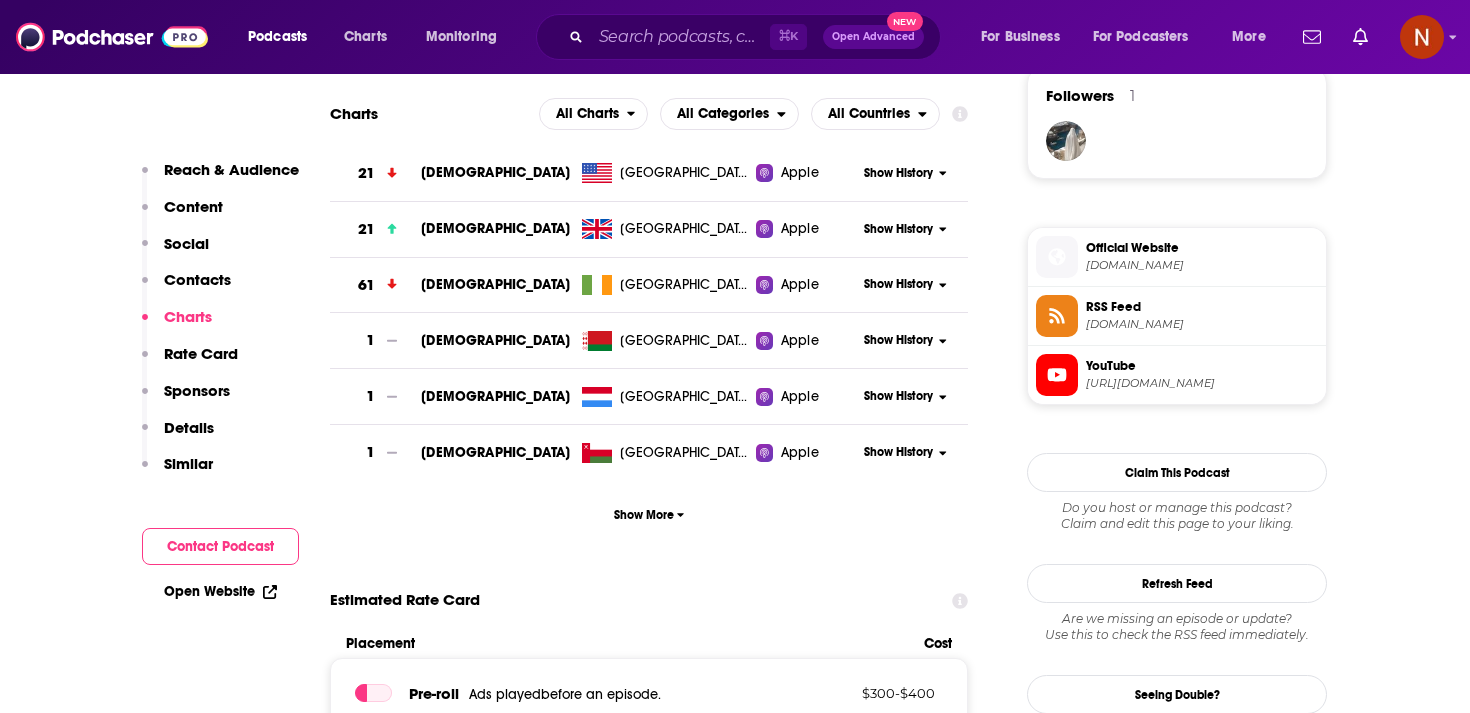 click on "RSS Feed [DOMAIN_NAME]" at bounding box center [1198, 315] 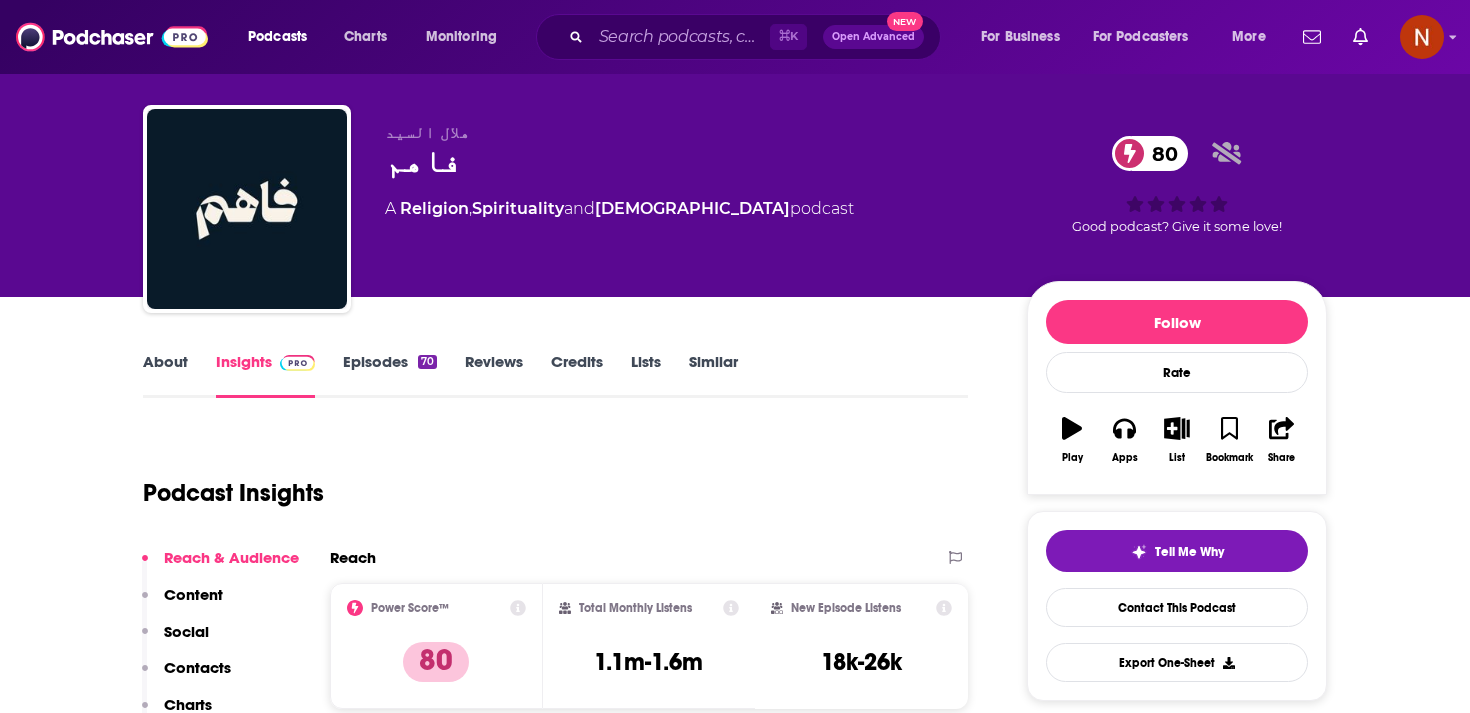 scroll, scrollTop: 18, scrollLeft: 0, axis: vertical 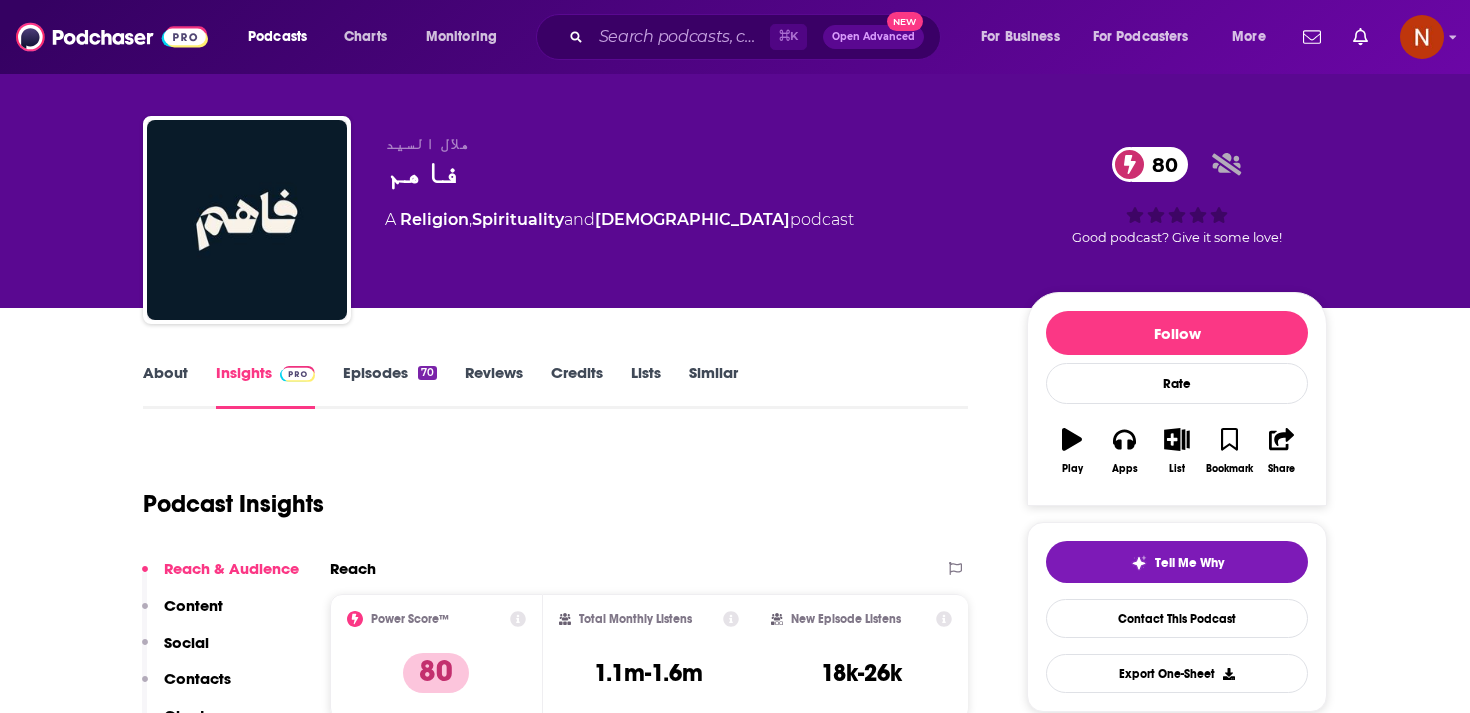 click on "Episodes 70" at bounding box center (390, 386) 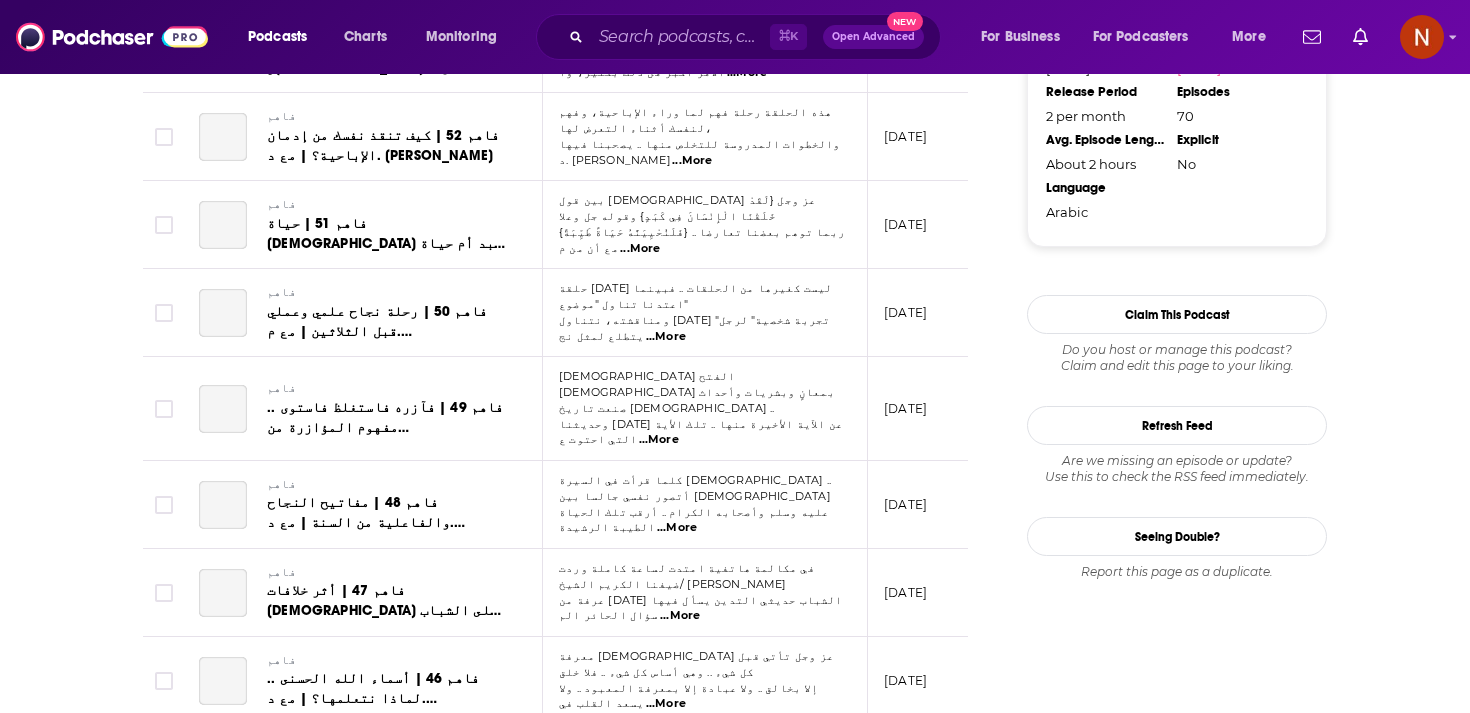 scroll, scrollTop: 2169, scrollLeft: 0, axis: vertical 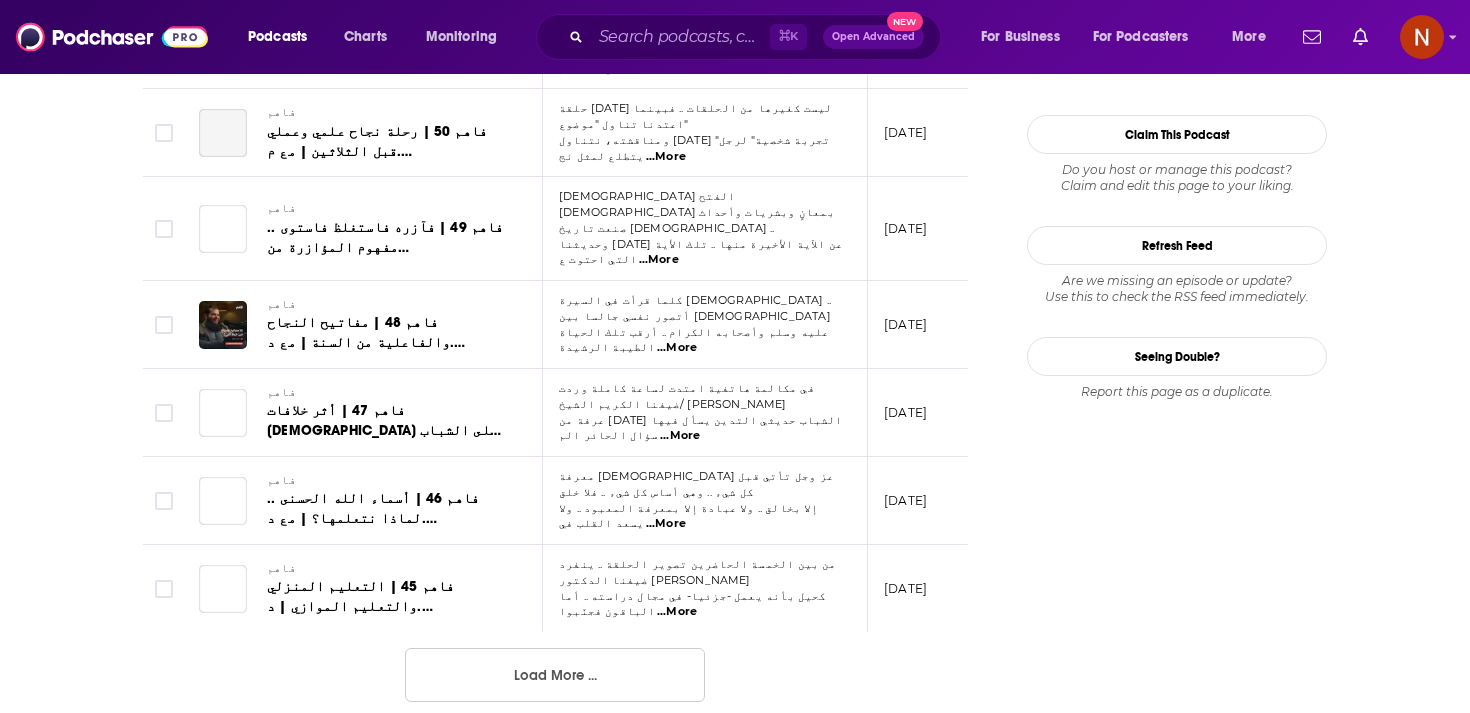 click on "Load More ..." at bounding box center [555, 675] 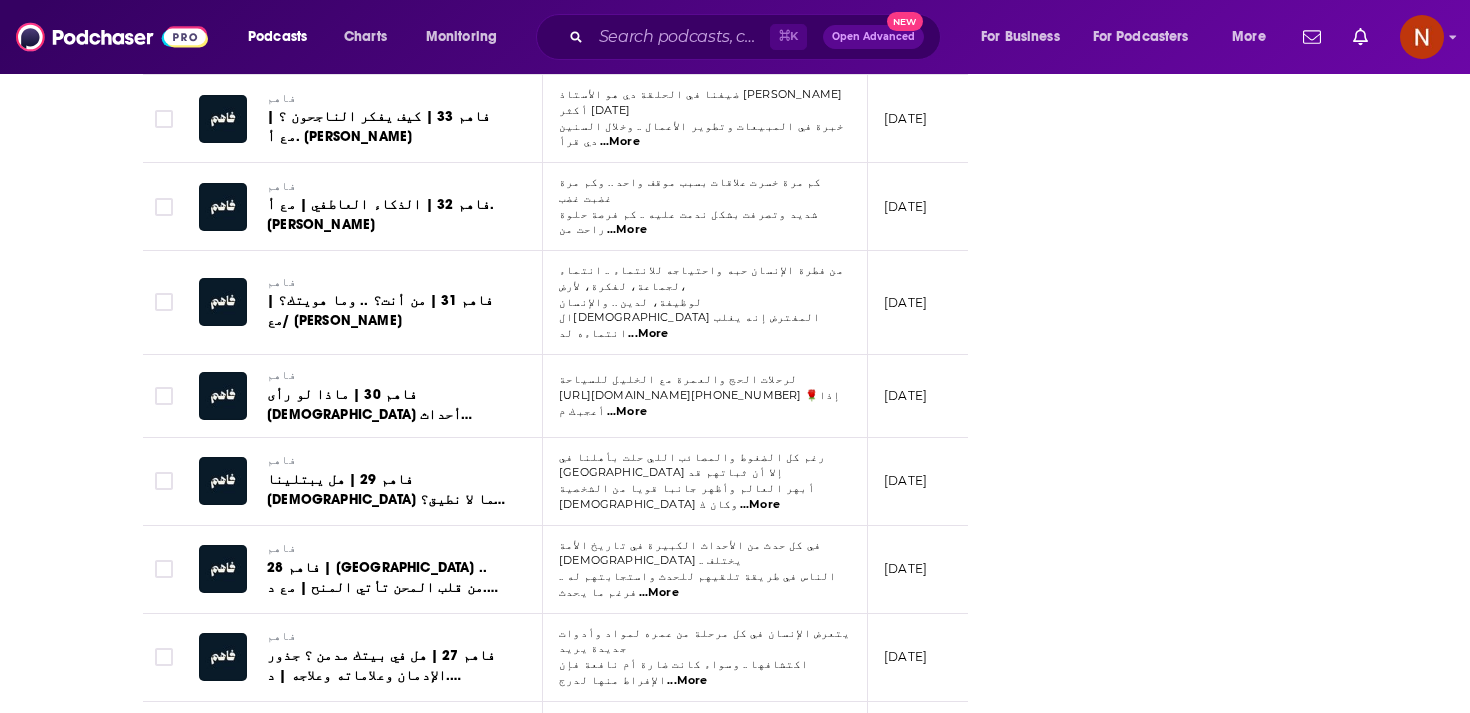 scroll, scrollTop: 4046, scrollLeft: 0, axis: vertical 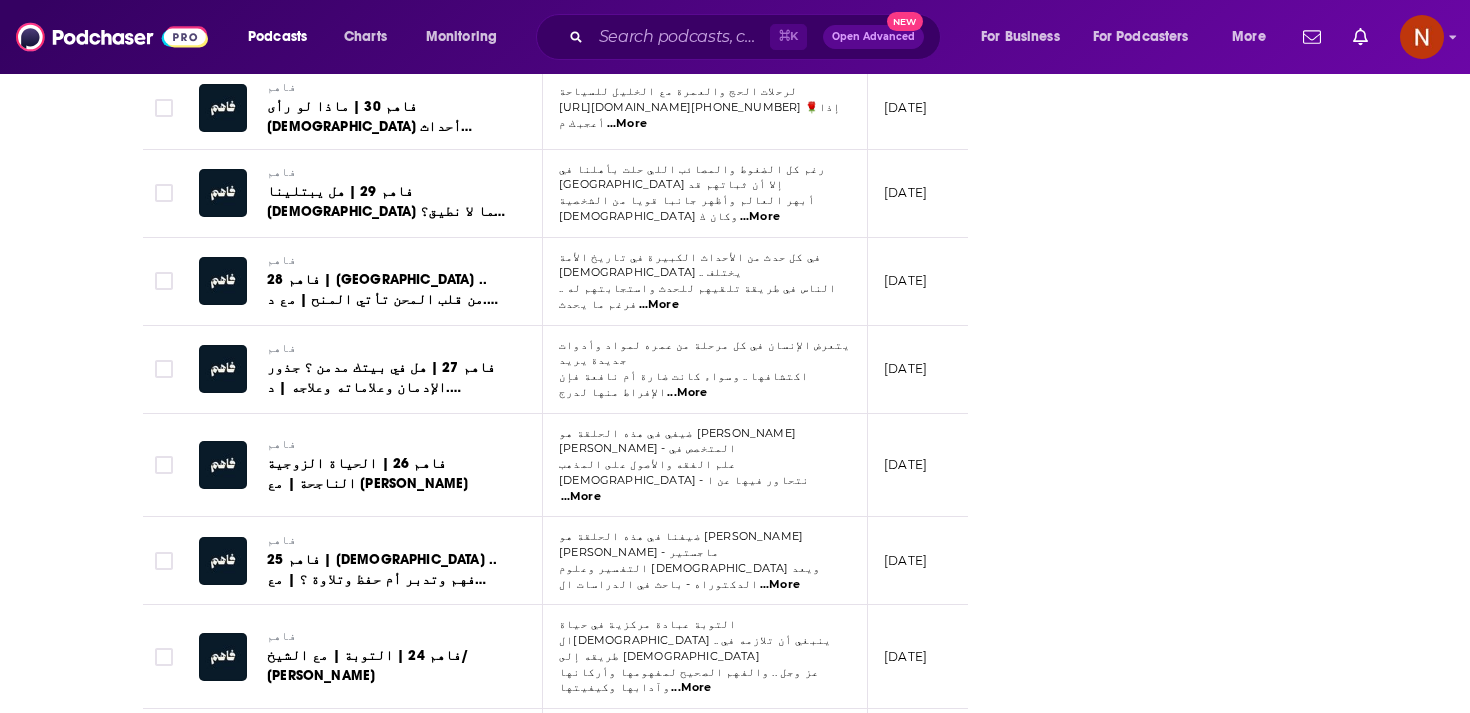 click on "Load More ..." at bounding box center [555, 1114] 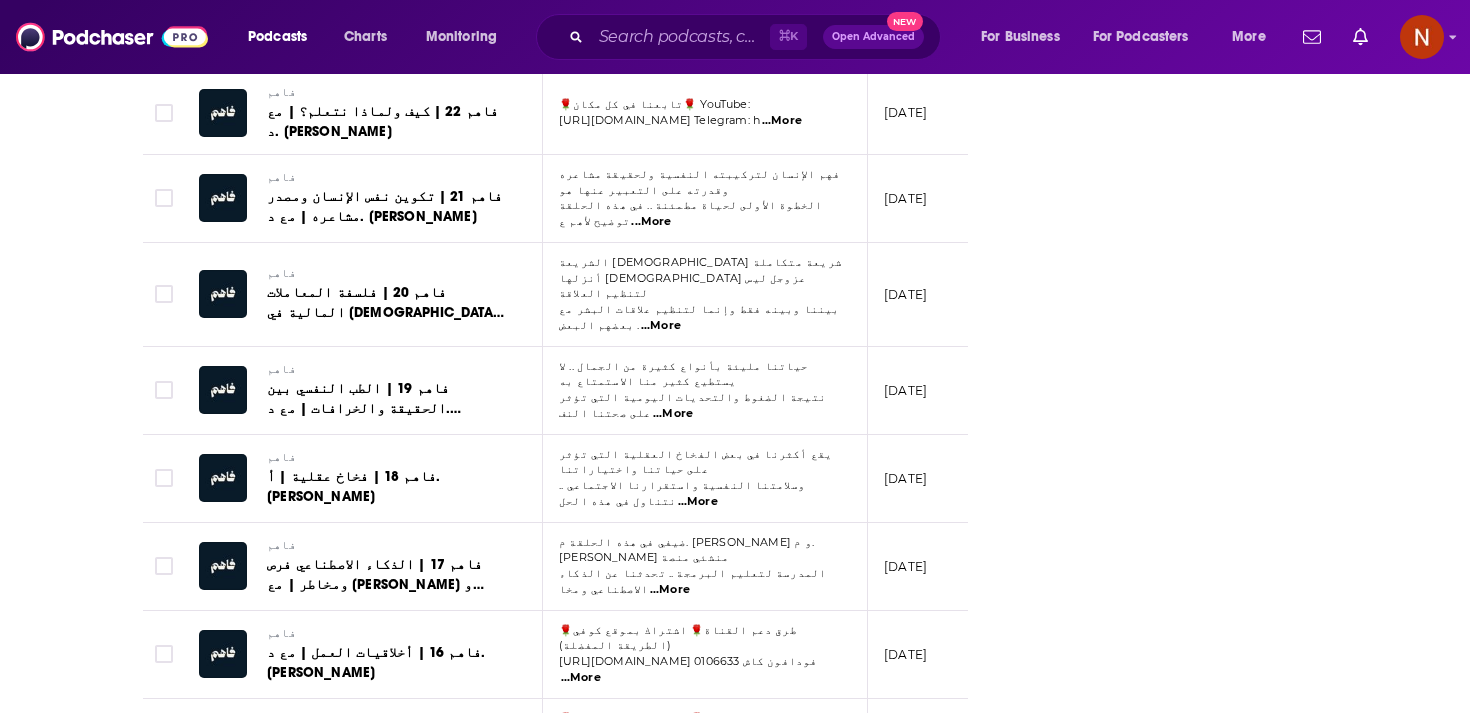 scroll, scrollTop: 4767, scrollLeft: 0, axis: vertical 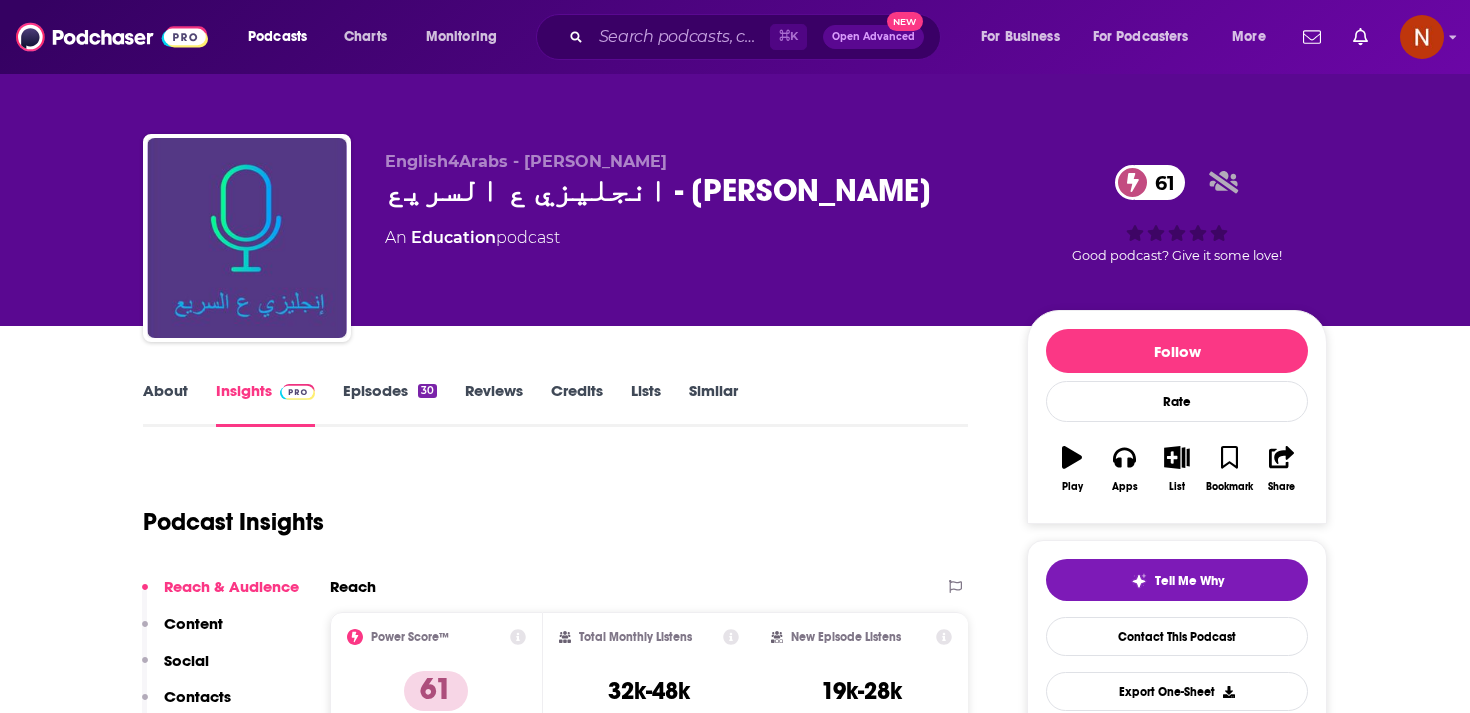 click on "Education" 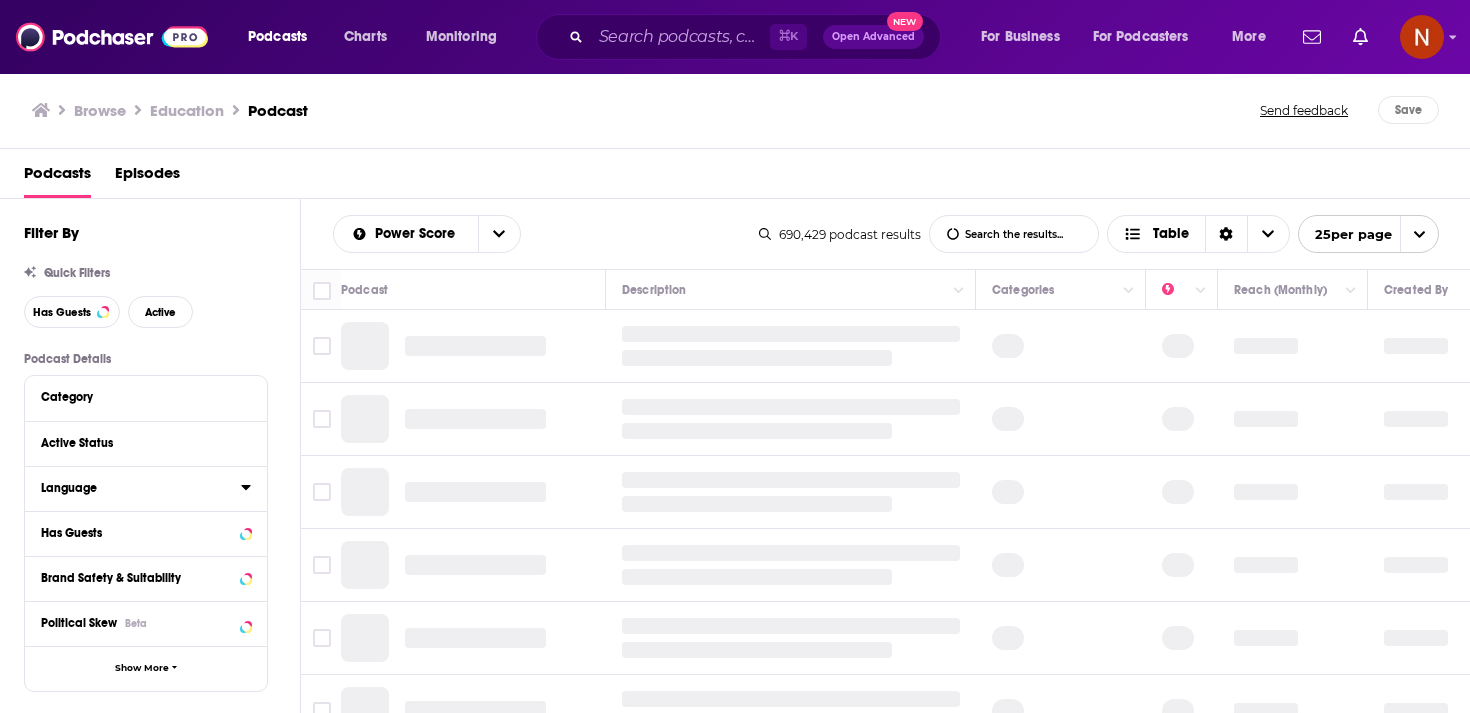 click 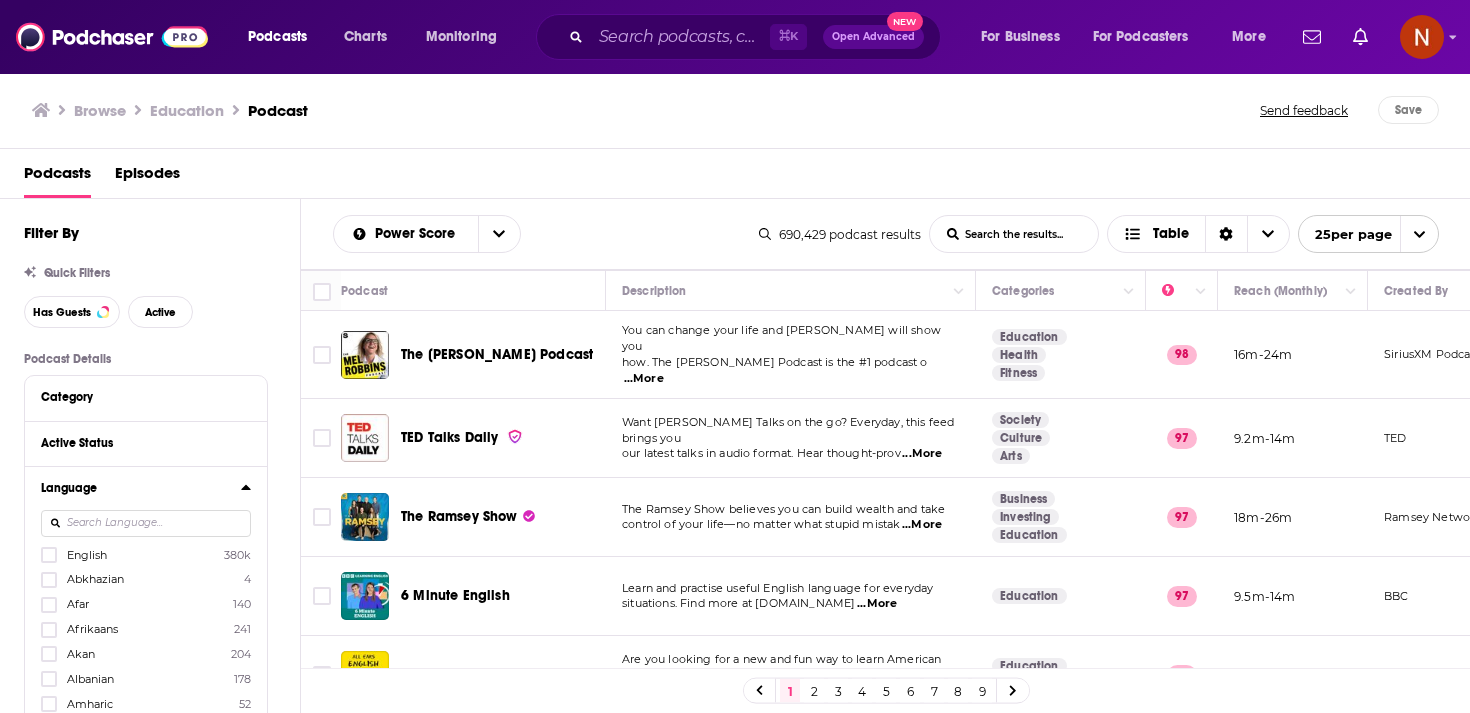 click at bounding box center (146, 523) 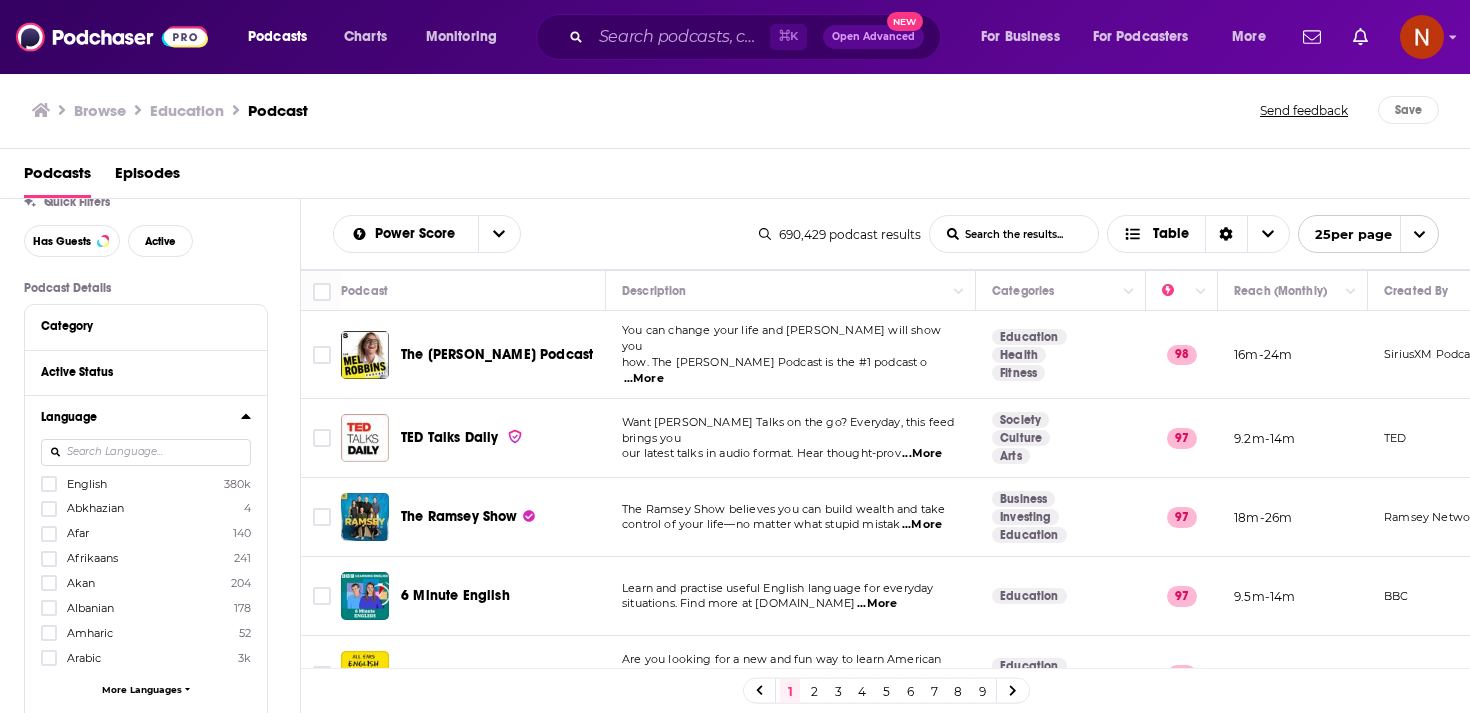 scroll, scrollTop: 84, scrollLeft: 0, axis: vertical 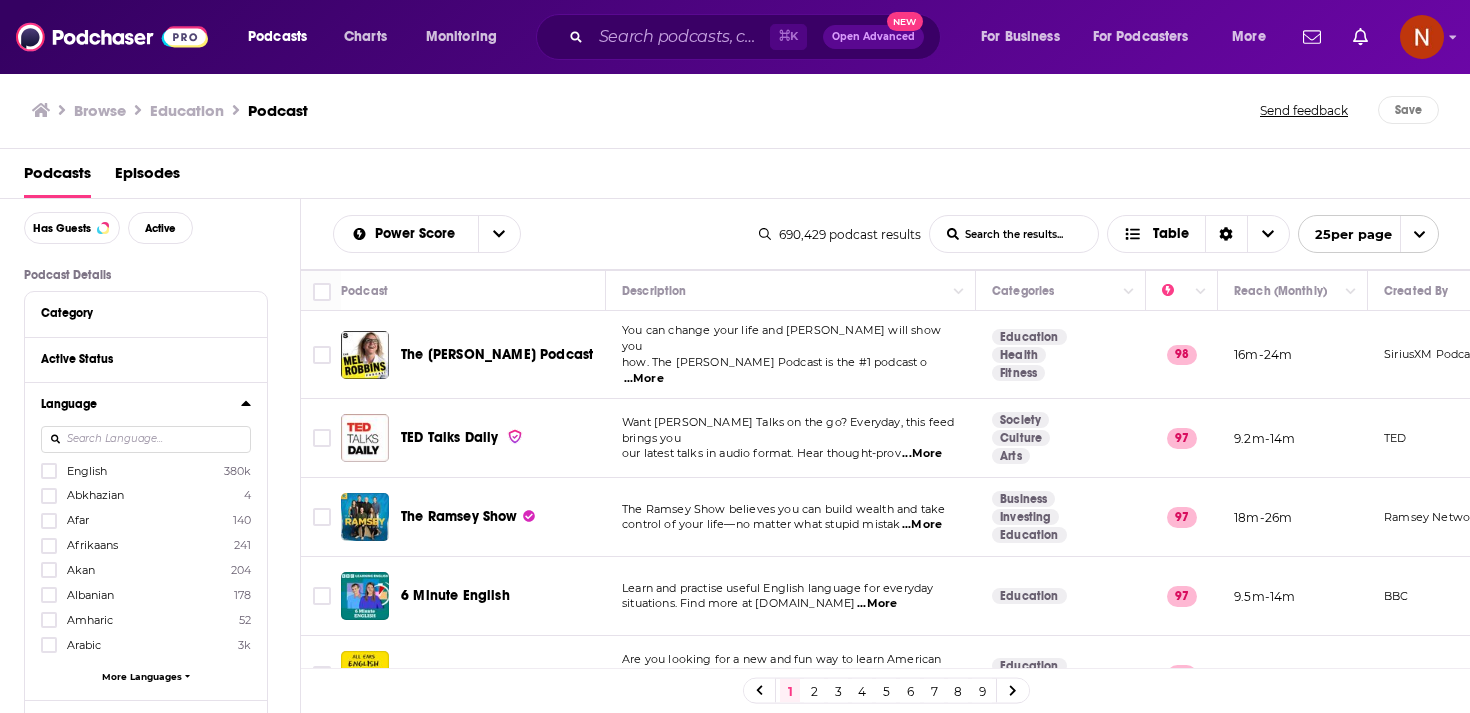 click on "Arabic 3k" at bounding box center [146, 644] 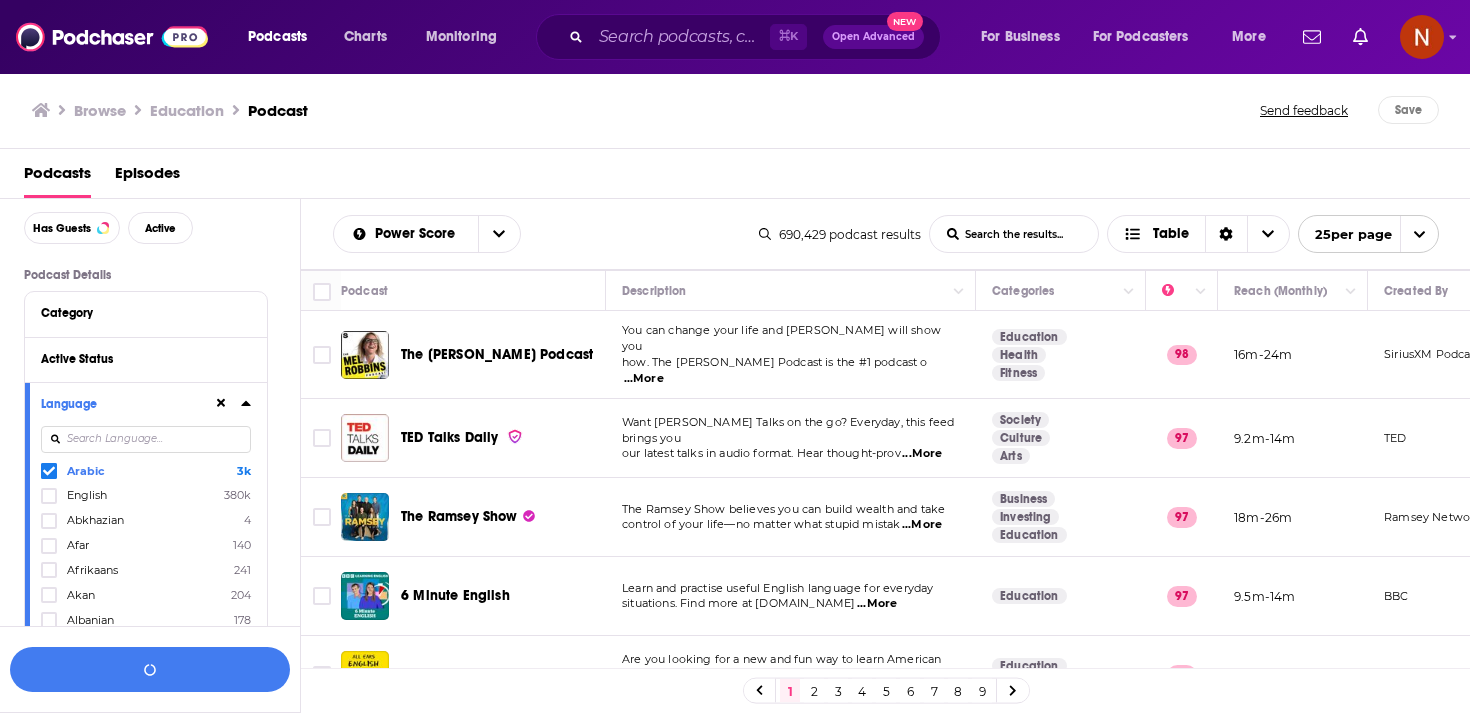 scroll, scrollTop: 133, scrollLeft: 0, axis: vertical 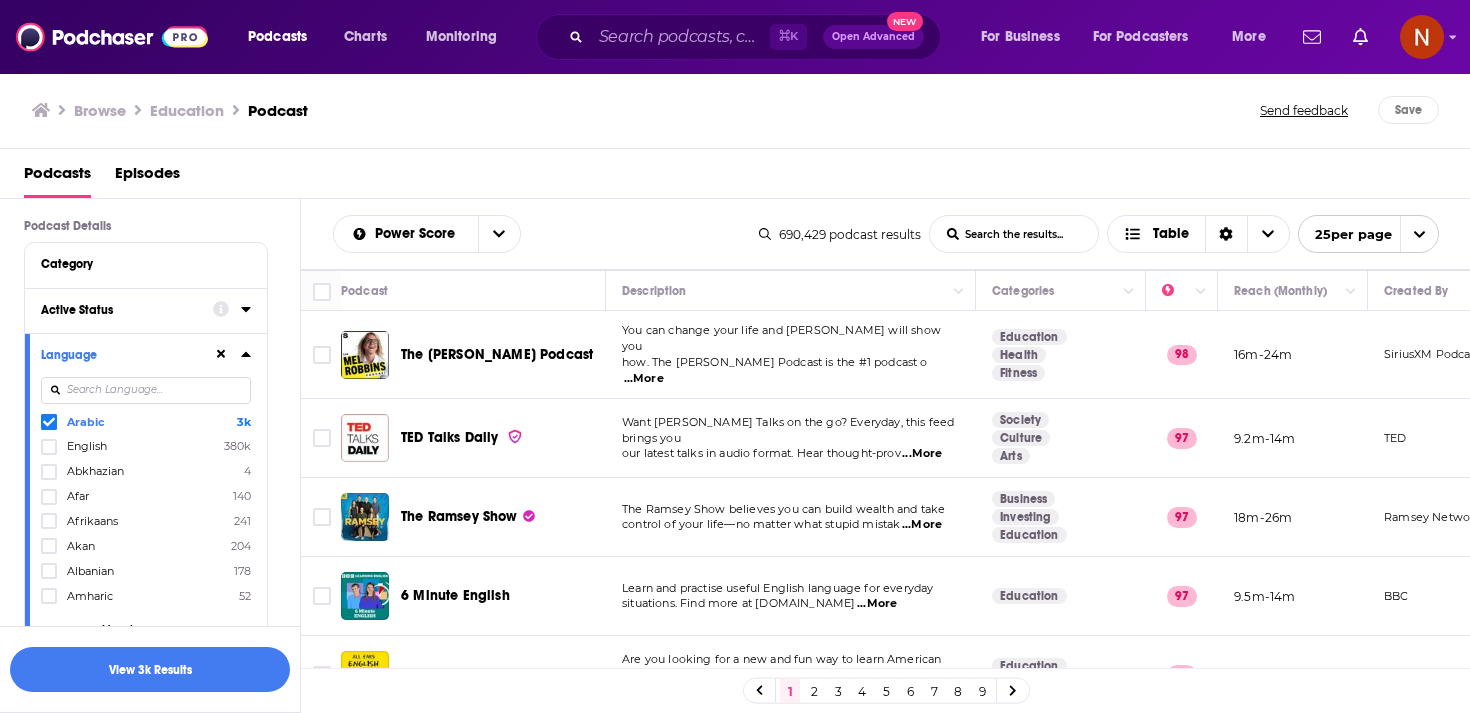 click 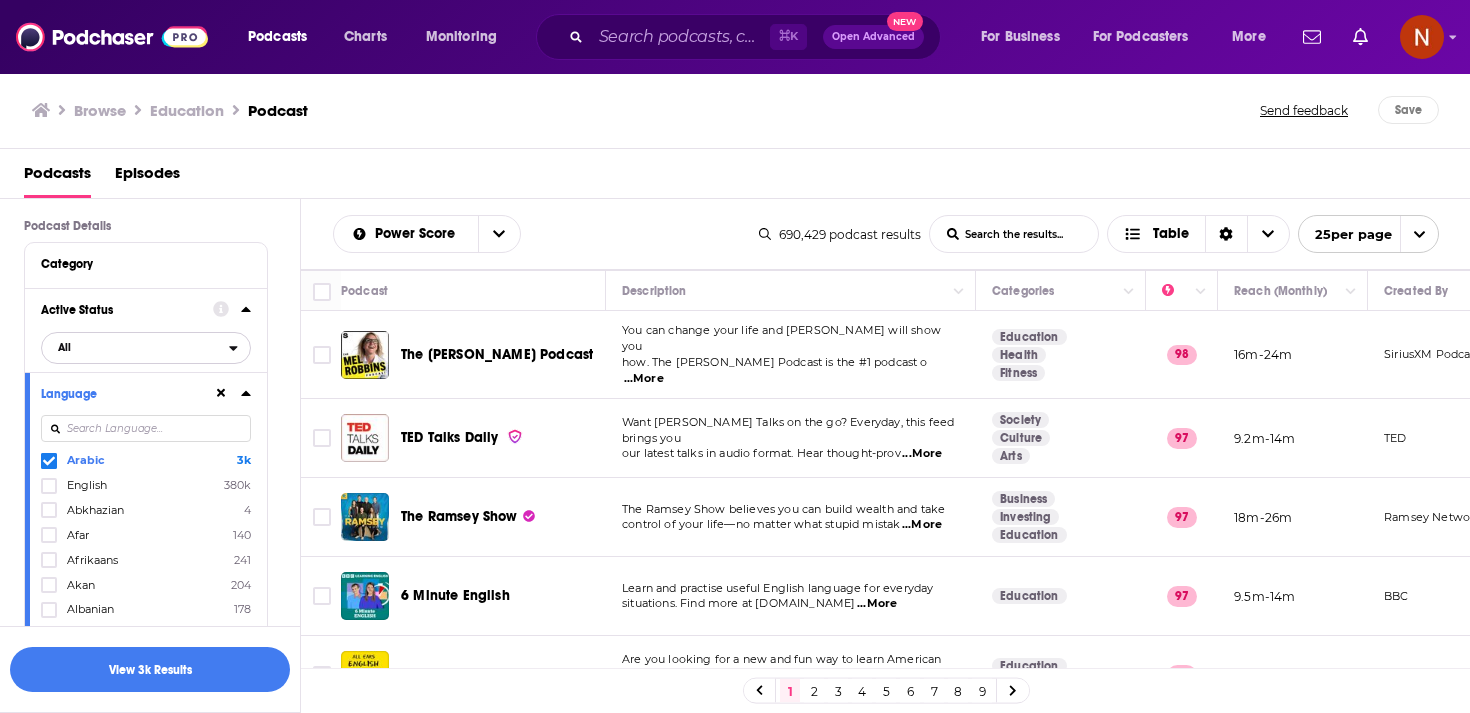 click on "All" at bounding box center (135, 347) 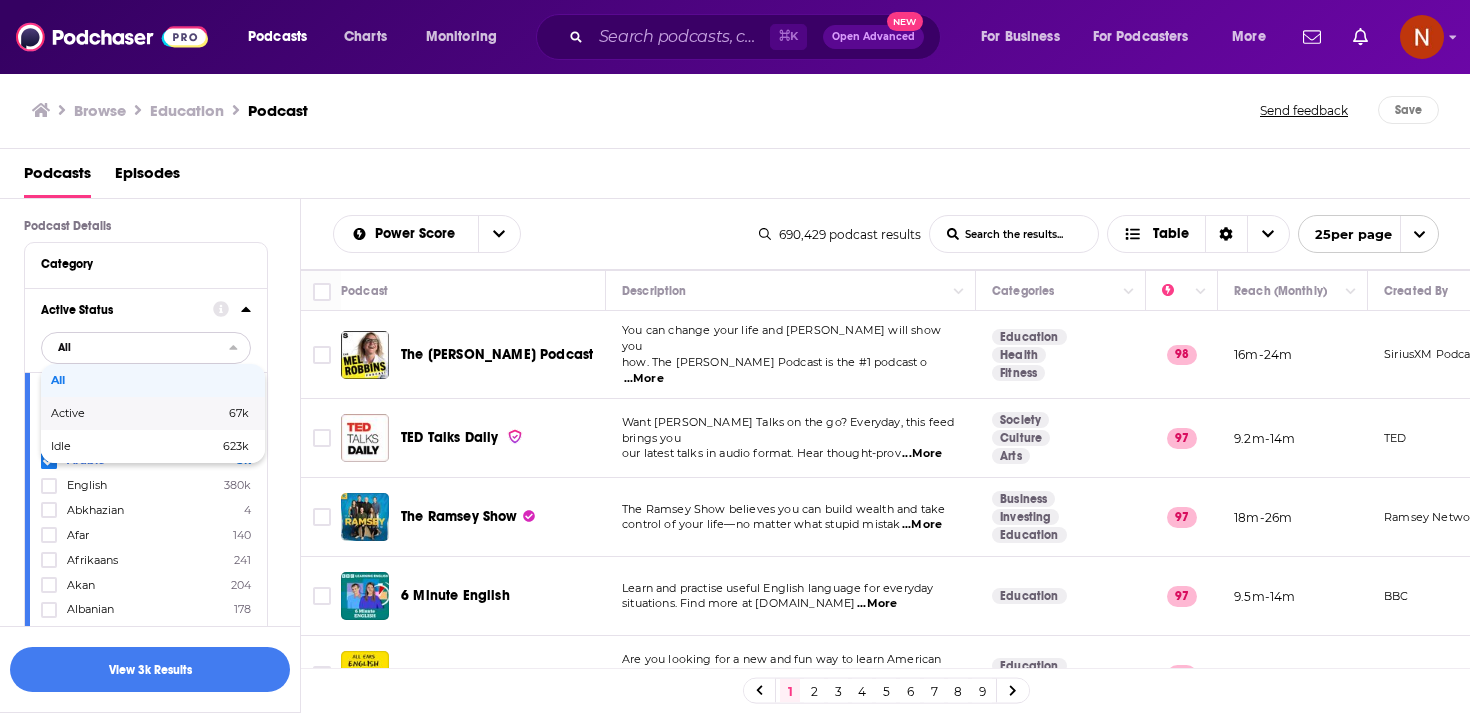 click on "Active 67k" at bounding box center [153, 413] 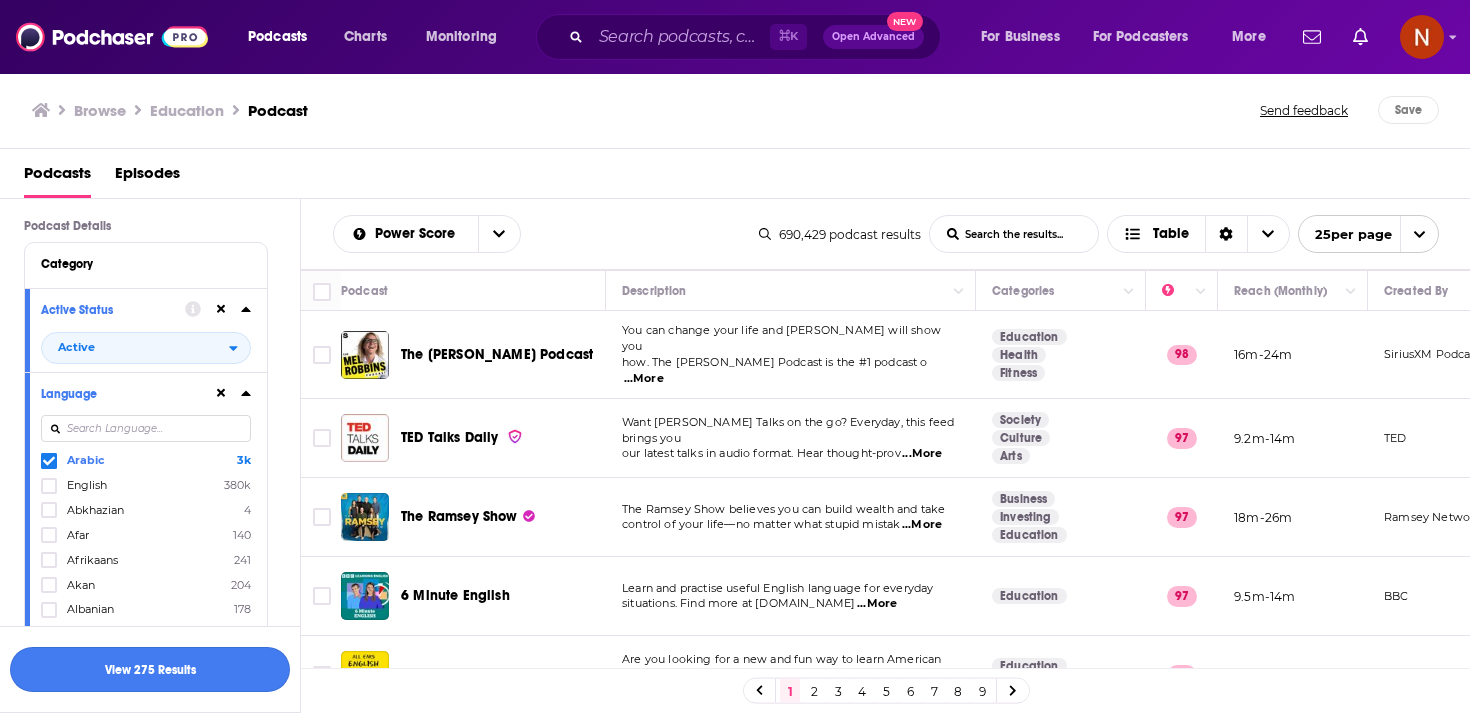 click on "View 275 Results" at bounding box center (150, 669) 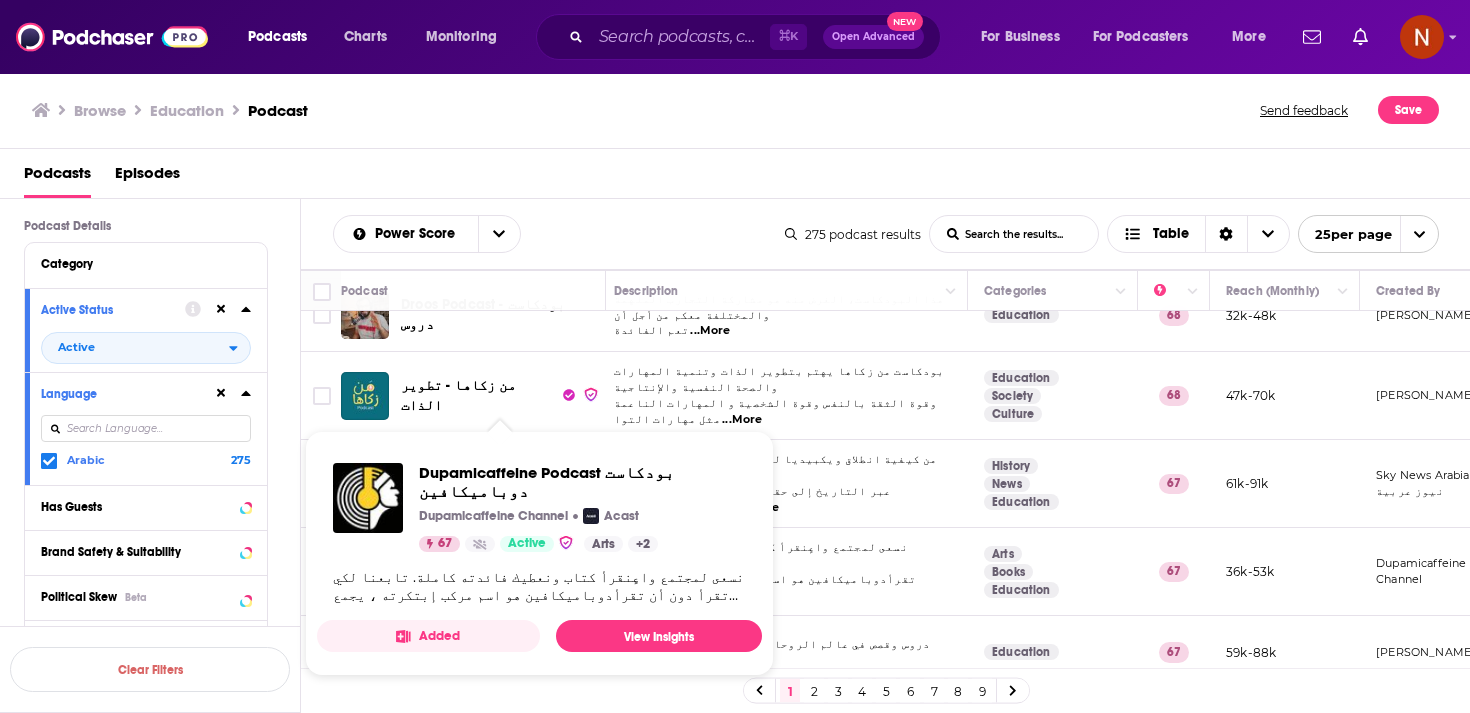 scroll, scrollTop: 786, scrollLeft: 8, axis: both 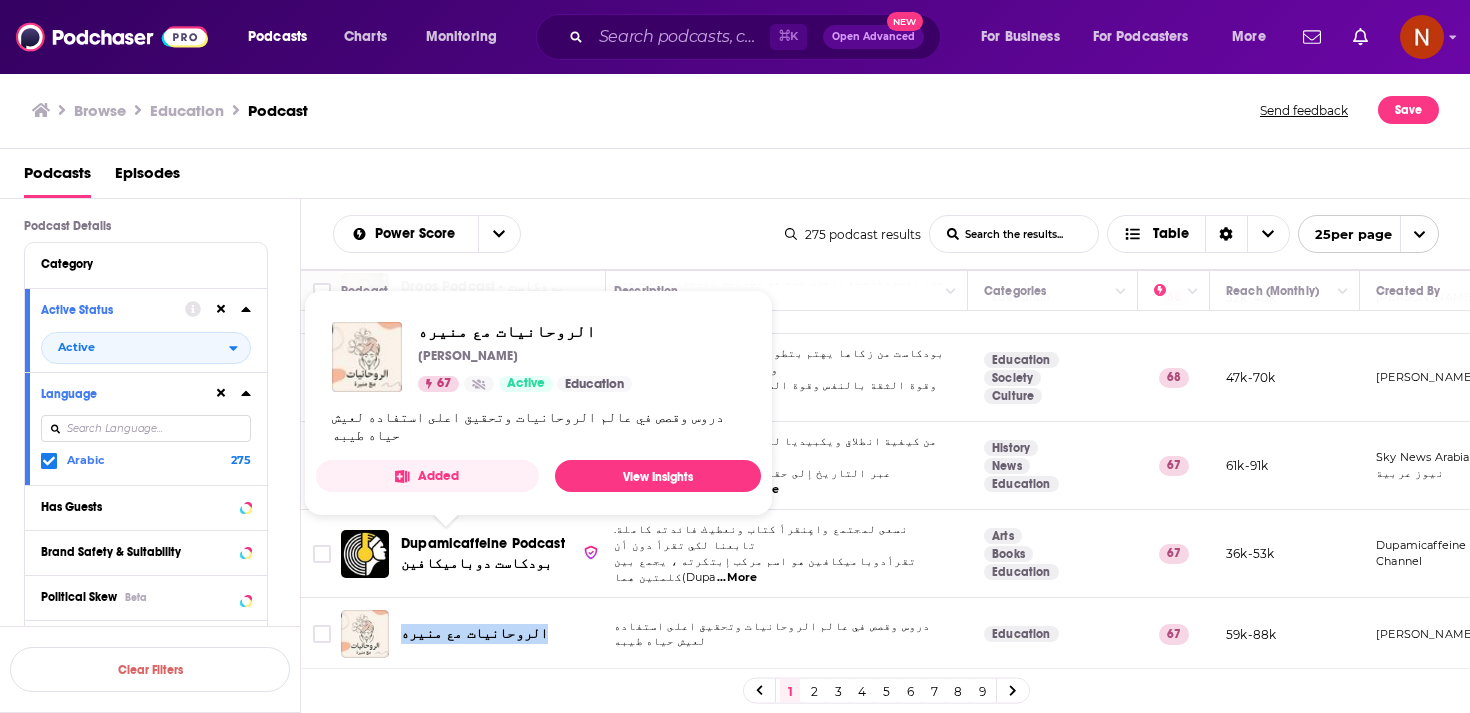 click on "الروحانيات مع منيره" at bounding box center (474, 633) 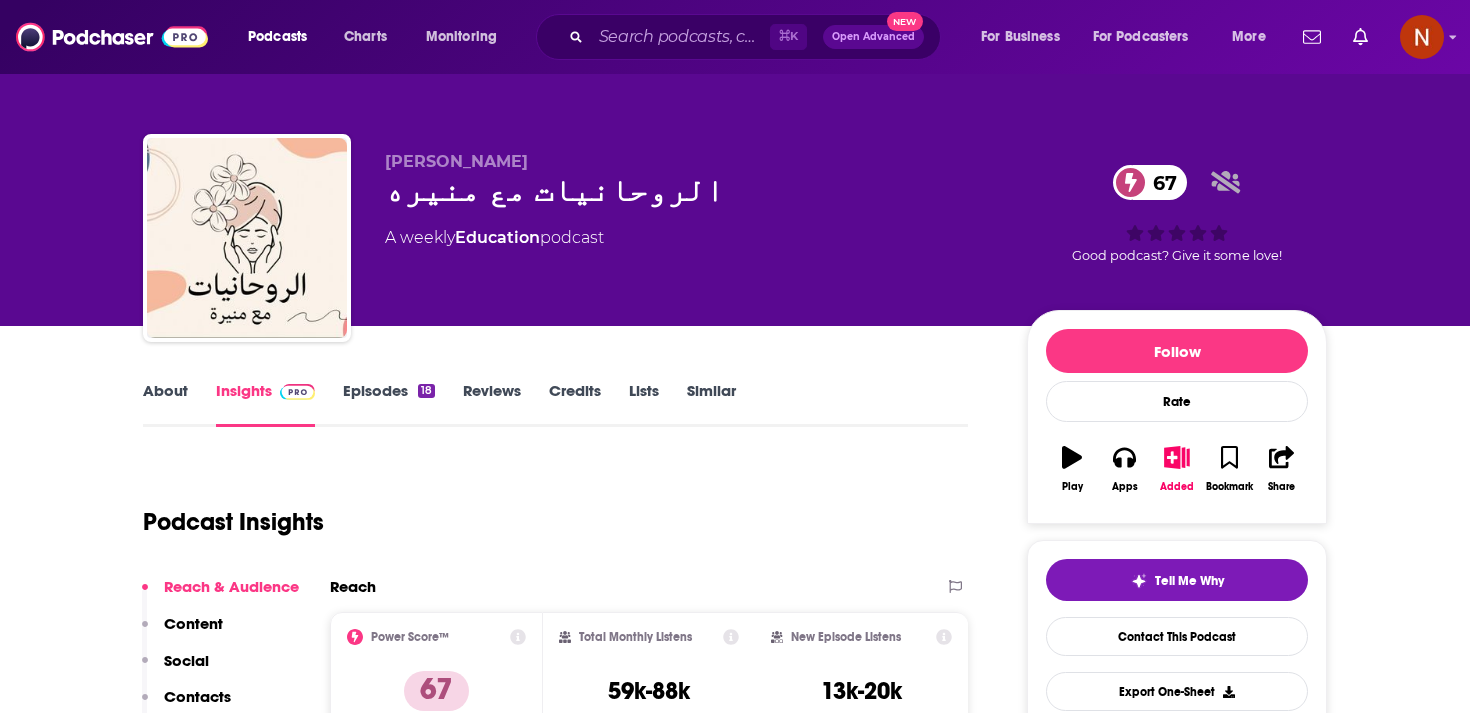 click on "الروحانيات مع منيره 67" at bounding box center (690, 190) 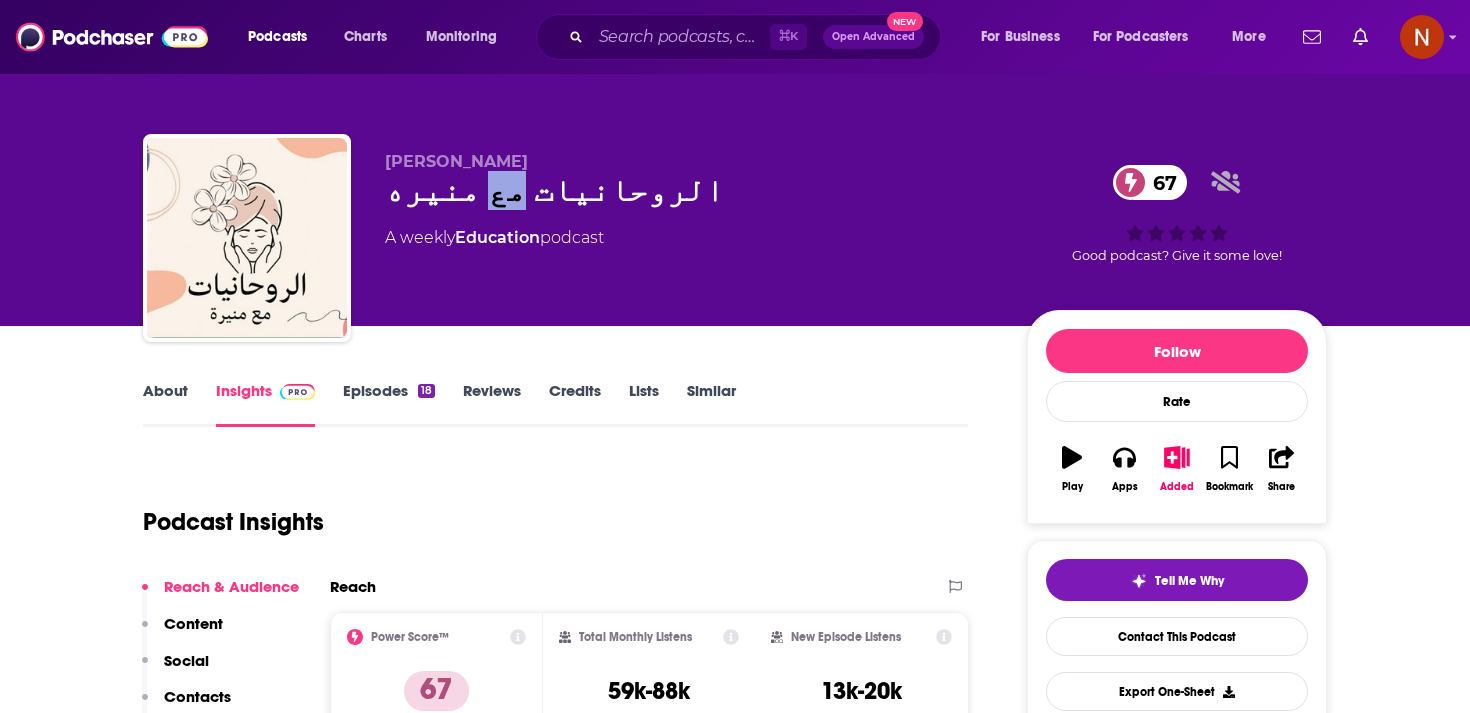 click on "الروحانيات مع منيره 67" at bounding box center [690, 190] 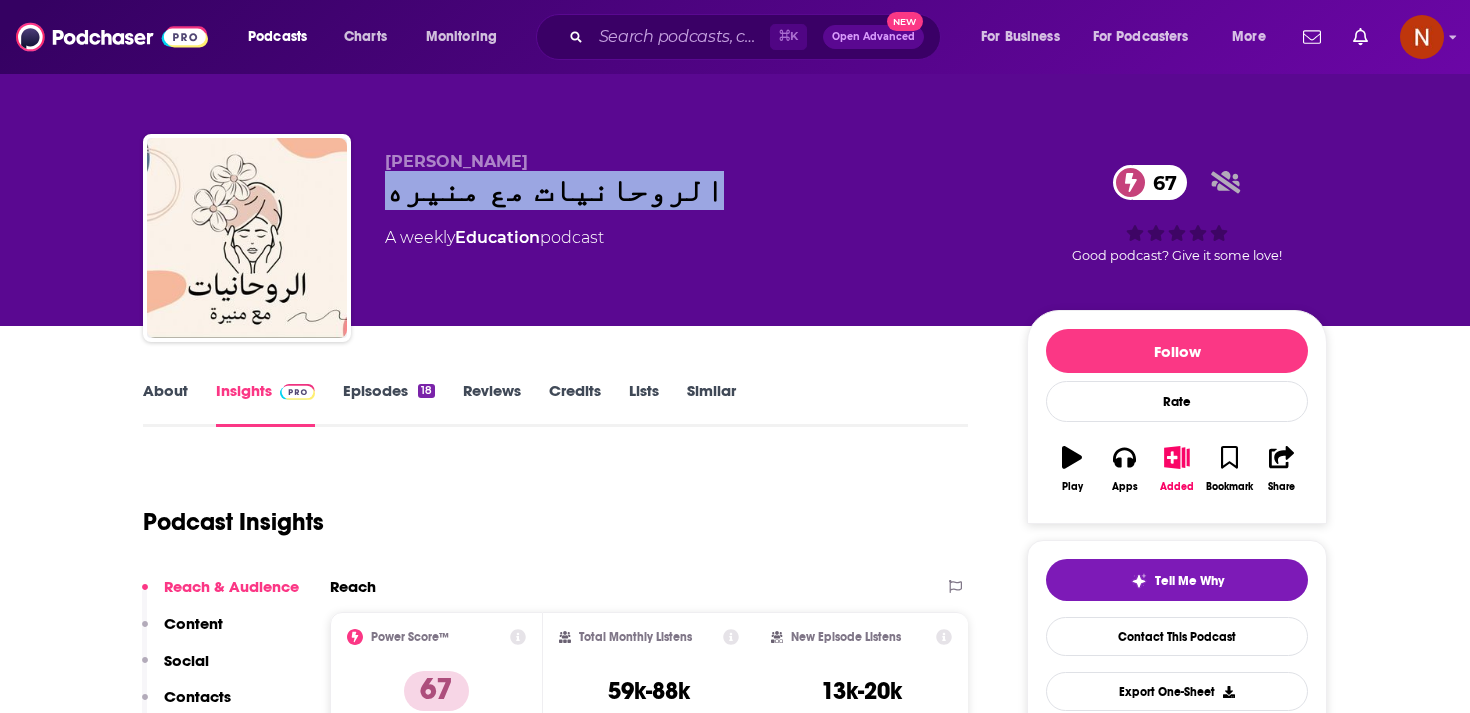 click on "الروحانيات مع منيره 67" at bounding box center [690, 190] 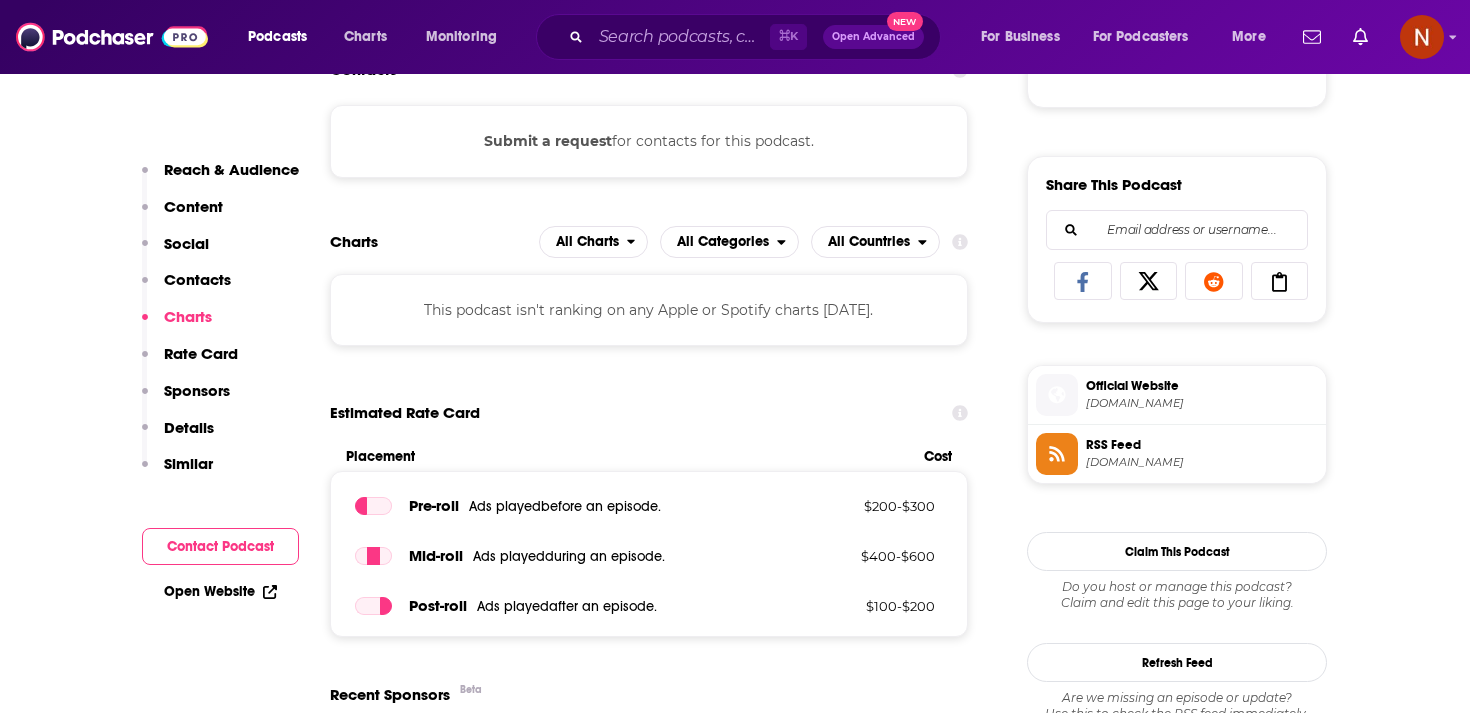 scroll, scrollTop: 1182, scrollLeft: 0, axis: vertical 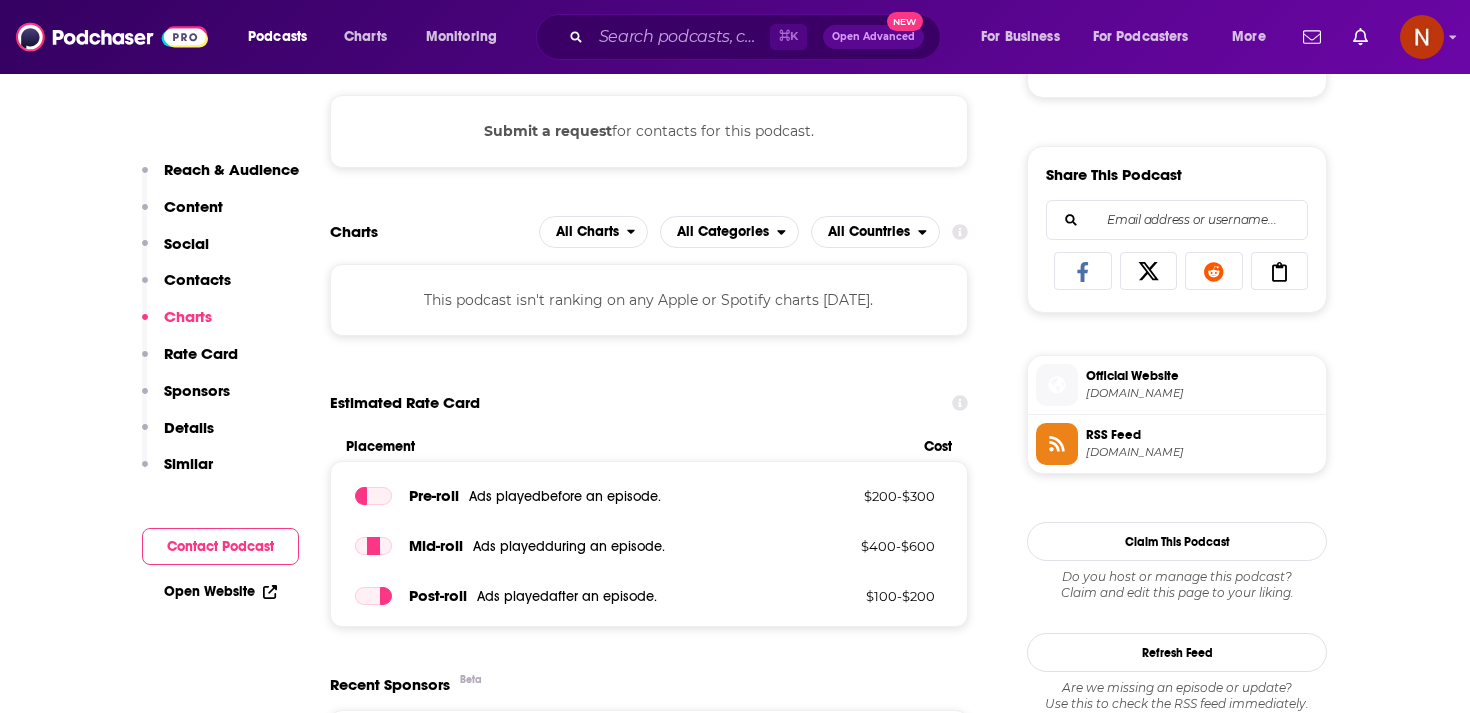 click on "Official Website" at bounding box center (1202, 376) 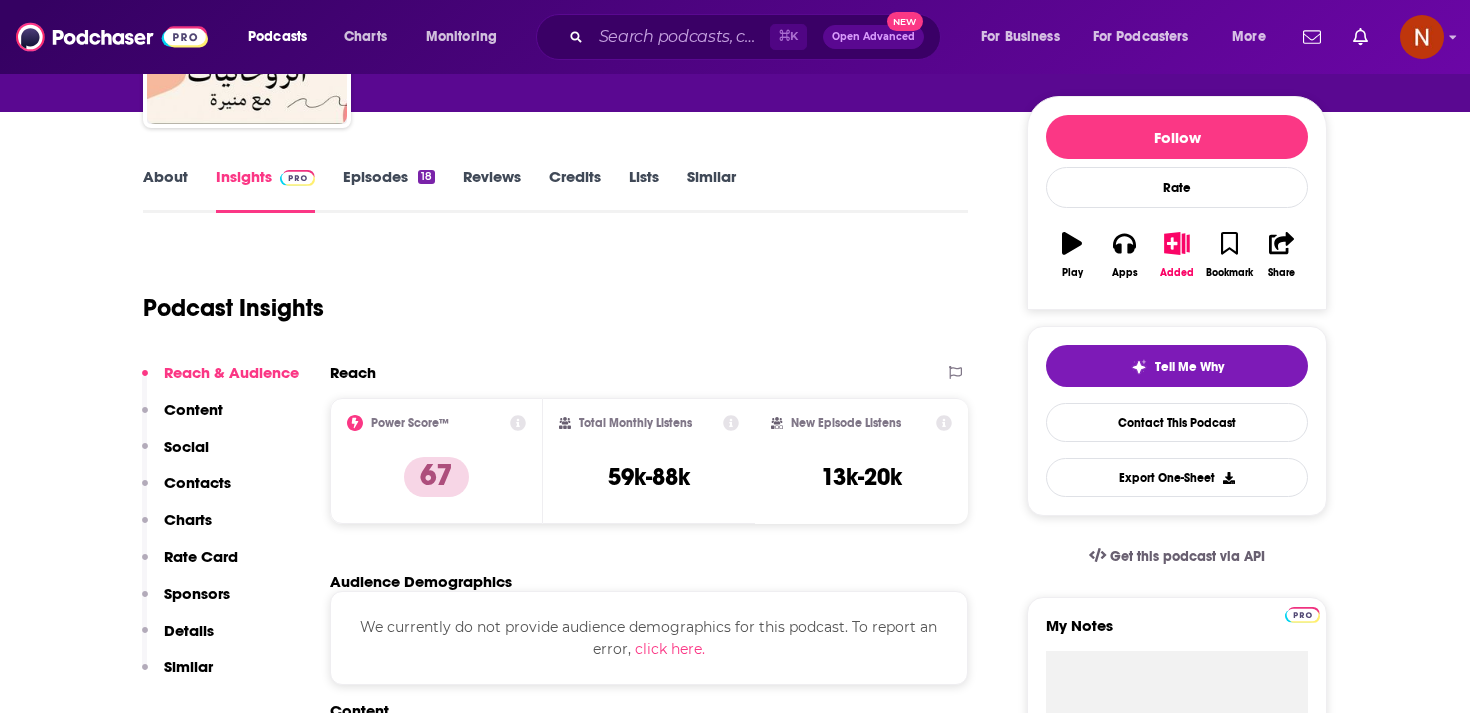 scroll, scrollTop: 0, scrollLeft: 0, axis: both 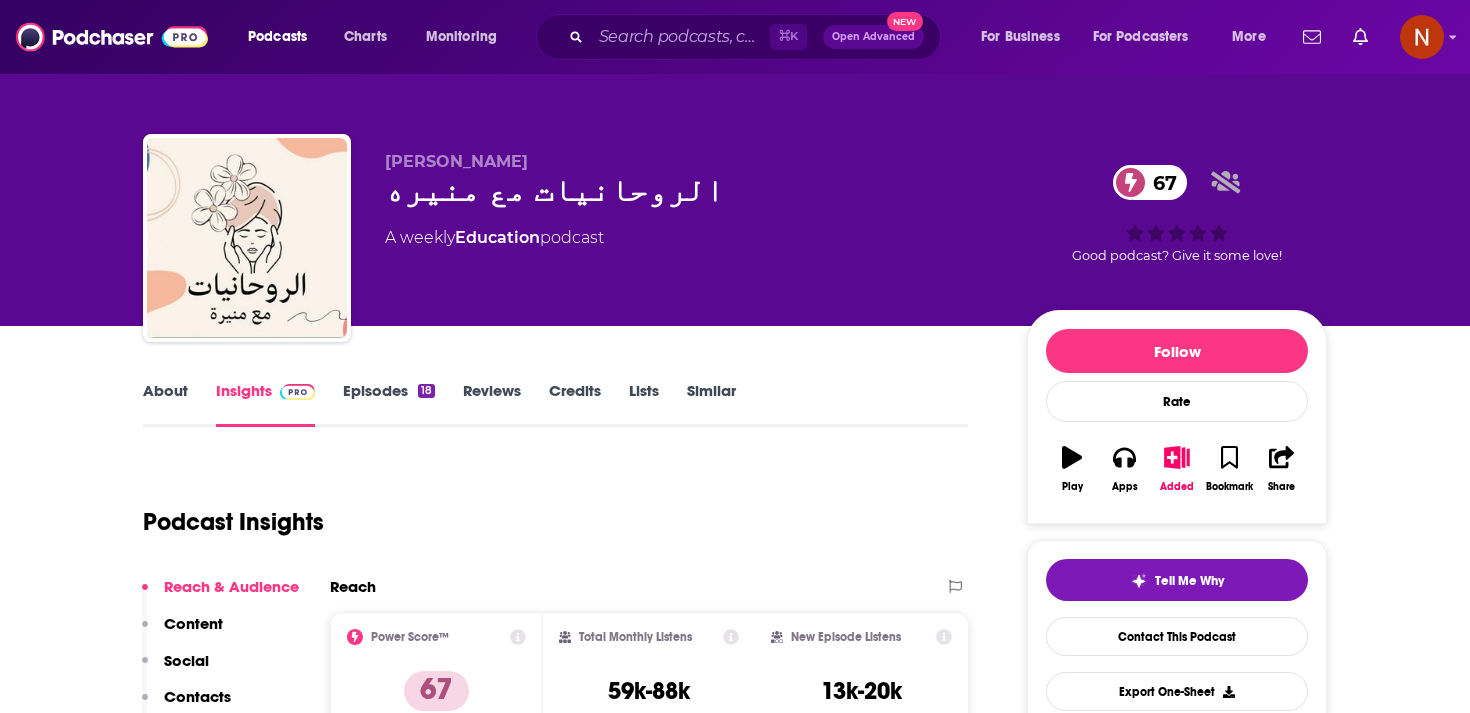 click on "About Insights Episodes 18 Reviews Credits Lists Similar Podcast Insights Reach & Audience Content Social Contacts Charts Rate Card Sponsors Details Similar Contact Podcast Open Website  Reach Power Score™ 67 Total Monthly Listens 59k-88k New Episode Listens 13k-20k Export One-Sheet Audience Demographics We currently do not provide audience demographics for this podcast. To report an error,   click here. Content Political Skew Not Available Socials This podcast does not have social handles yet. Contacts Submit a request  for contacts for this podcast. Charts All Charts All Categories All Countries This podcast isn't ranking on any Apple or Spotify charts today. Estimated Rate Card Placement Cost Pre -roll Ads played  before an episode . $ 200  -  $ 300 Mid -roll Ads played  during an episode . $ 400  -  $ 600 Post -roll Ads played  after an episode . $ 100  -  $ 200 Recent Sponsors Beta We do not have sponsor history for this podcast yet or there are no sponsors. Podcast Details Podcast Status Active Weekly" at bounding box center (555, 4102) 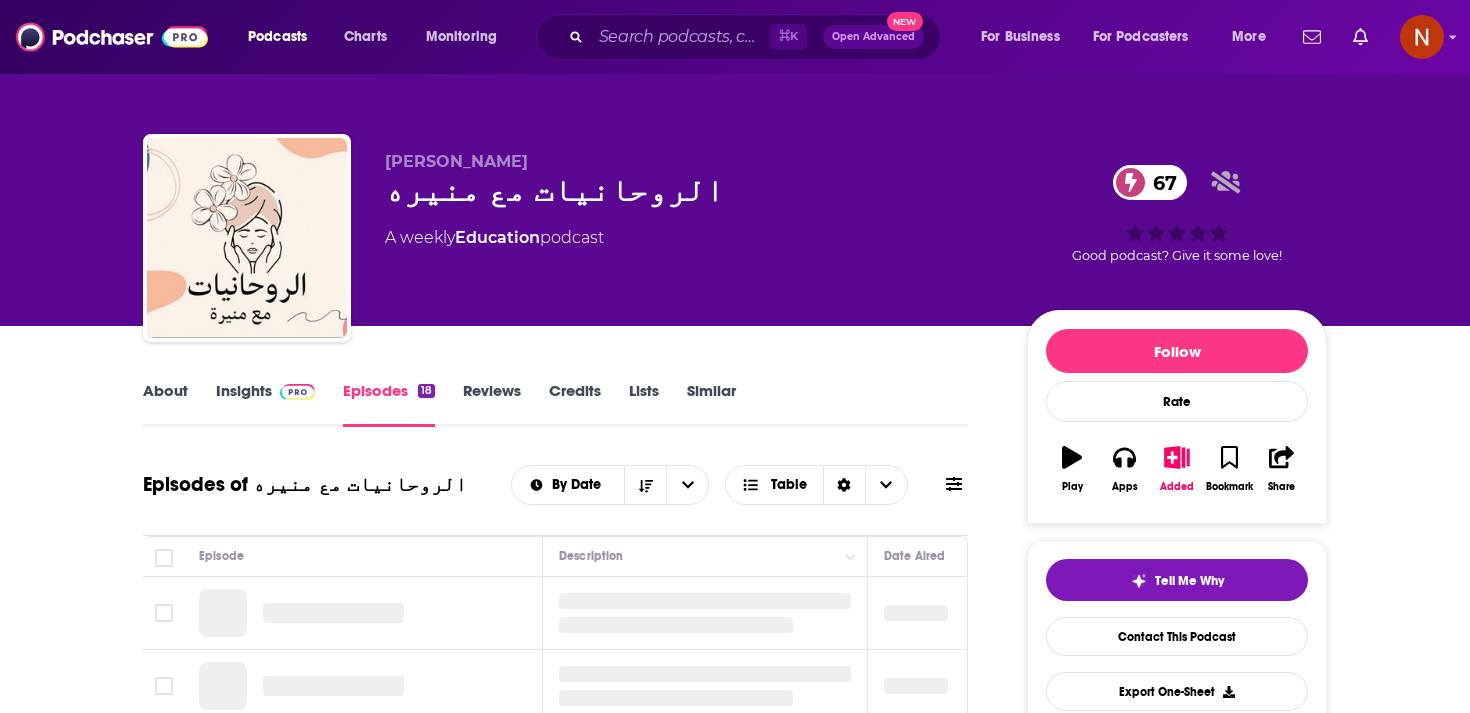 scroll, scrollTop: 137, scrollLeft: 0, axis: vertical 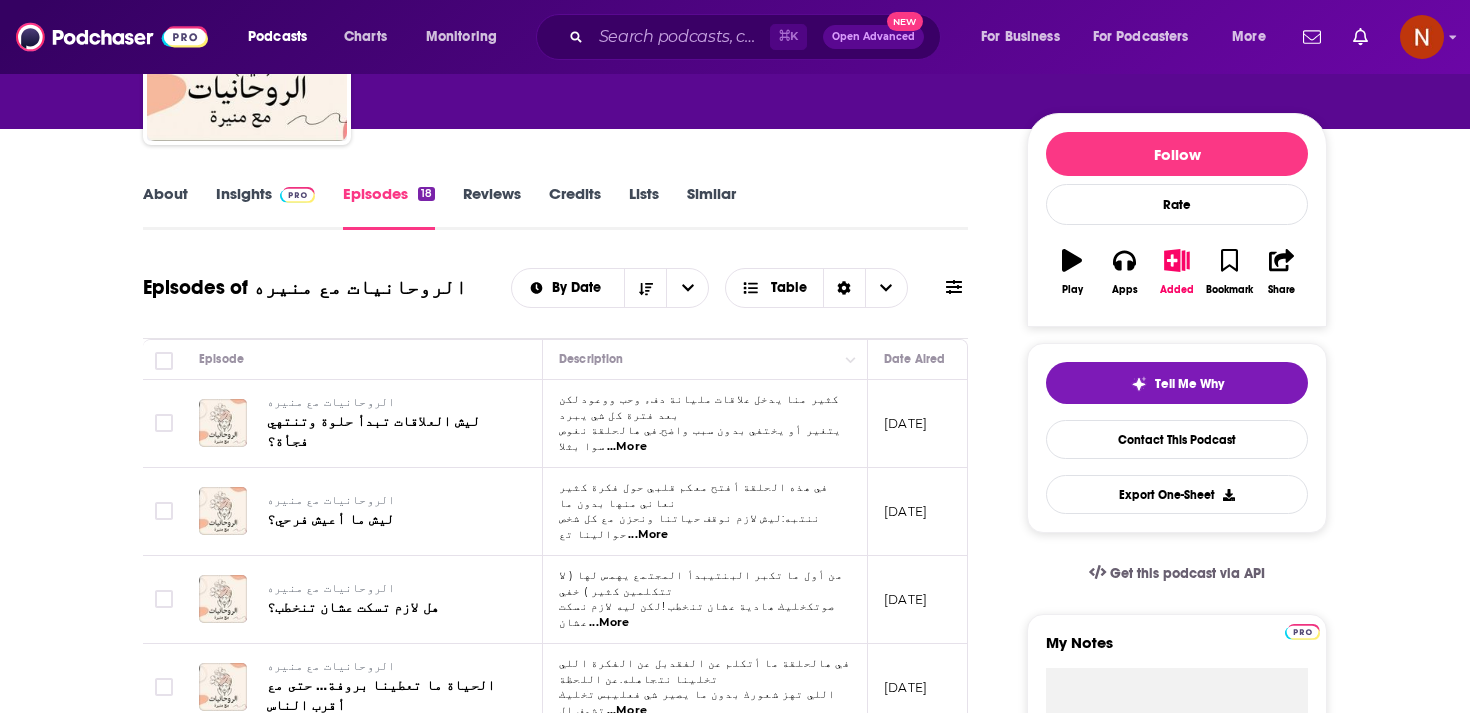 click on "Insights" at bounding box center [265, 207] 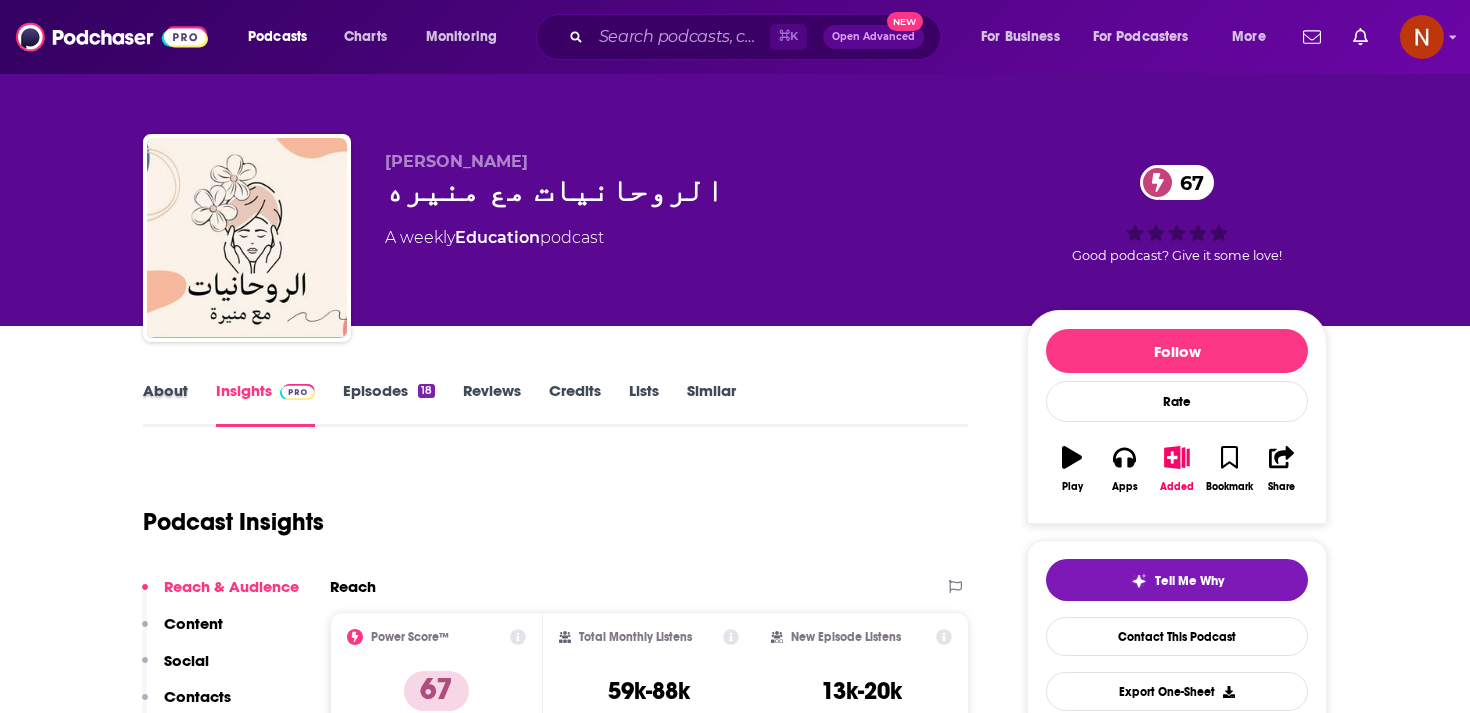 click on "About" at bounding box center [179, 404] 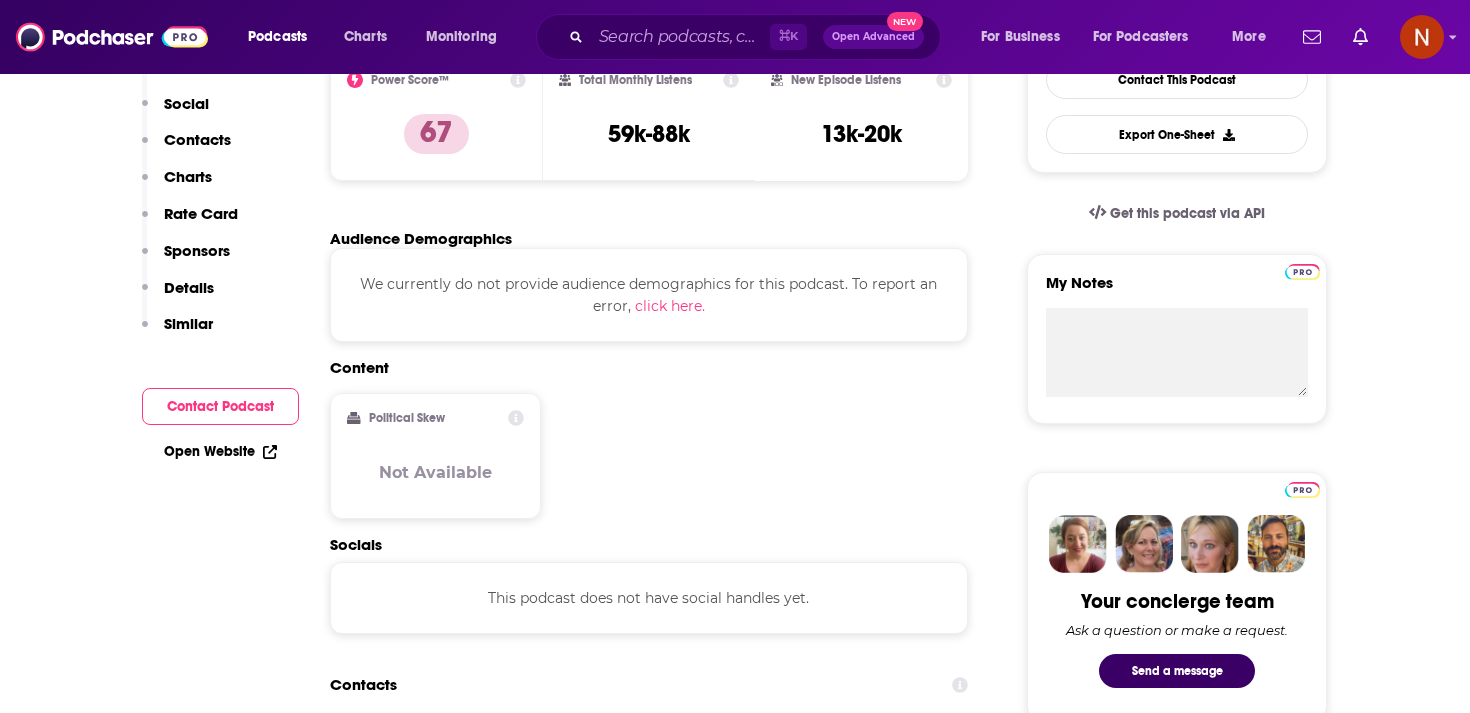 scroll, scrollTop: 805, scrollLeft: 0, axis: vertical 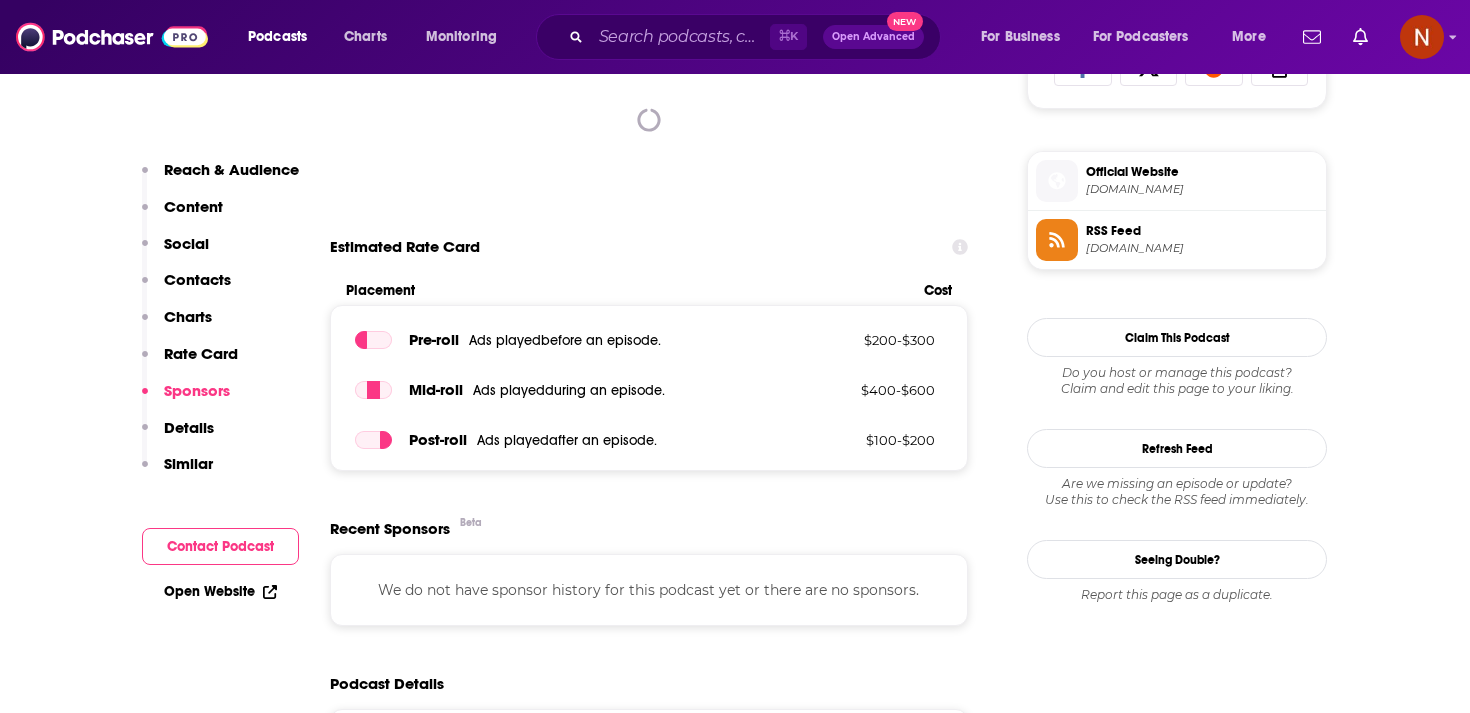 click on "[DOMAIN_NAME]" at bounding box center (1202, 248) 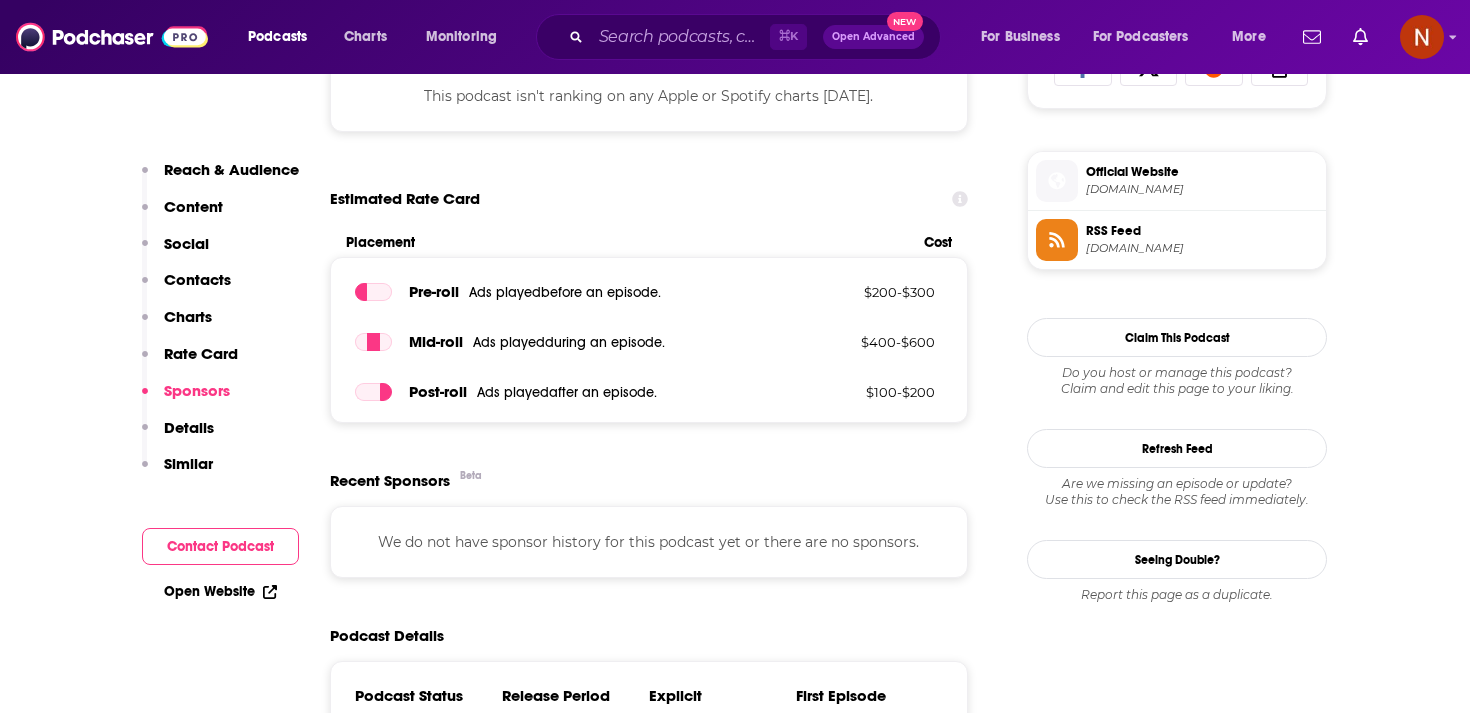 click on "Official Website [DOMAIN_NAME]" at bounding box center [1198, 180] 